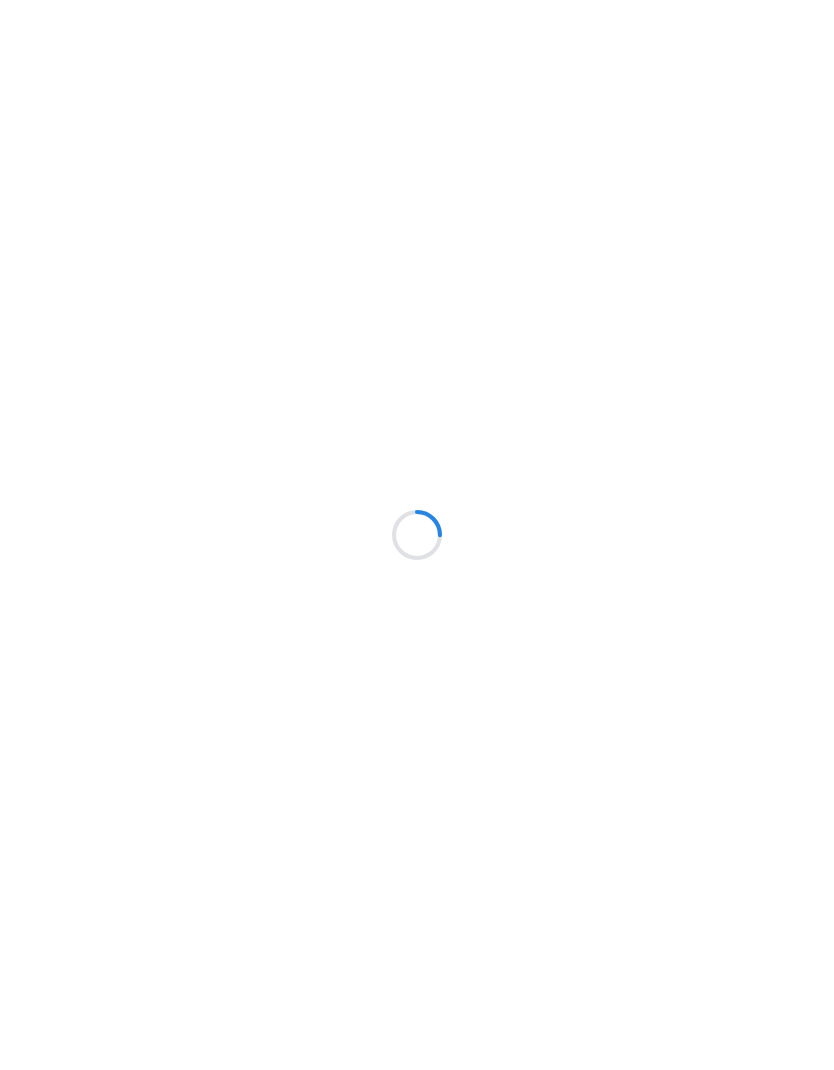 scroll, scrollTop: 0, scrollLeft: 0, axis: both 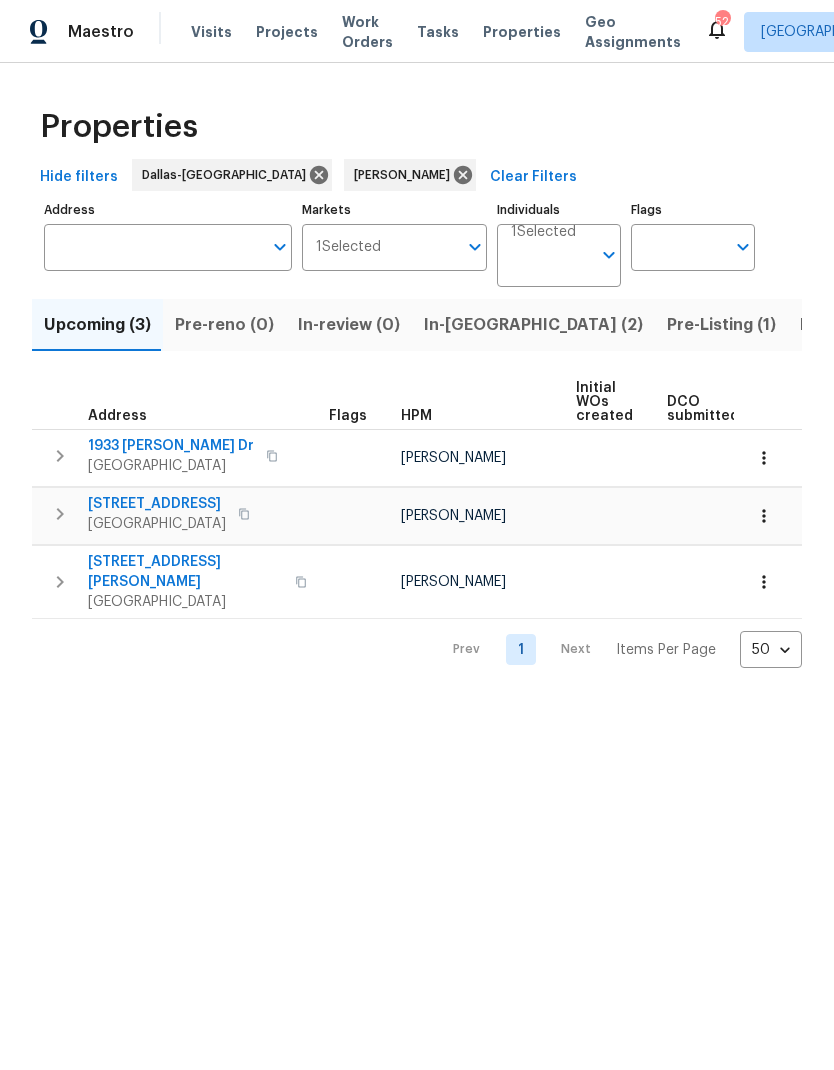 click on "1933 Sampsell Dr" at bounding box center [171, 446] 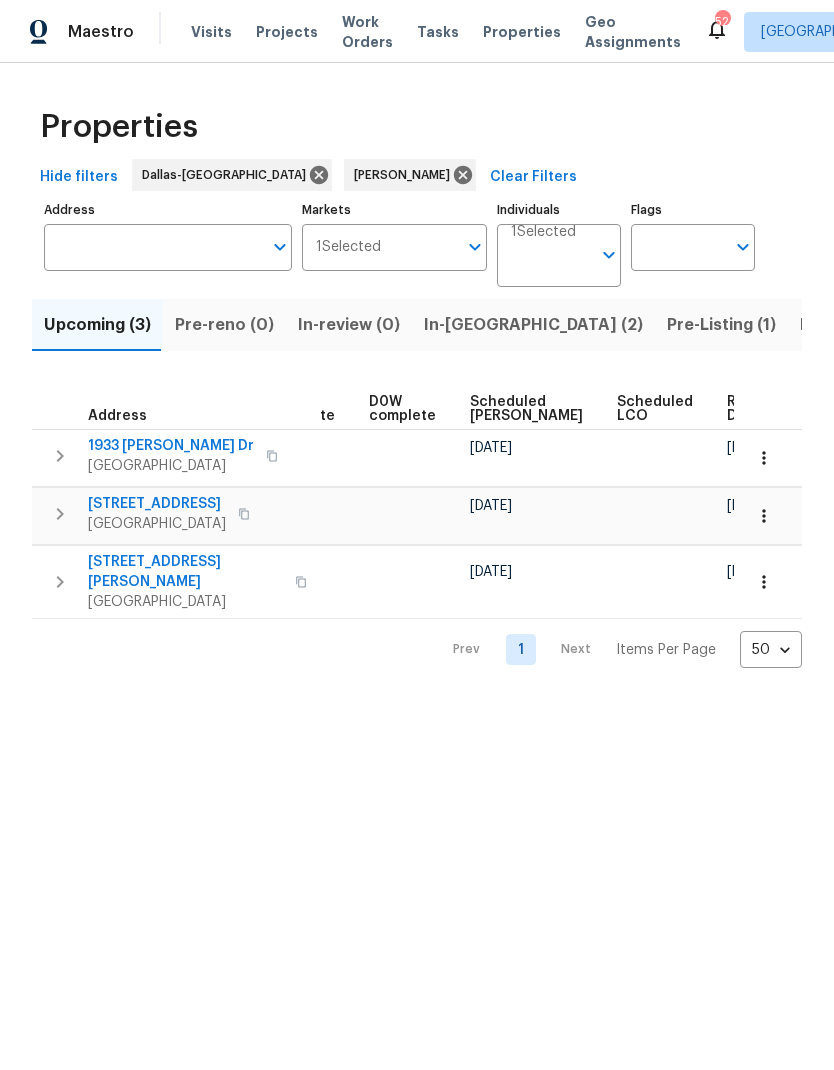 scroll, scrollTop: 0, scrollLeft: 503, axis: horizontal 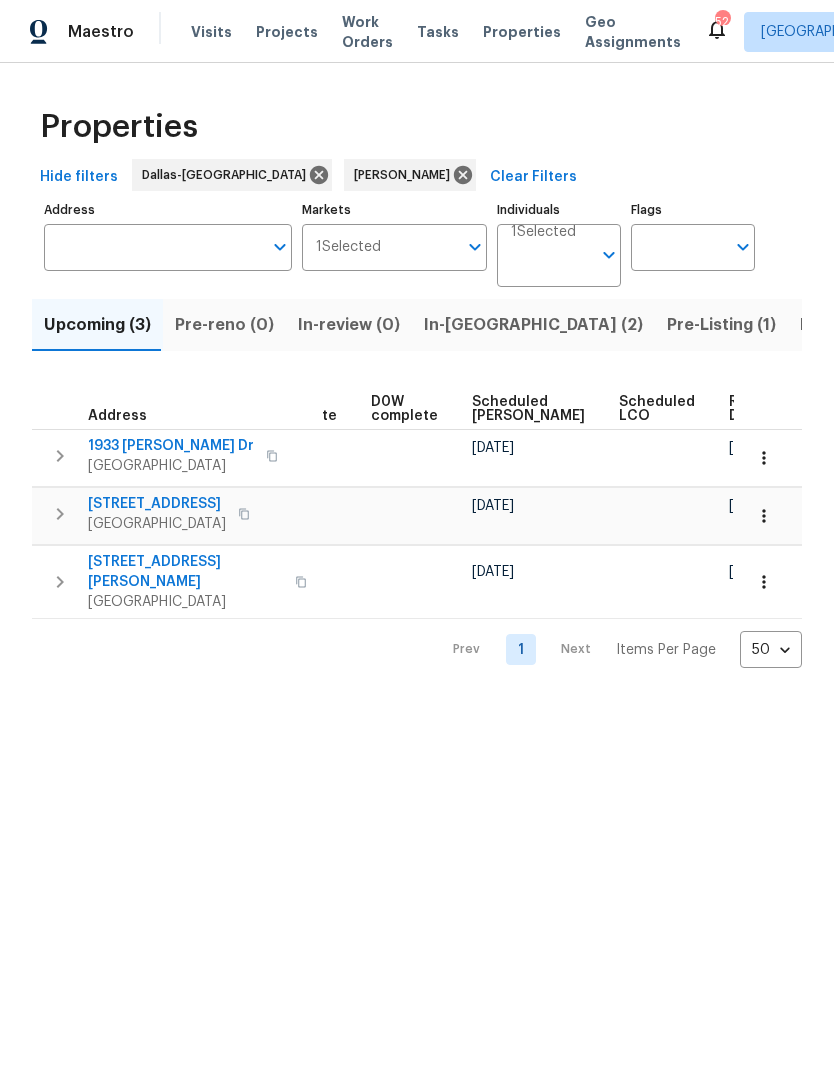 click on "In-reno (2)" at bounding box center (533, 325) 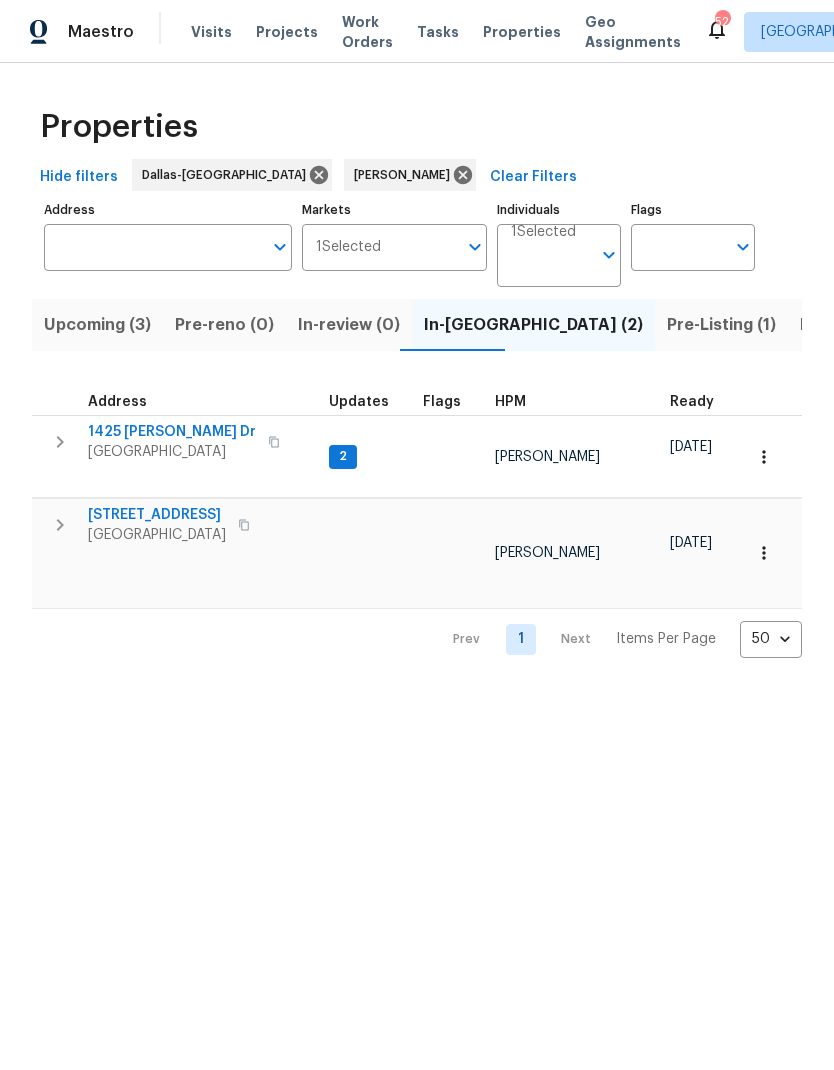 scroll, scrollTop: 0, scrollLeft: 0, axis: both 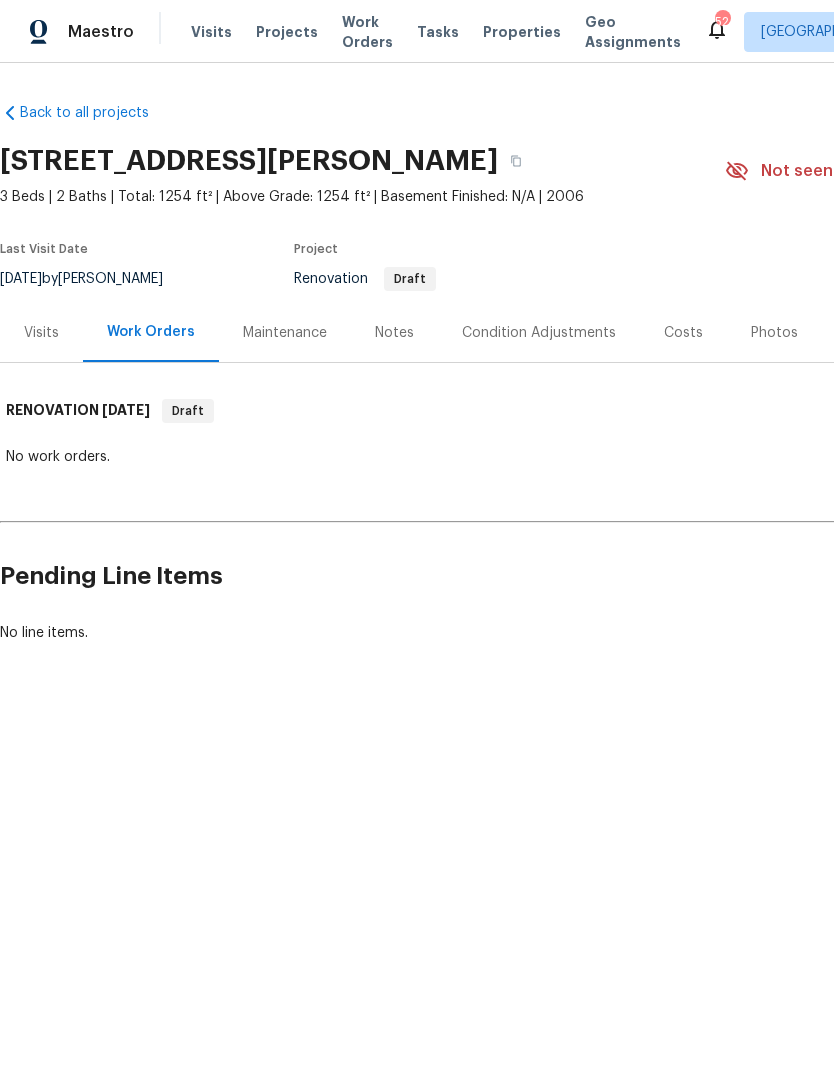click on "Visits" at bounding box center [41, 333] 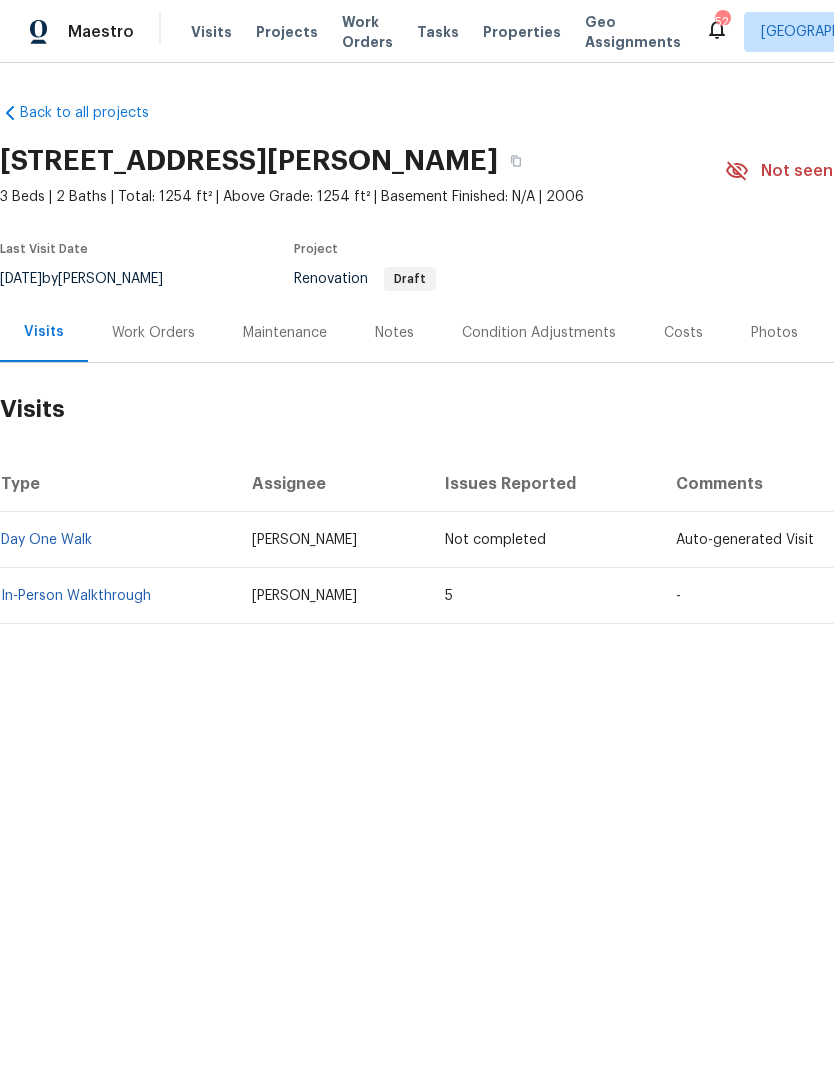 click on "In-Person Walkthrough" at bounding box center [76, 596] 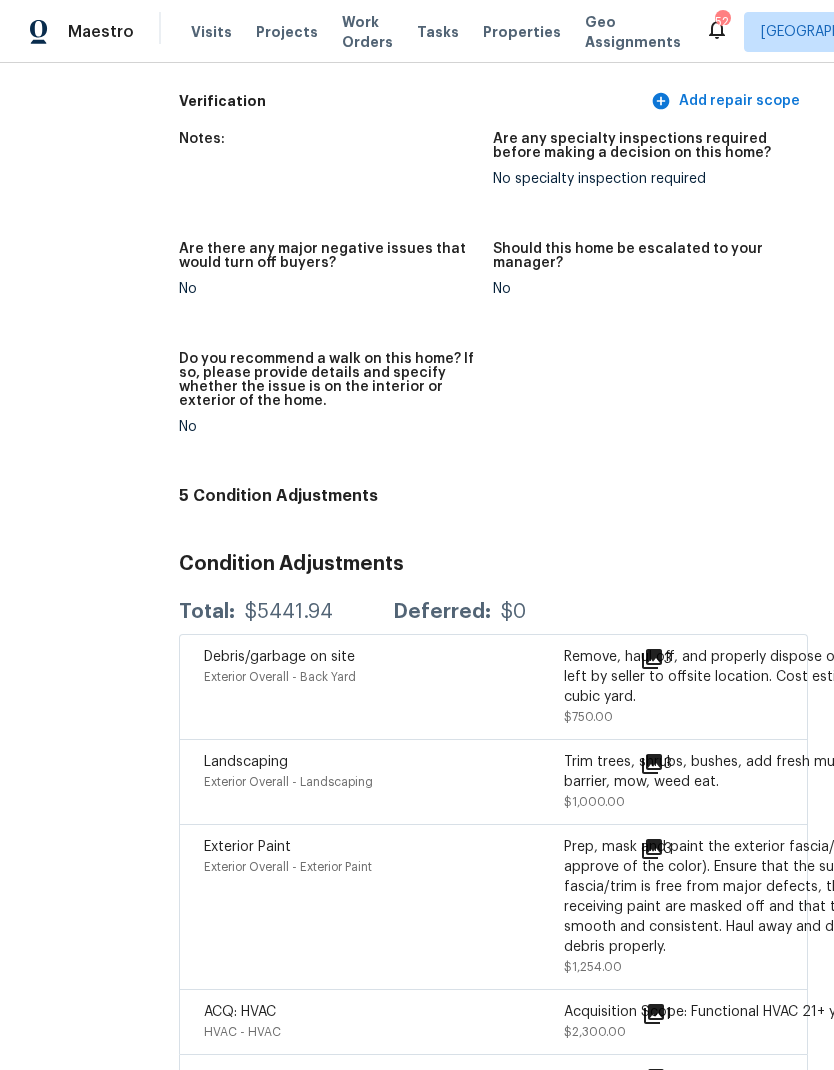 scroll, scrollTop: 4452, scrollLeft: 61, axis: both 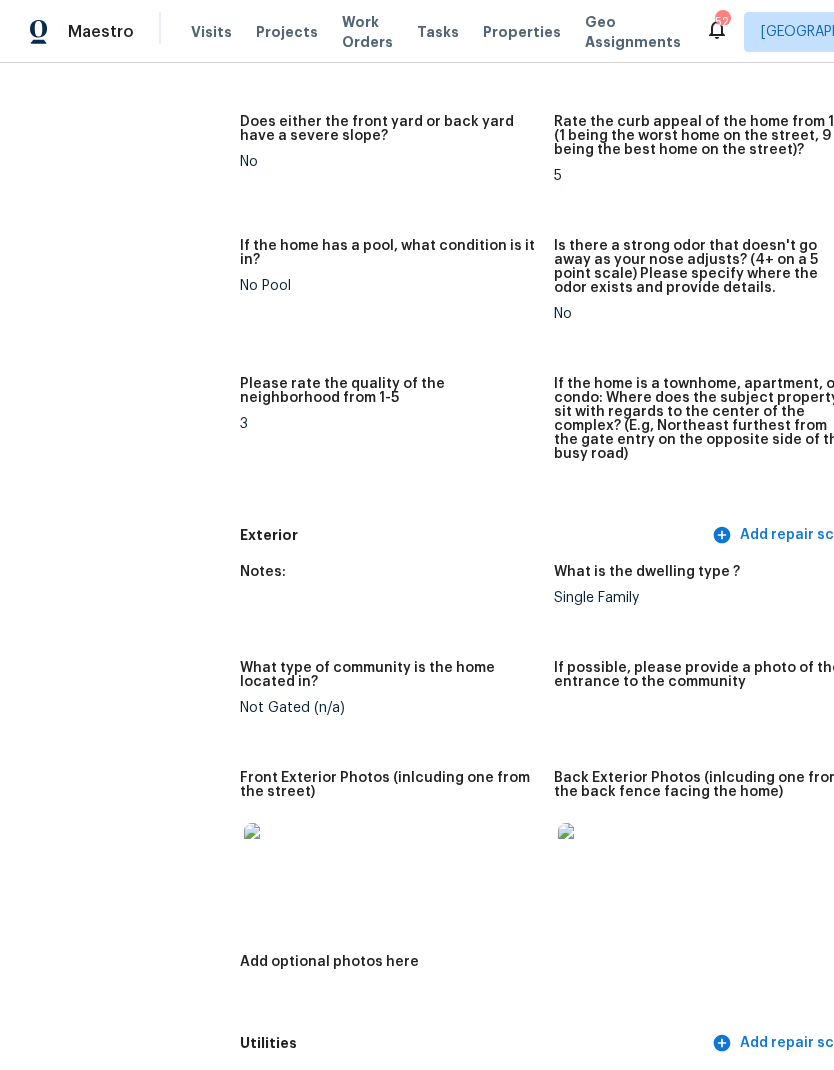 click at bounding box center (276, 855) 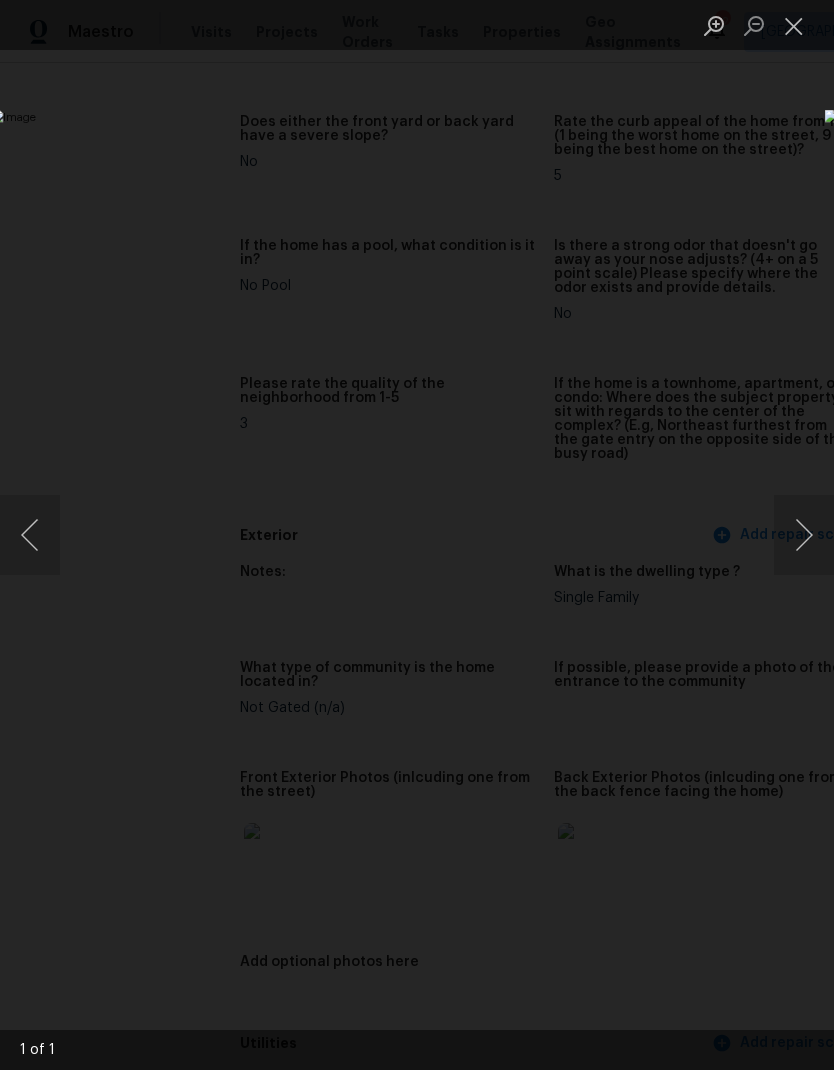 click at bounding box center [794, 25] 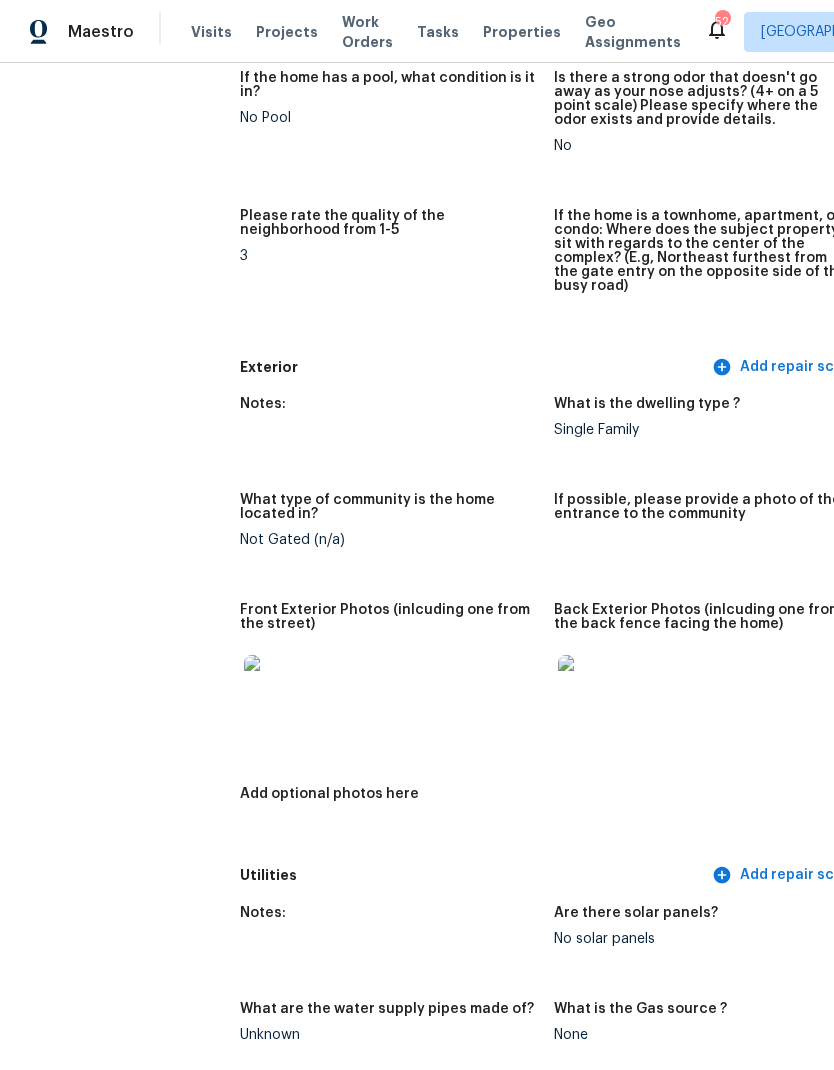 scroll, scrollTop: 548, scrollLeft: 0, axis: vertical 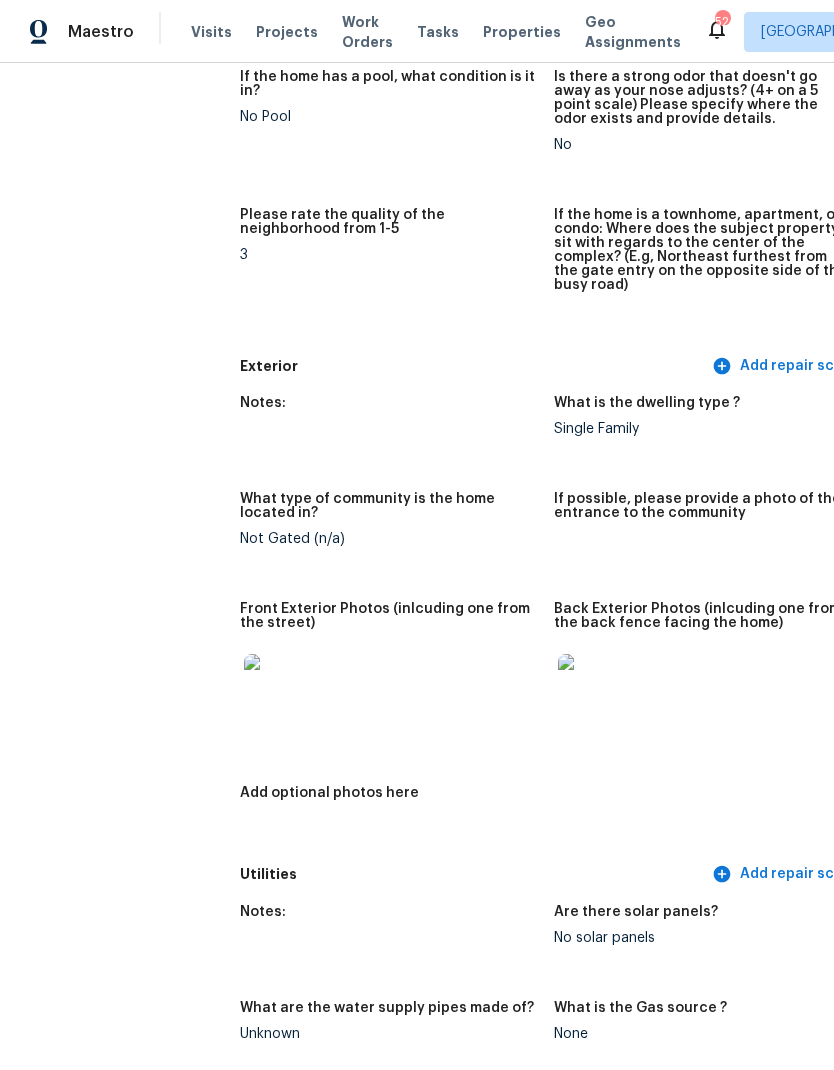 click at bounding box center (590, 686) 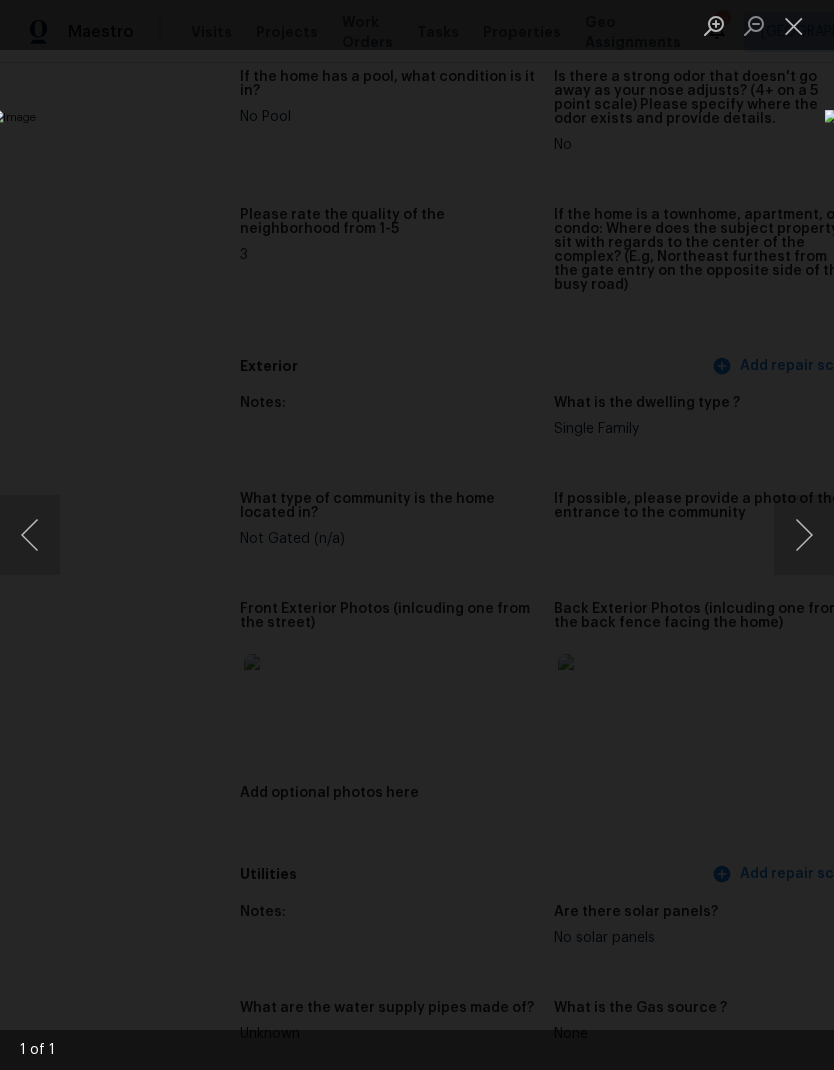 click at bounding box center (794, 25) 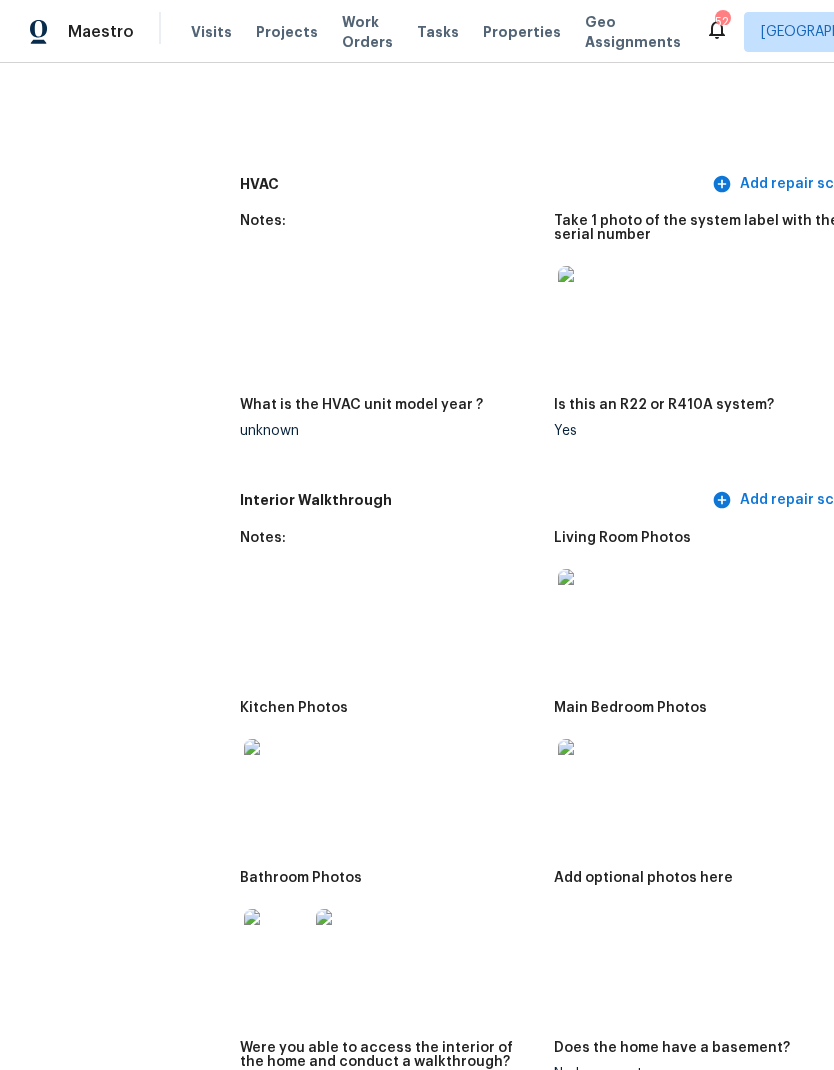 scroll, scrollTop: 1747, scrollLeft: 0, axis: vertical 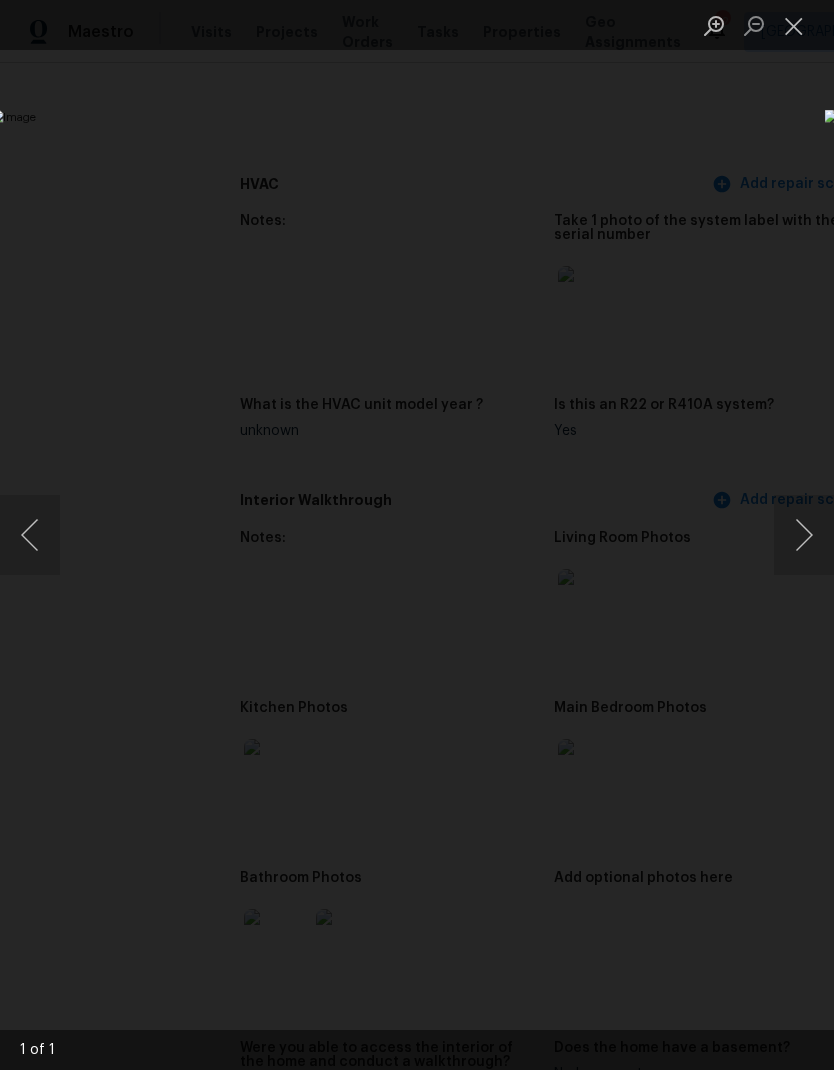 click at bounding box center (794, 25) 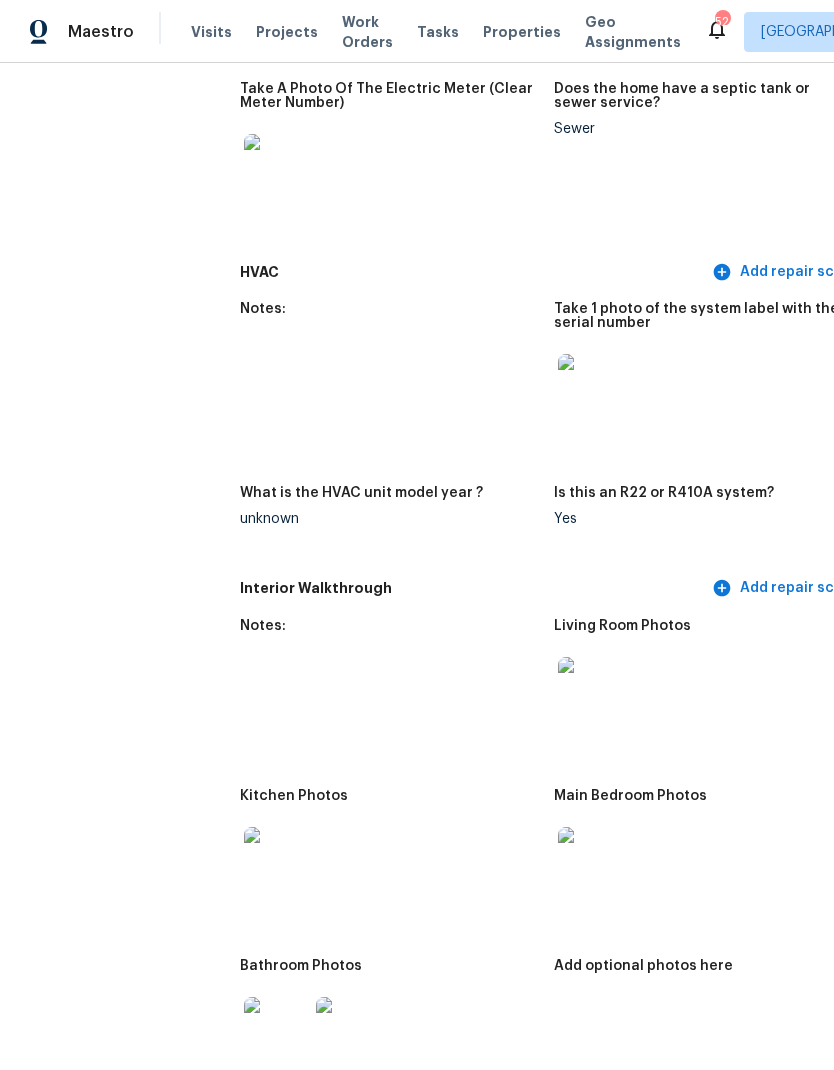 scroll, scrollTop: 1651, scrollLeft: 0, axis: vertical 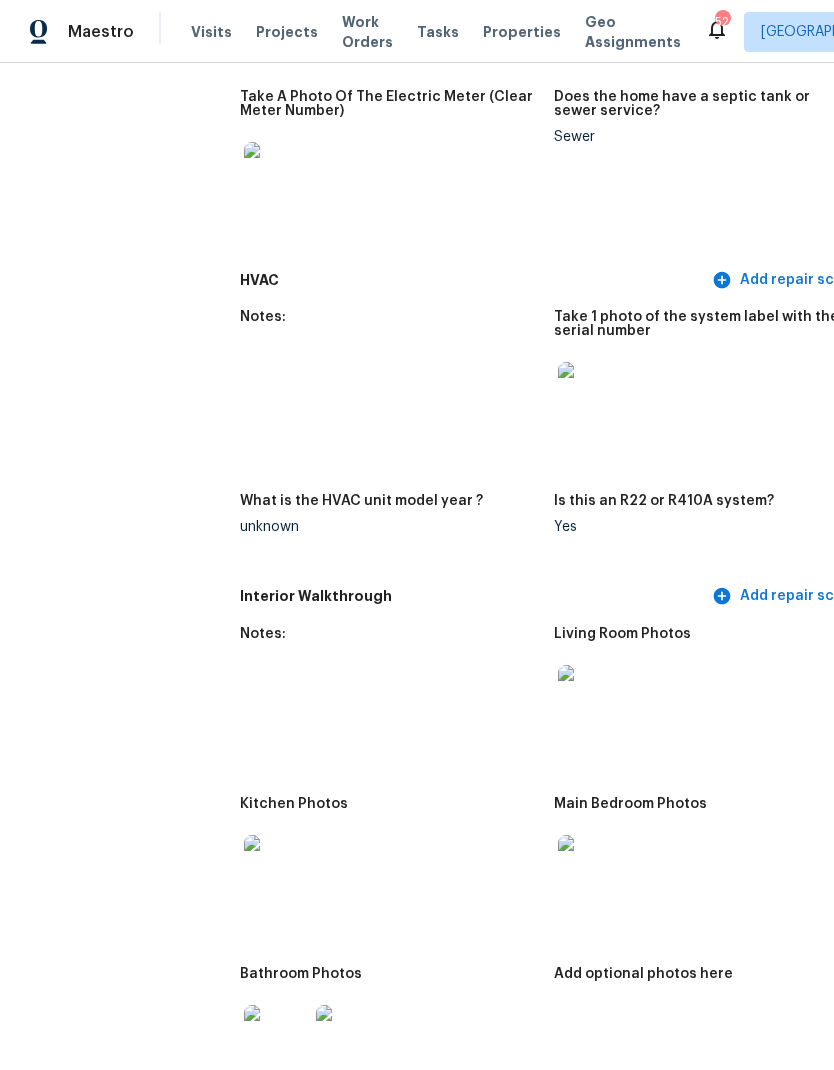 click at bounding box center [276, 867] 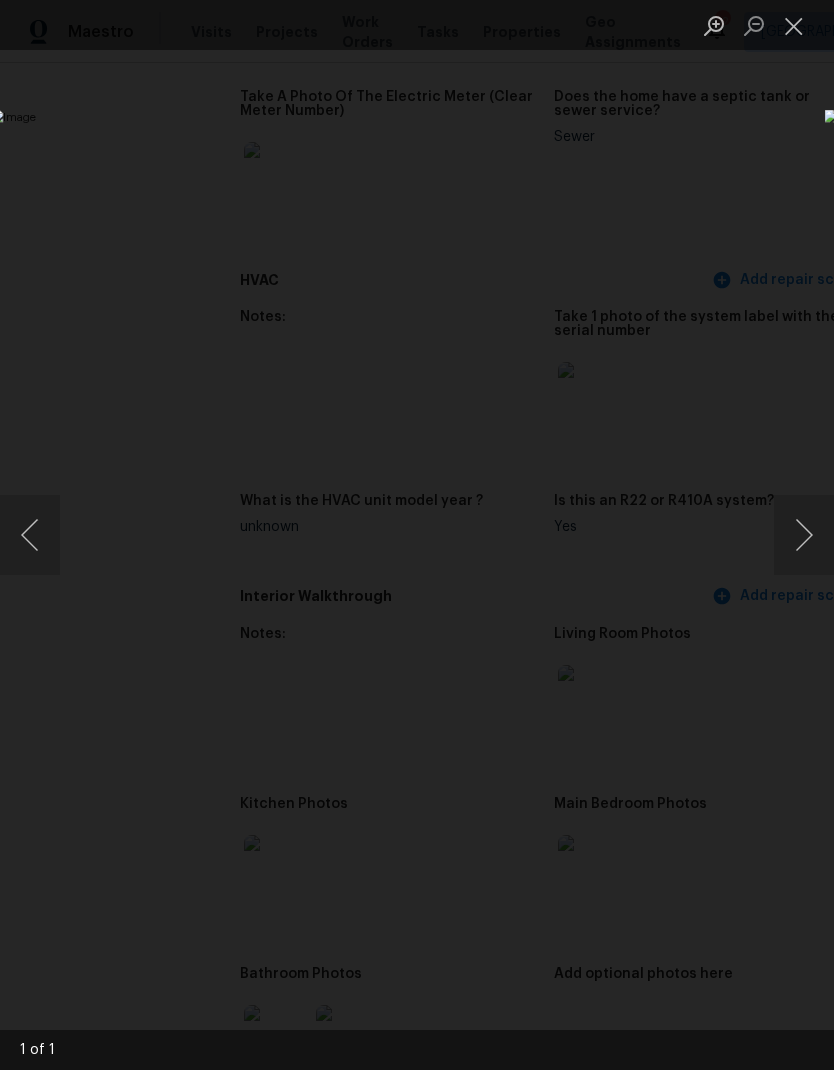 click at bounding box center [794, 25] 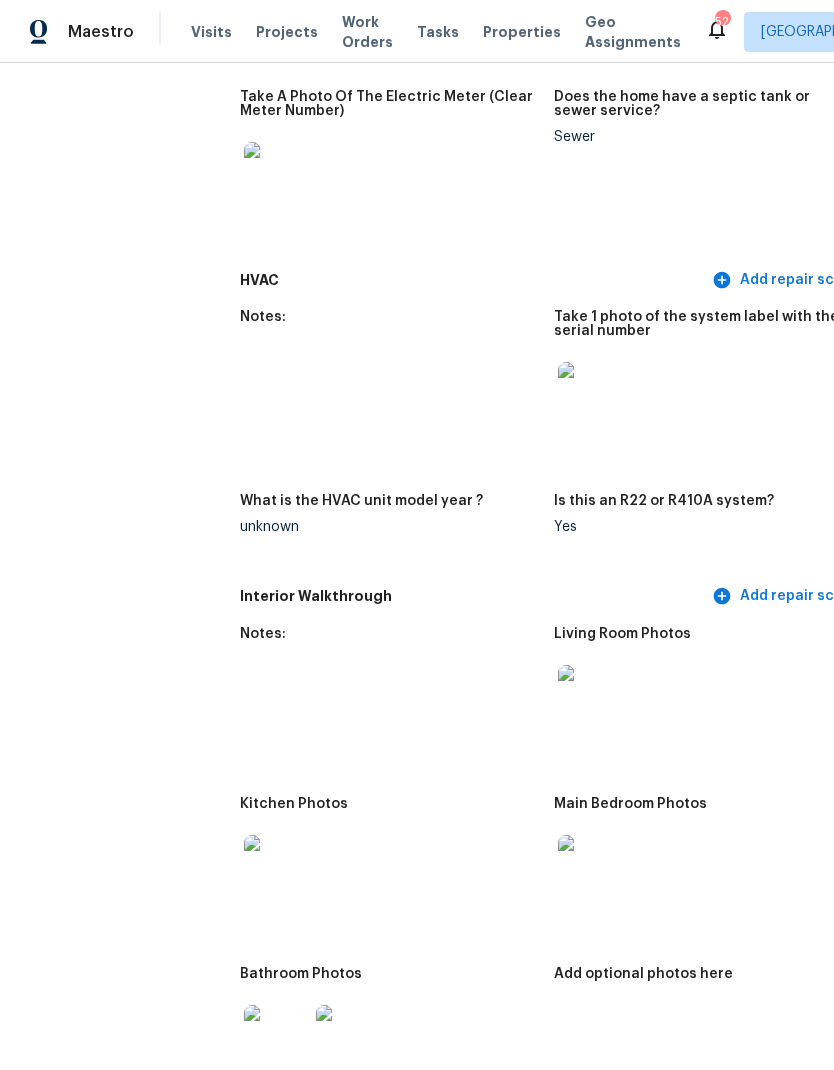 click at bounding box center (590, 867) 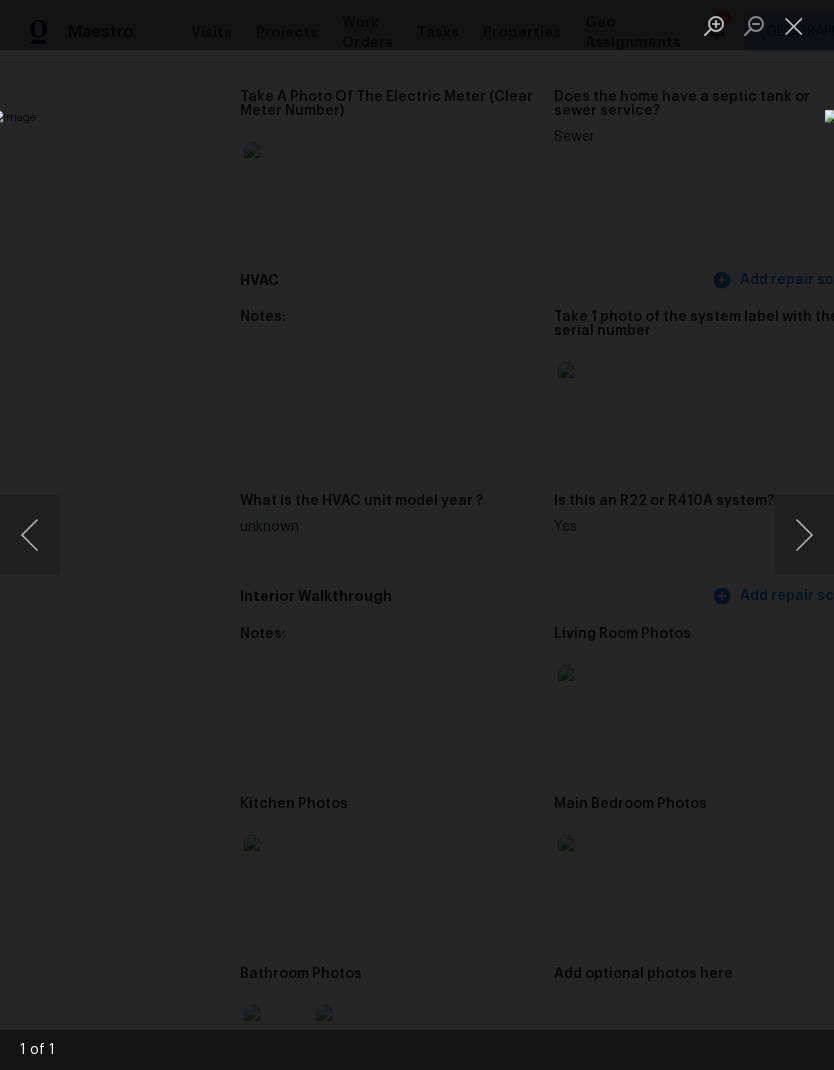 click at bounding box center (794, 25) 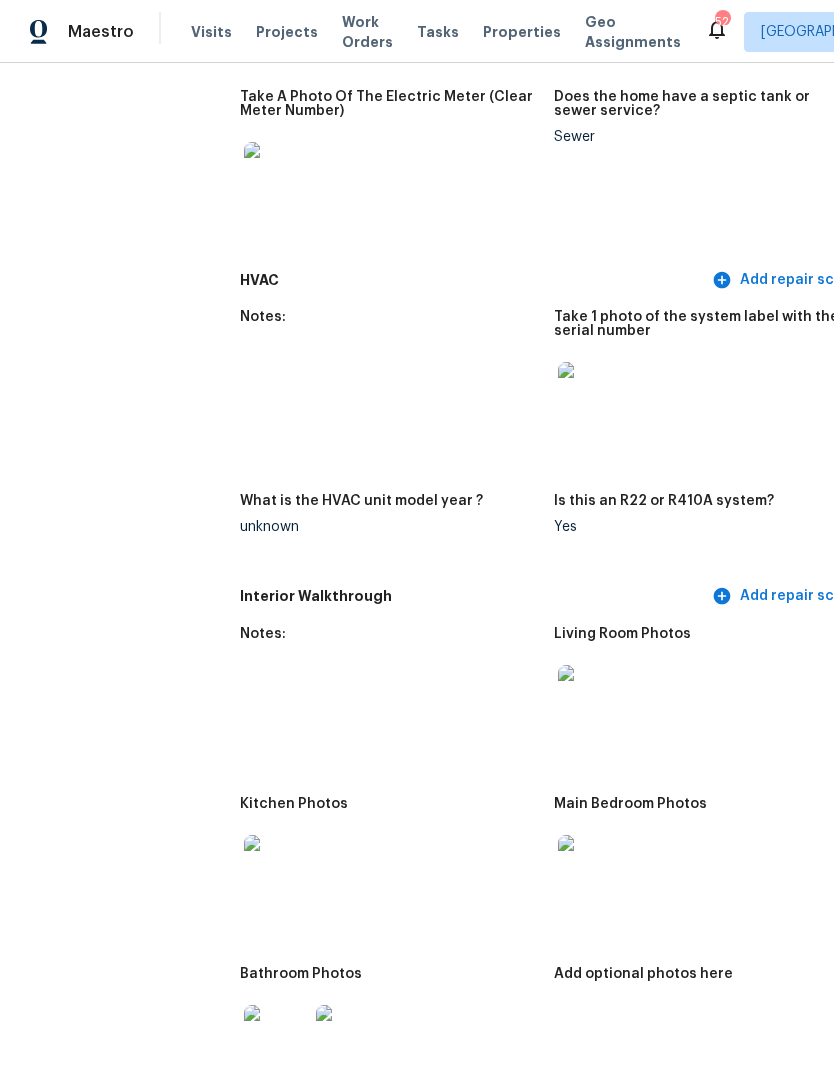 click at bounding box center (276, 1037) 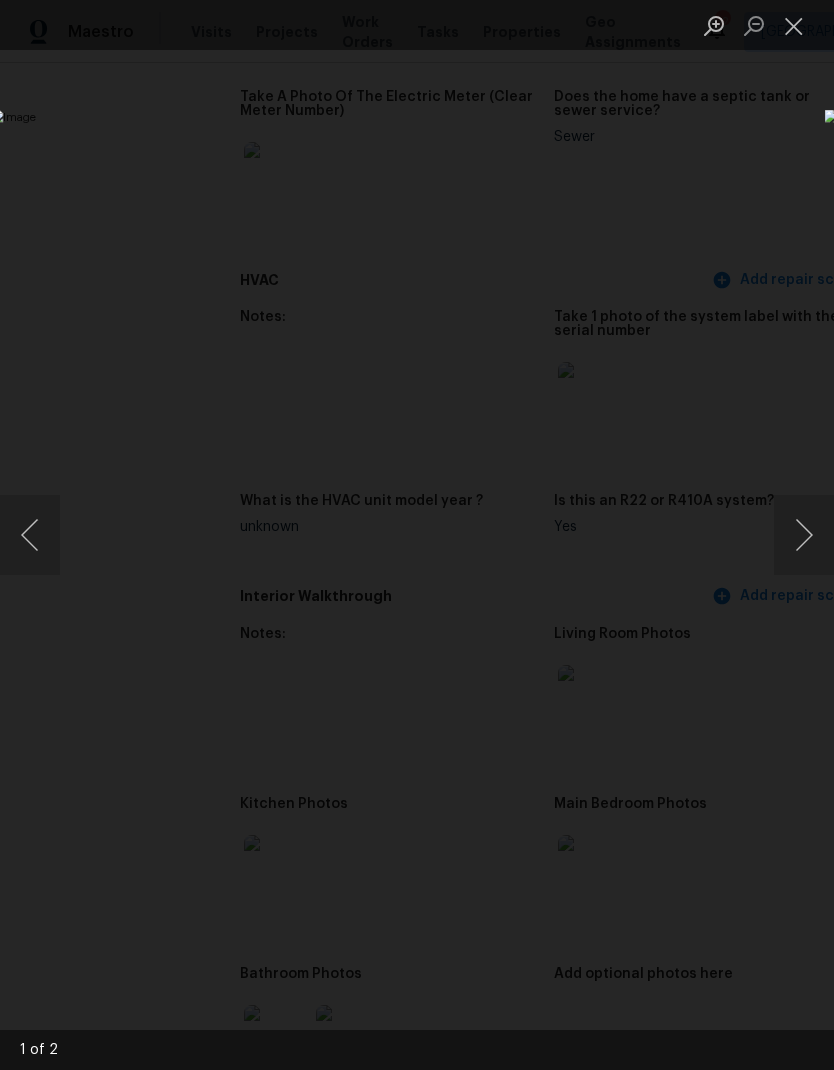 click at bounding box center [794, 25] 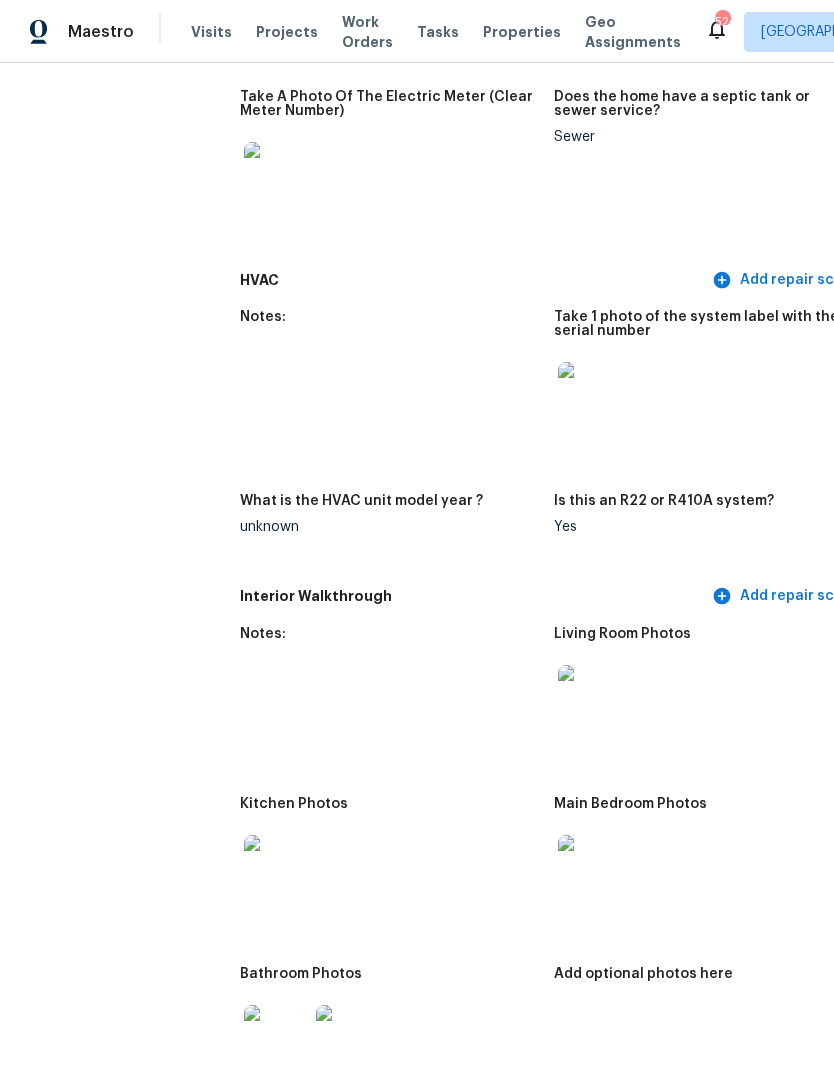 click at bounding box center [348, 1037] 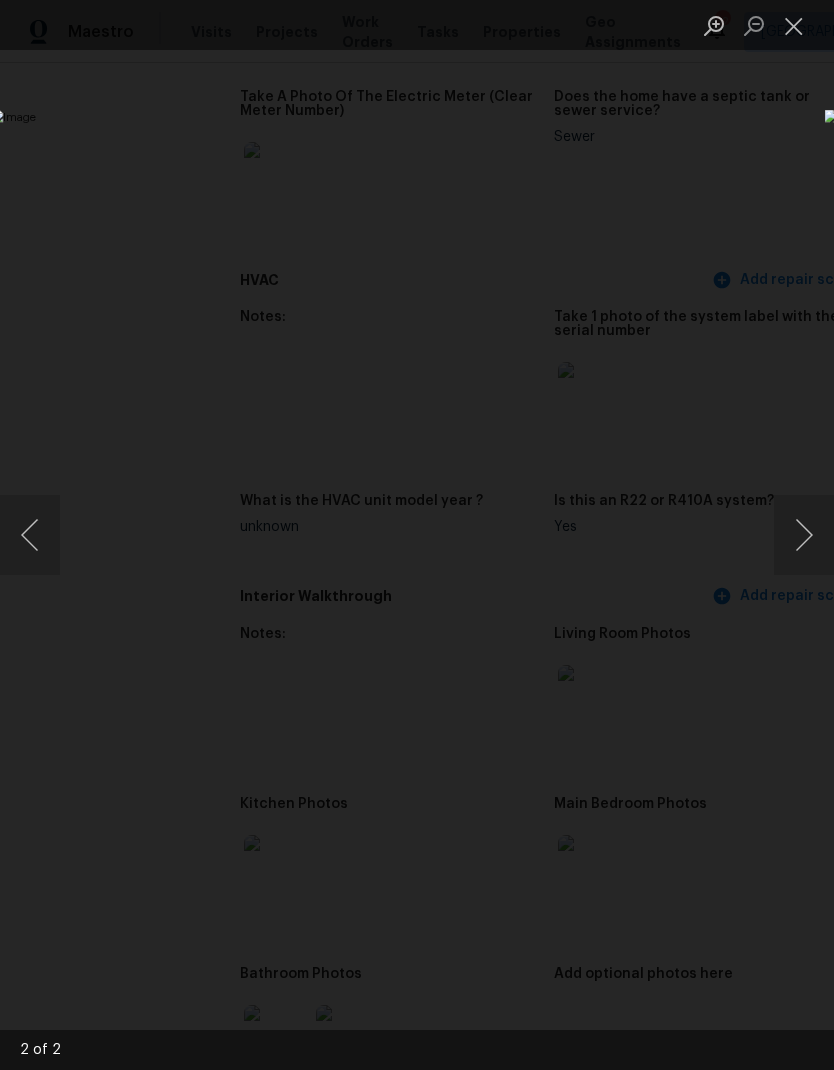 click at bounding box center [794, 25] 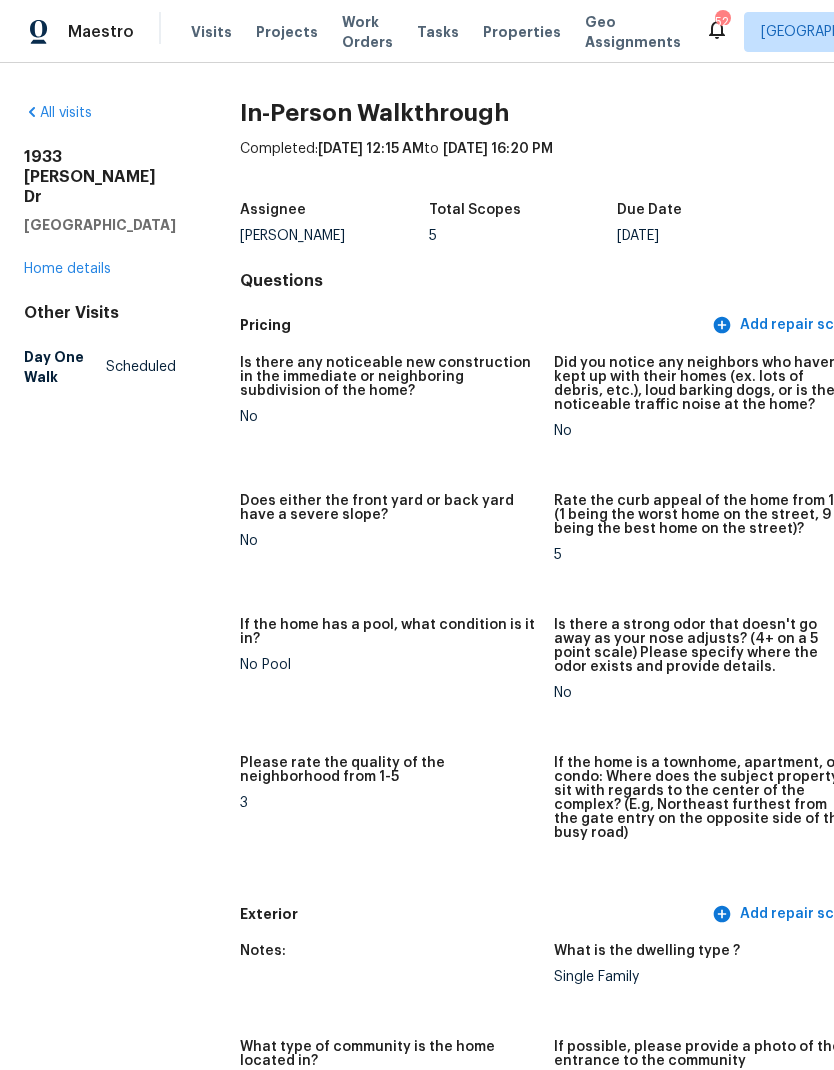 scroll, scrollTop: 0, scrollLeft: 0, axis: both 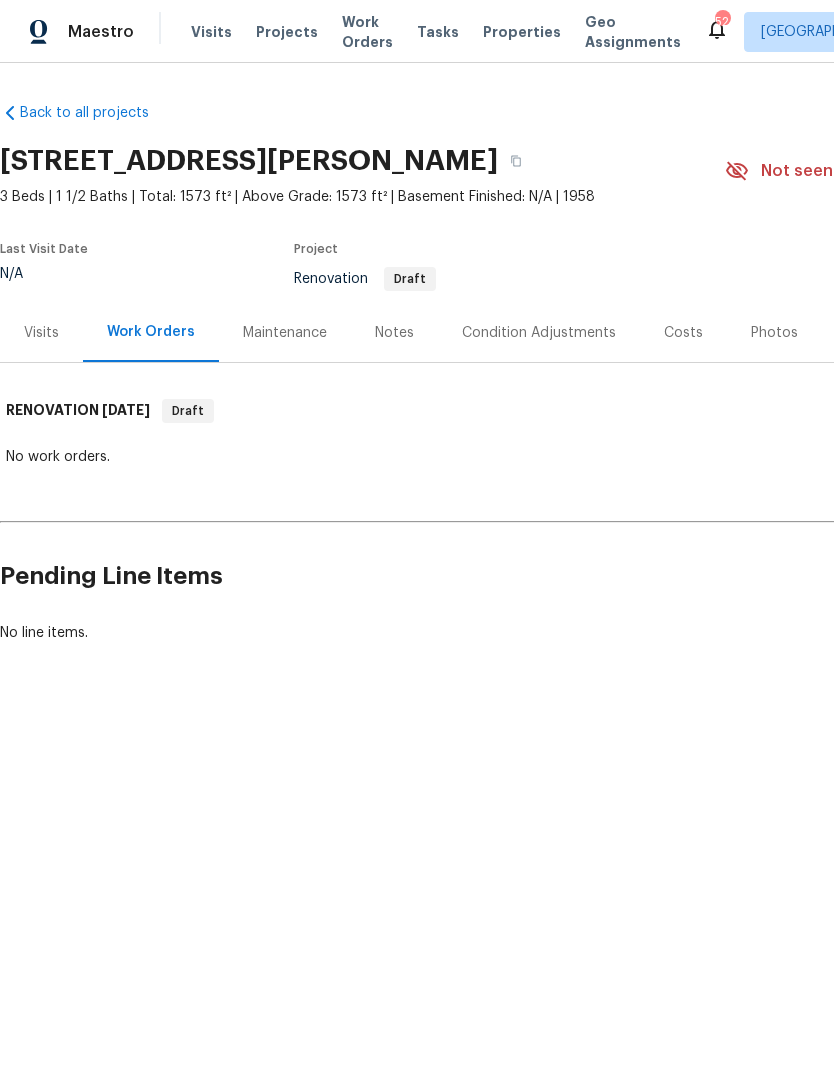 click on "Visits" at bounding box center (41, 333) 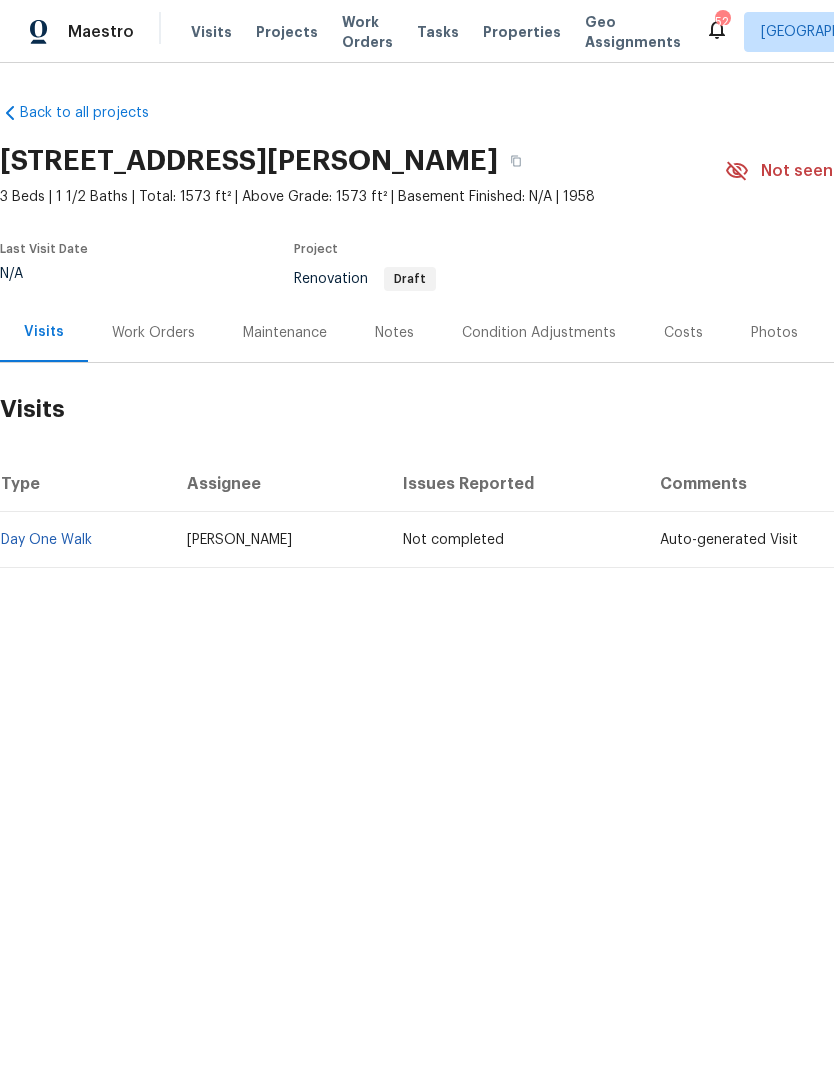 click on "Work Orders" at bounding box center (153, 333) 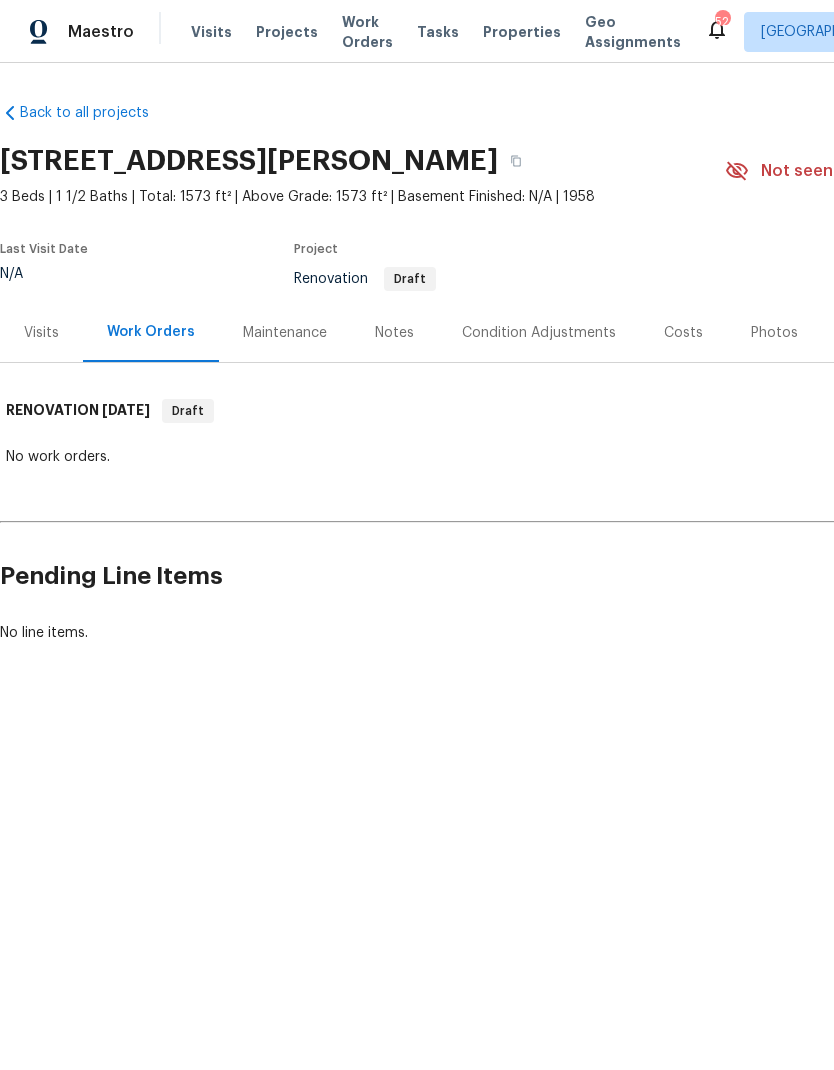 click on "Maintenance" at bounding box center (285, 332) 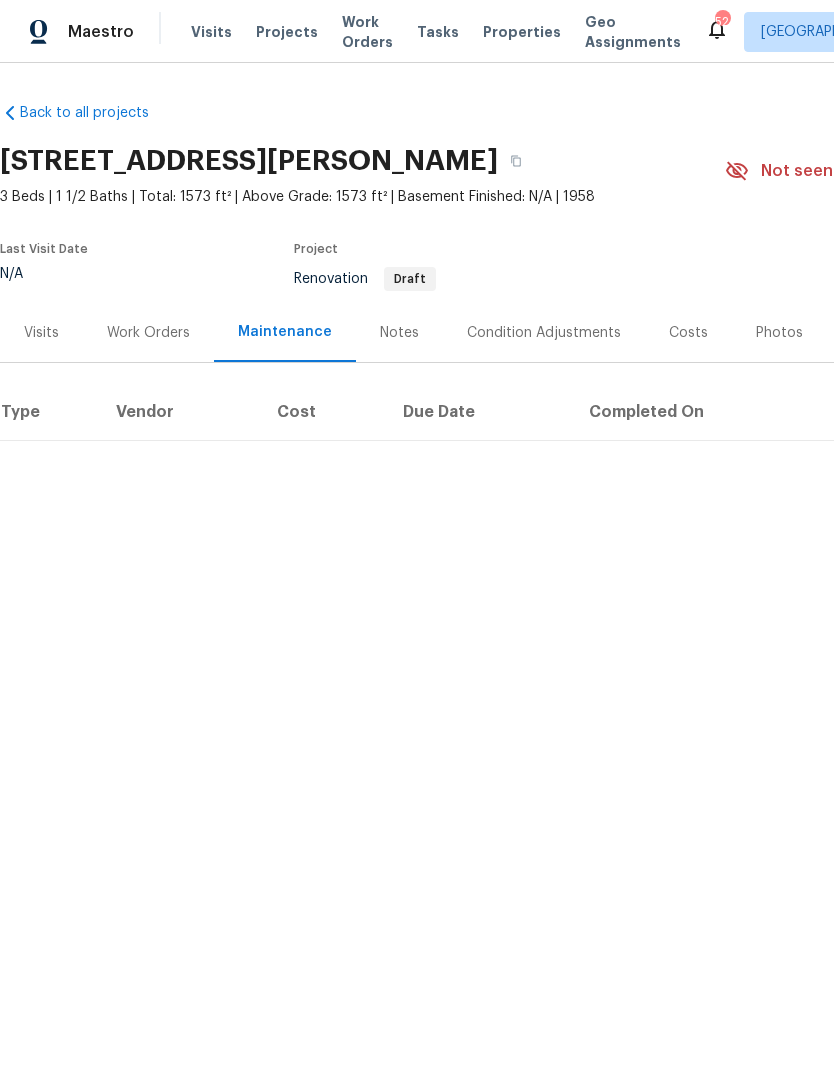 click on "Visits" at bounding box center [41, 333] 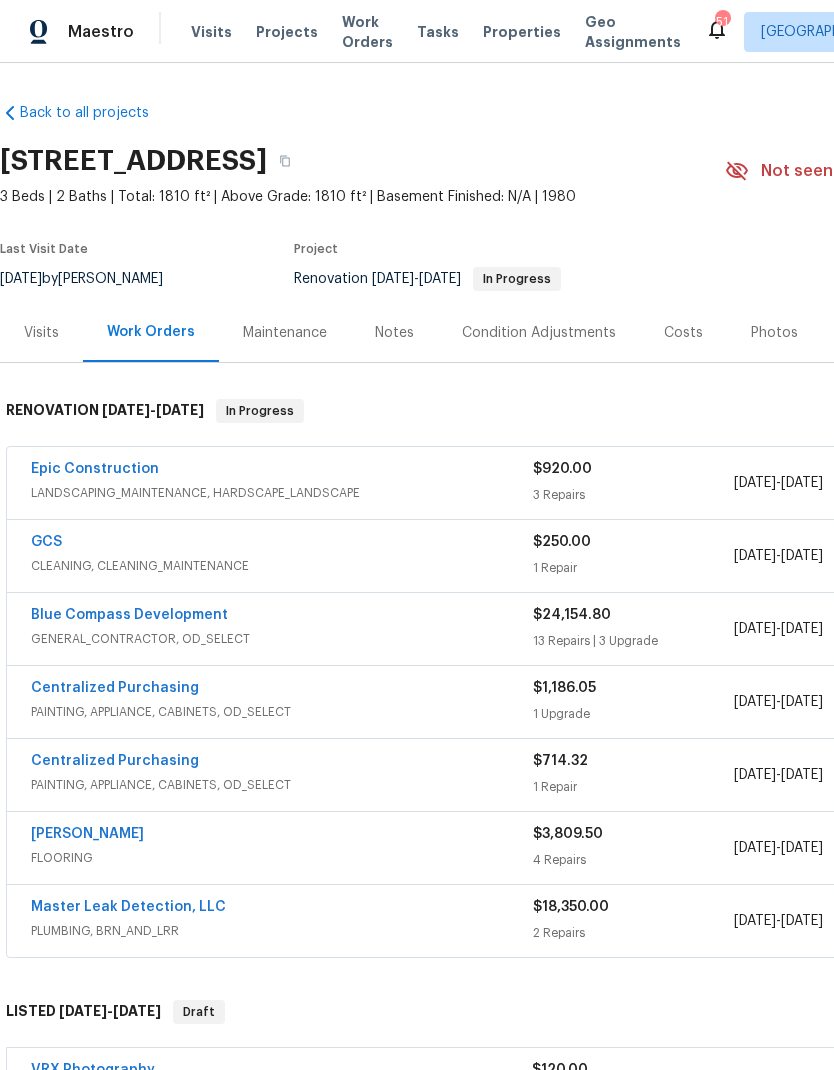 scroll, scrollTop: 0, scrollLeft: 0, axis: both 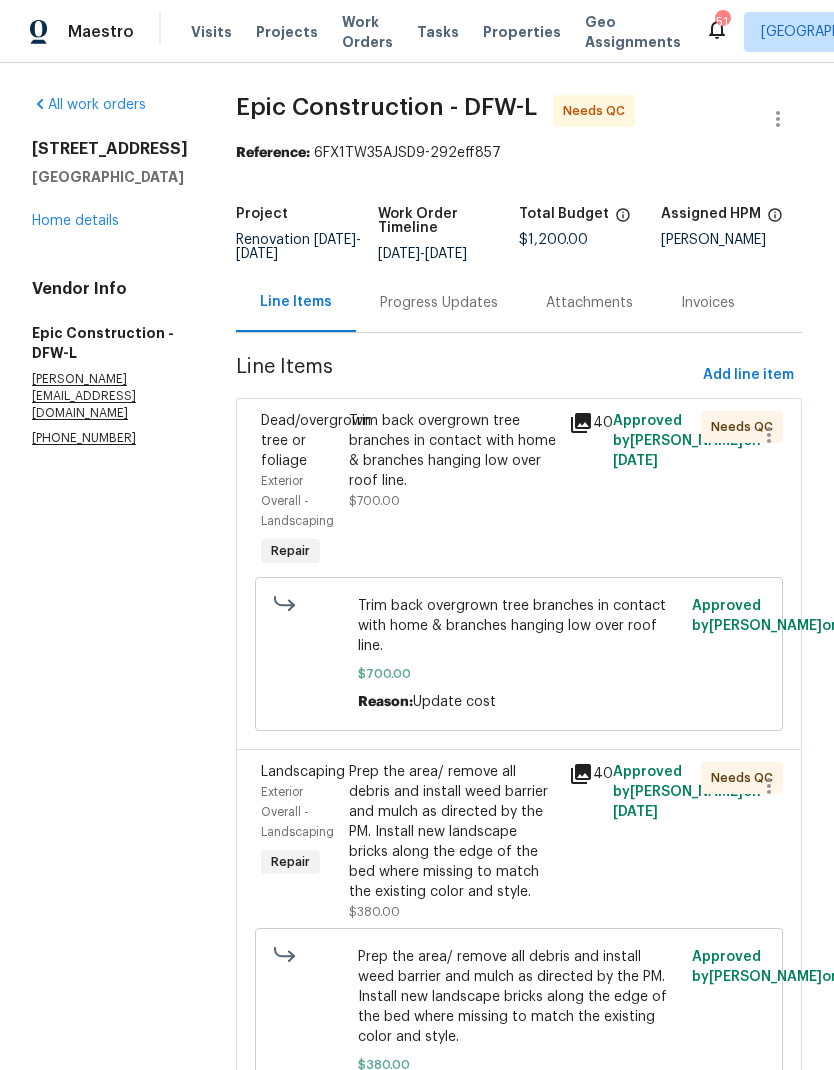 click on "Trim back overgrown tree branches in contact with home & branches hanging low over roof line." at bounding box center [453, 451] 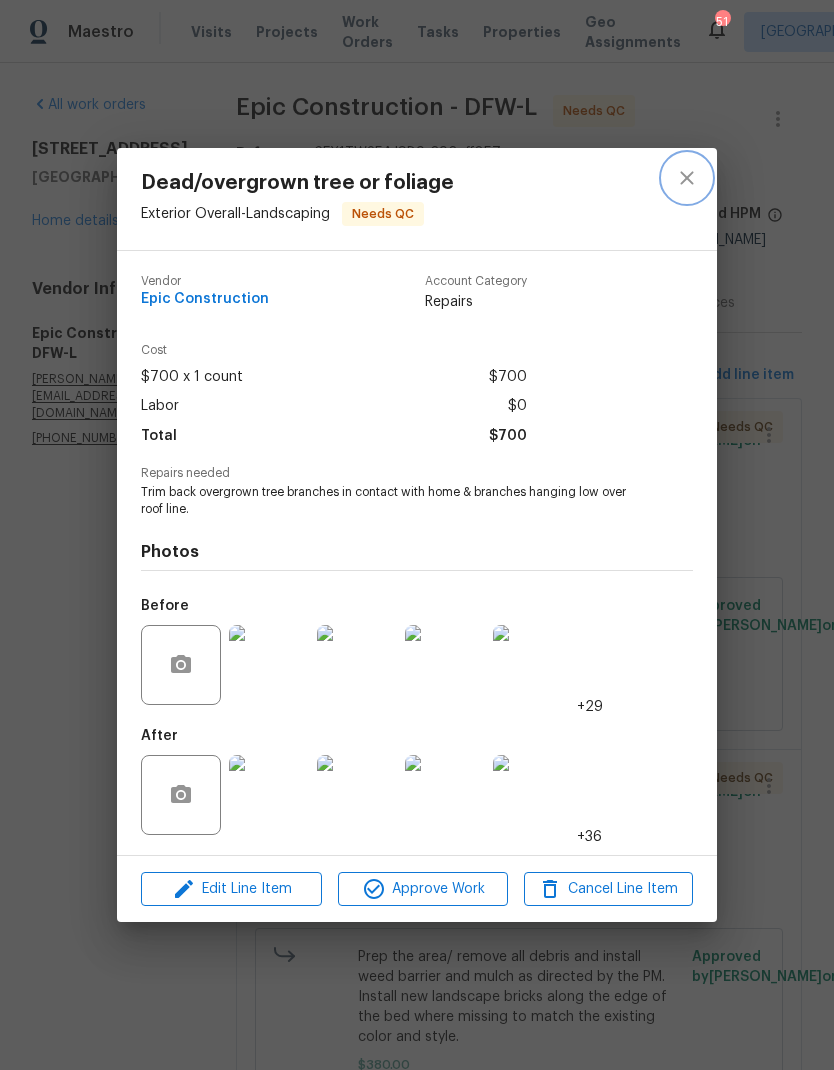 click 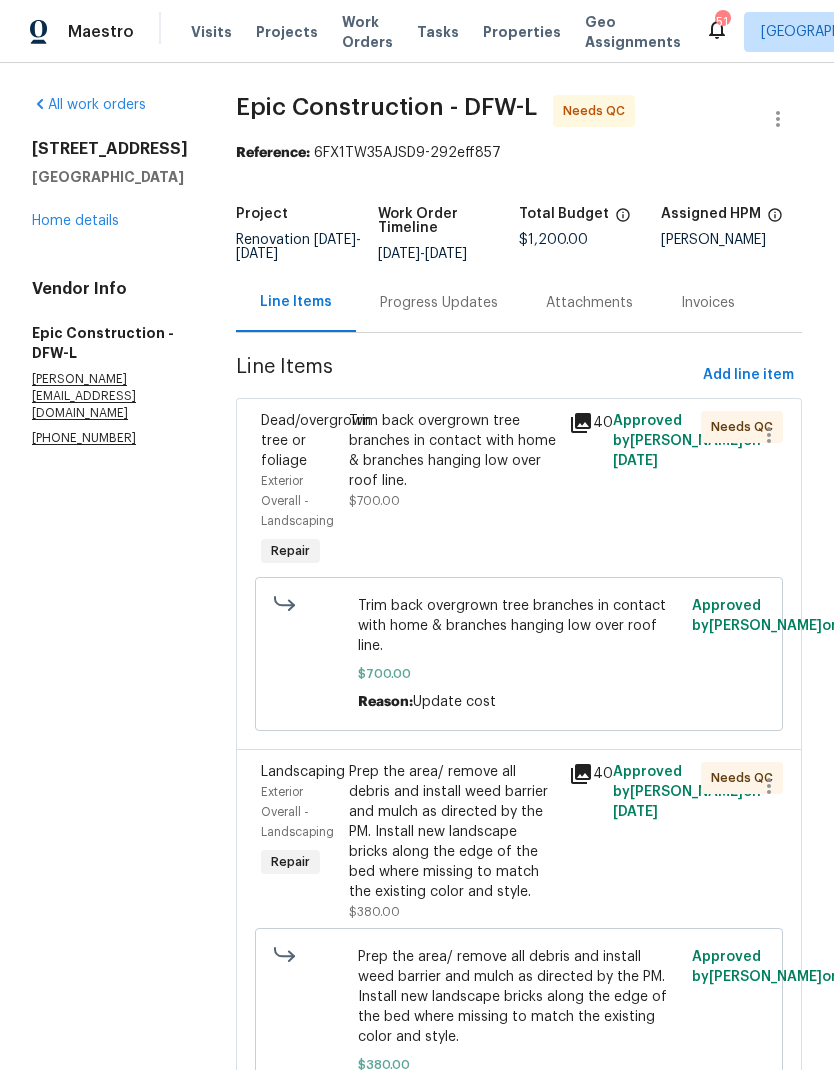 click on "Trim back overgrown tree branches in contact with home & branches hanging low over roof line." at bounding box center (453, 451) 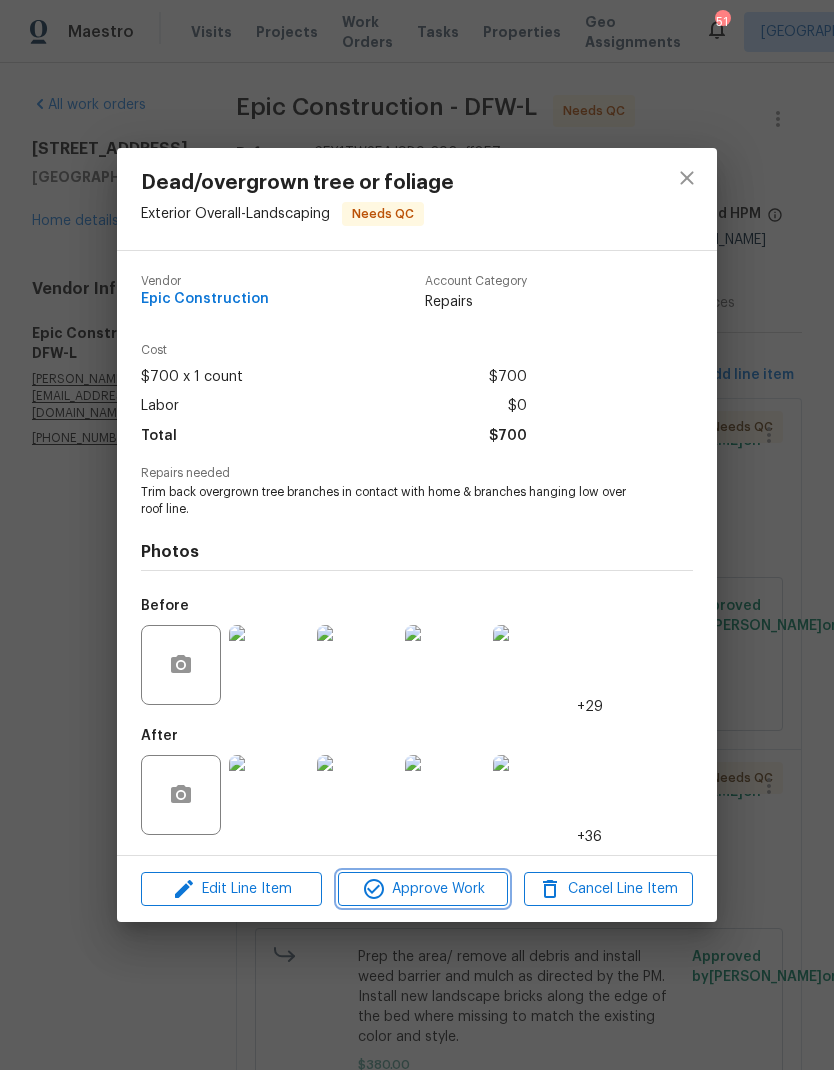 click on "Approve Work" at bounding box center (422, 889) 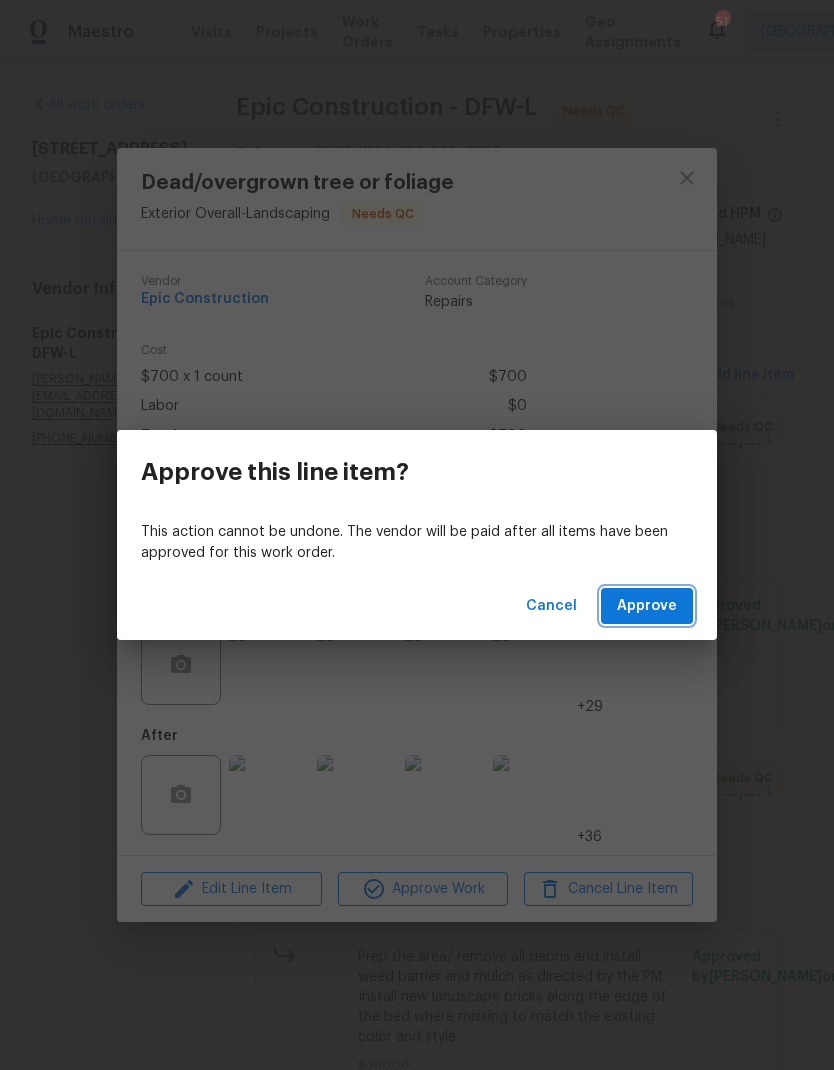 click on "Approve" at bounding box center (647, 606) 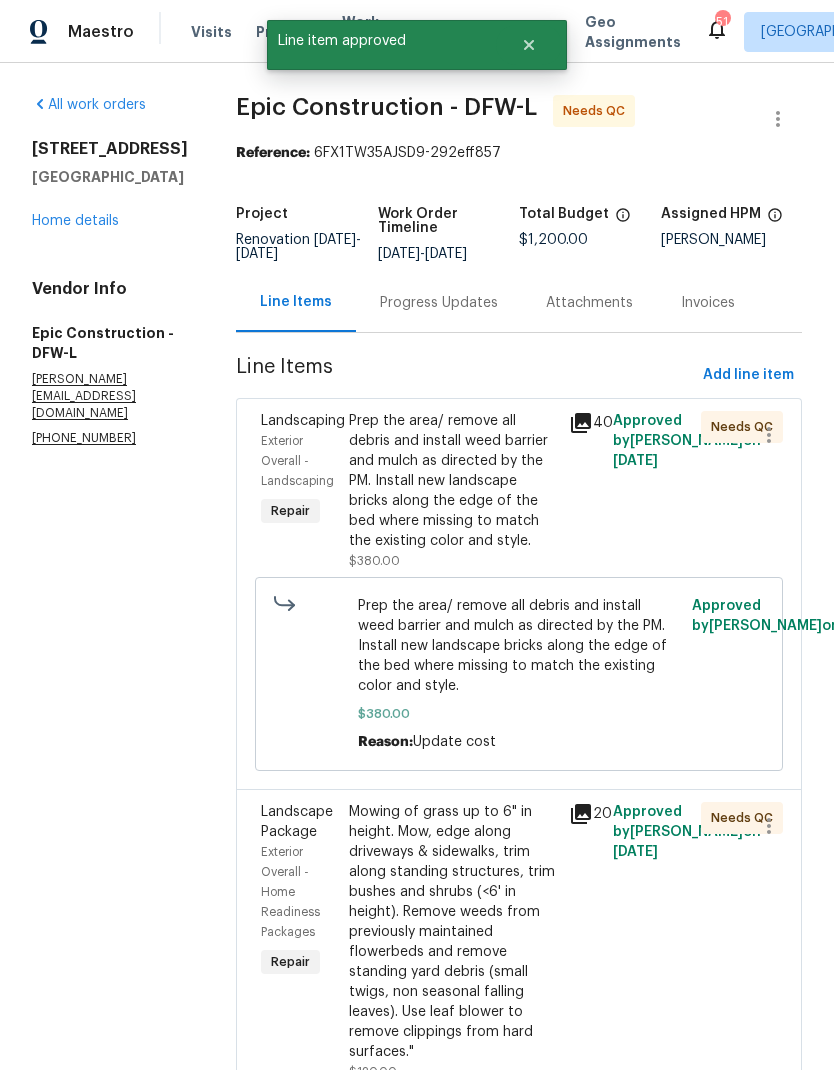 click on "Prep the area/ remove all debris and install weed barrier and mulch as directed by the PM. Install new landscape bricks along the edge of the bed where missing to match the existing color and style." at bounding box center [453, 481] 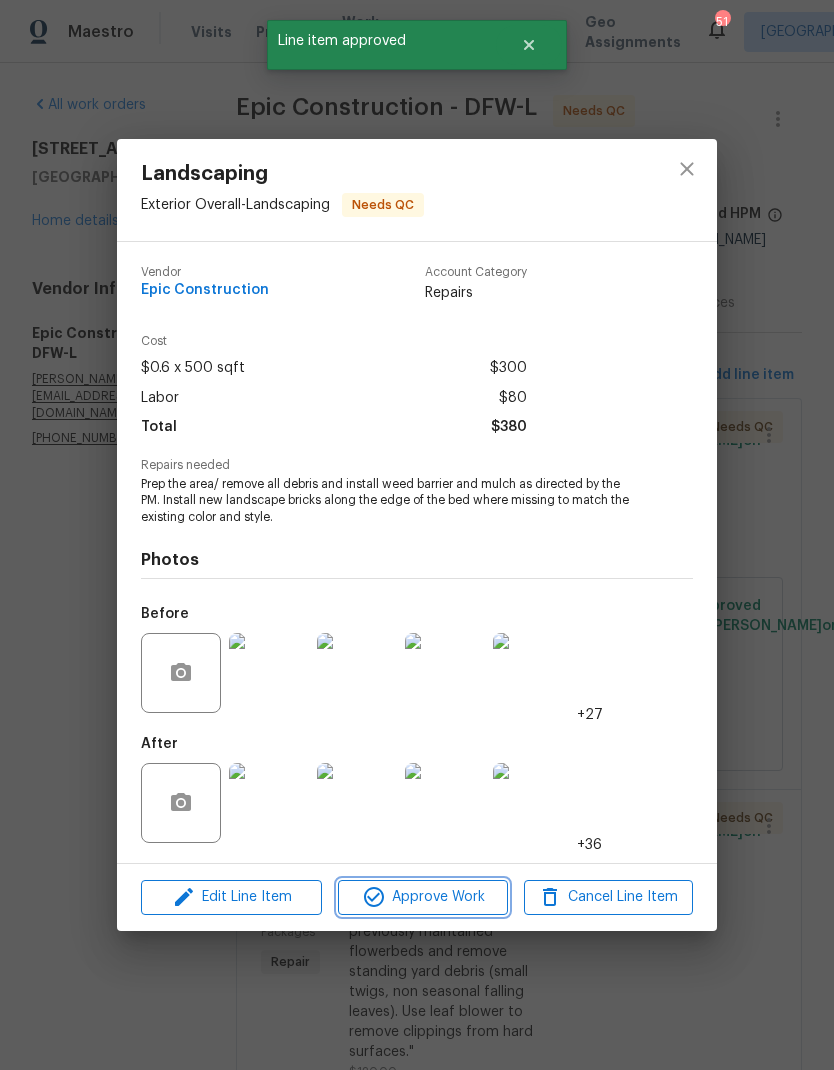 click on "Approve Work" at bounding box center (422, 897) 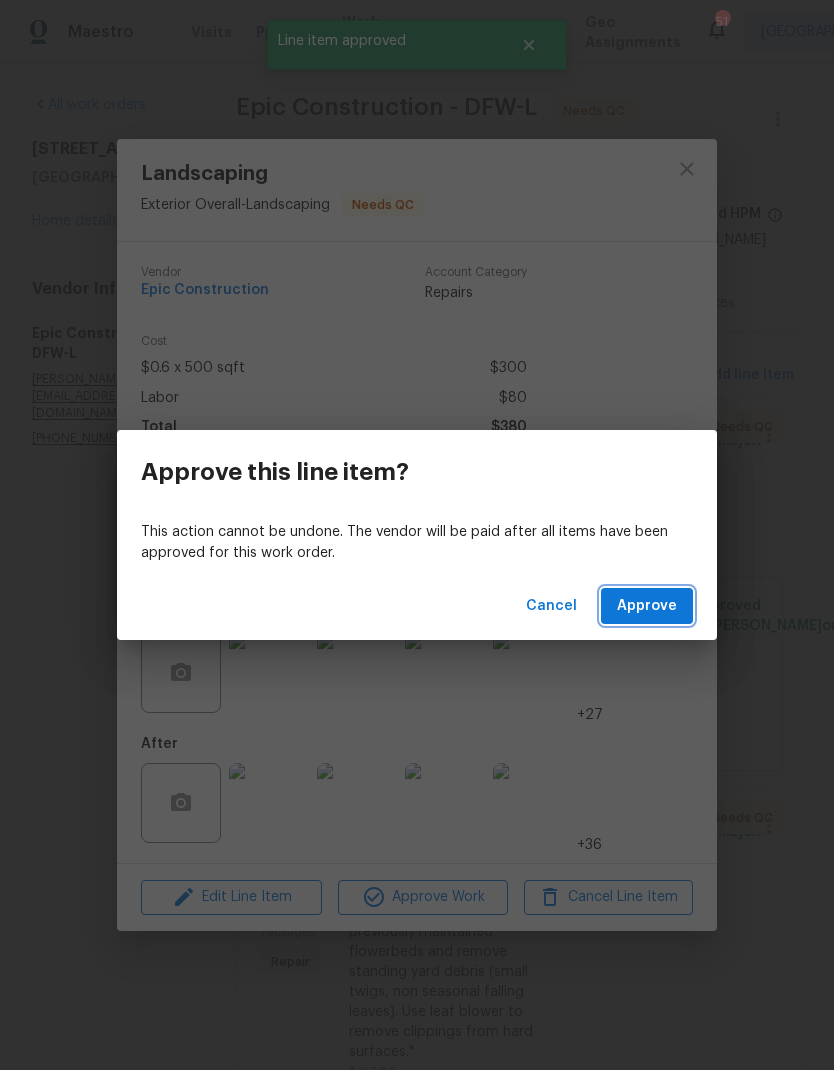 click on "Approve" at bounding box center (647, 606) 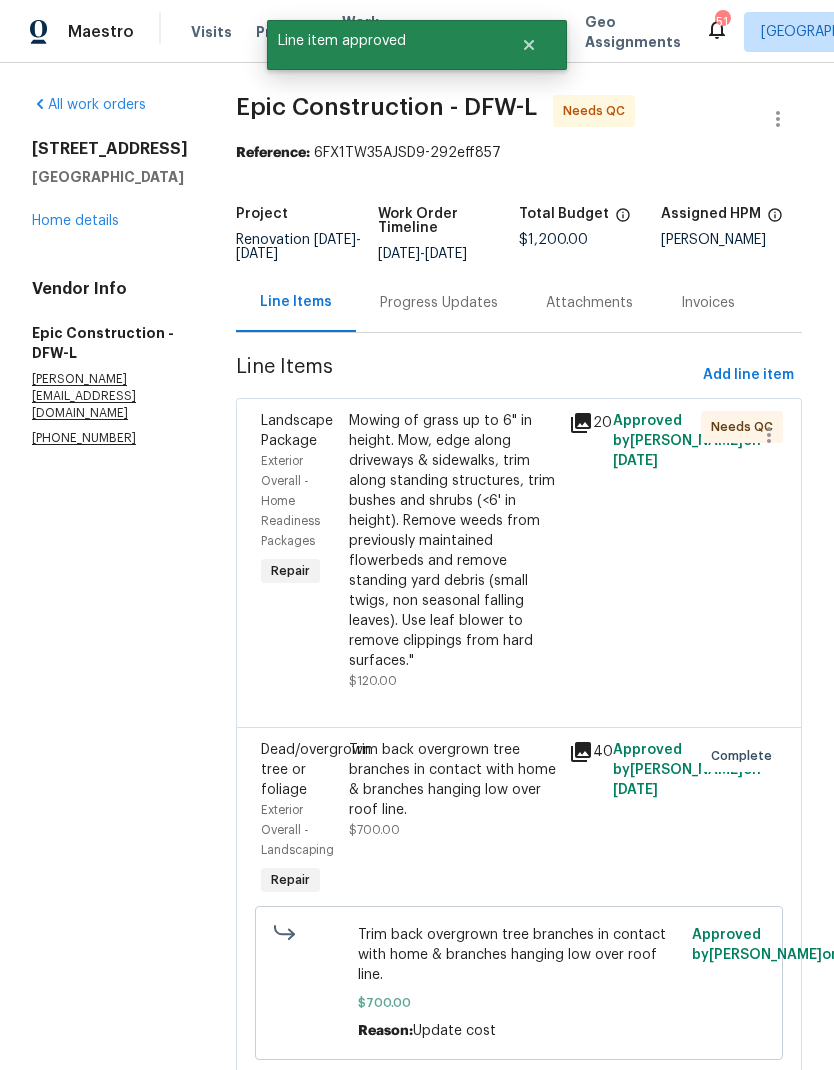 click on "Mowing of grass up to 6" in height. Mow, edge along driveways & sidewalks, trim along standing structures, trim bushes and shrubs (<6' in height). Remove weeds from previously maintained flowerbeds and remove standing yard debris (small twigs, non seasonal falling leaves).  Use leaf blower to remove clippings from hard surfaces."" at bounding box center [453, 541] 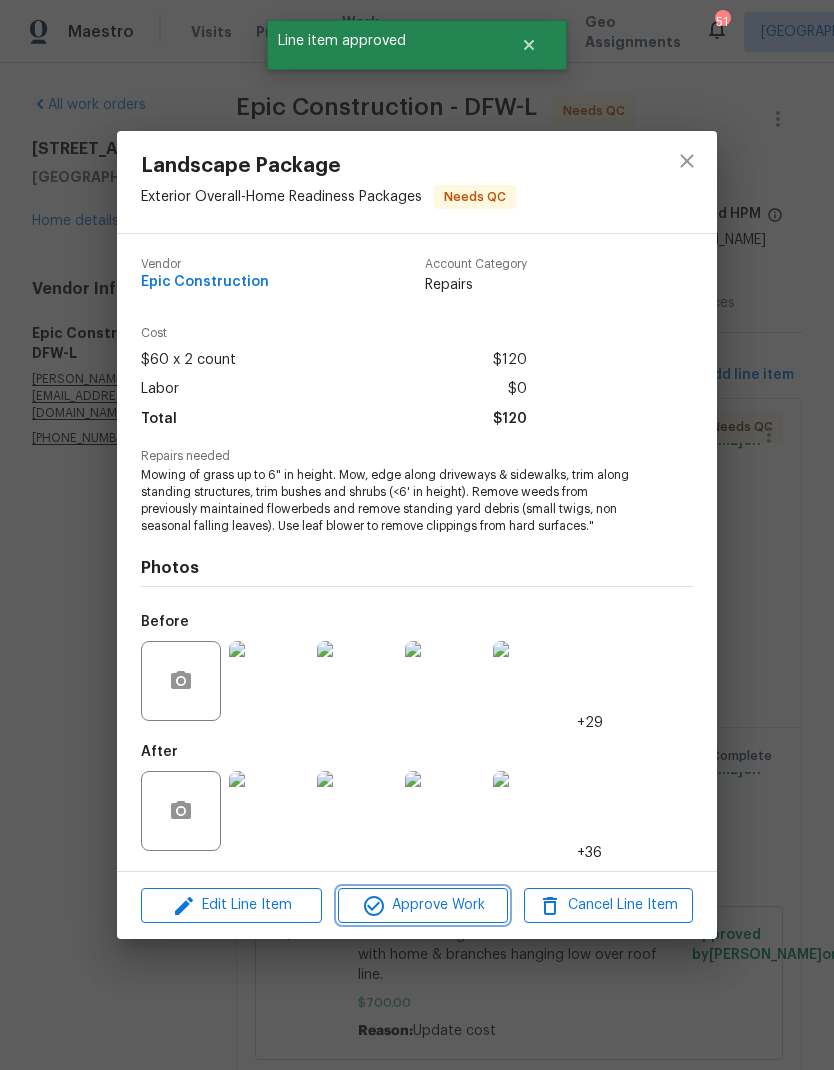 click on "Approve Work" at bounding box center [422, 905] 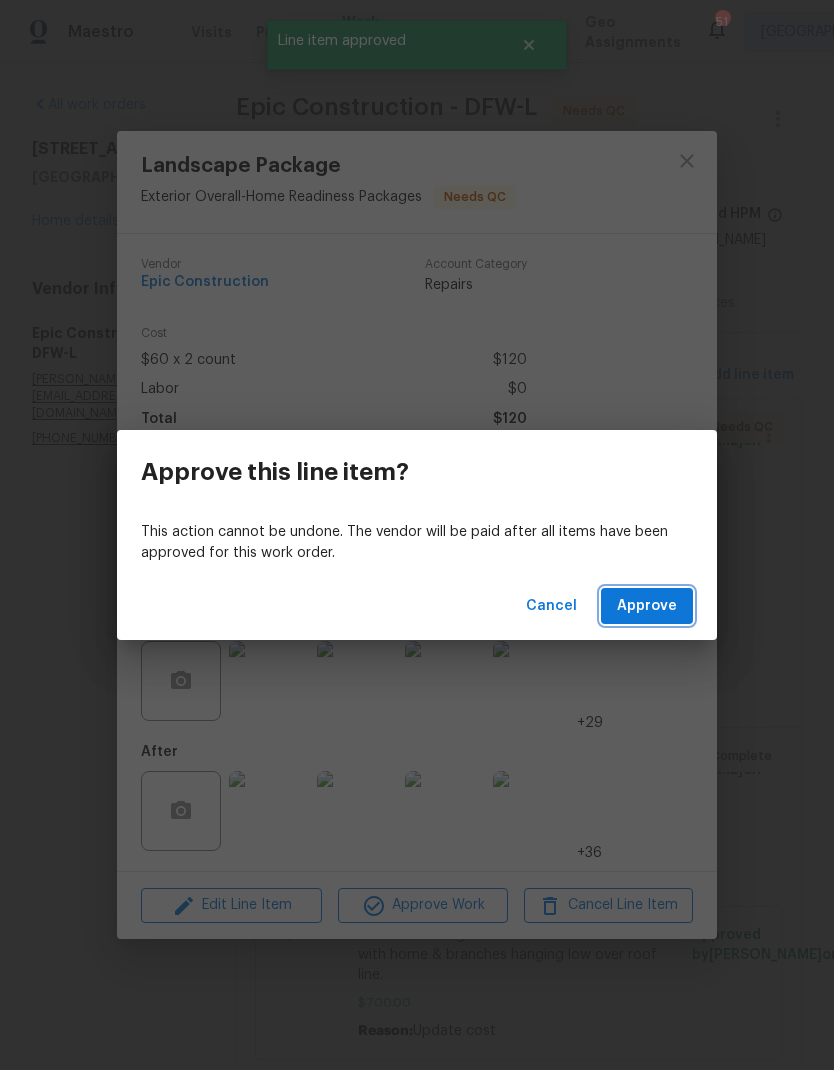 click on "Approve" at bounding box center [647, 606] 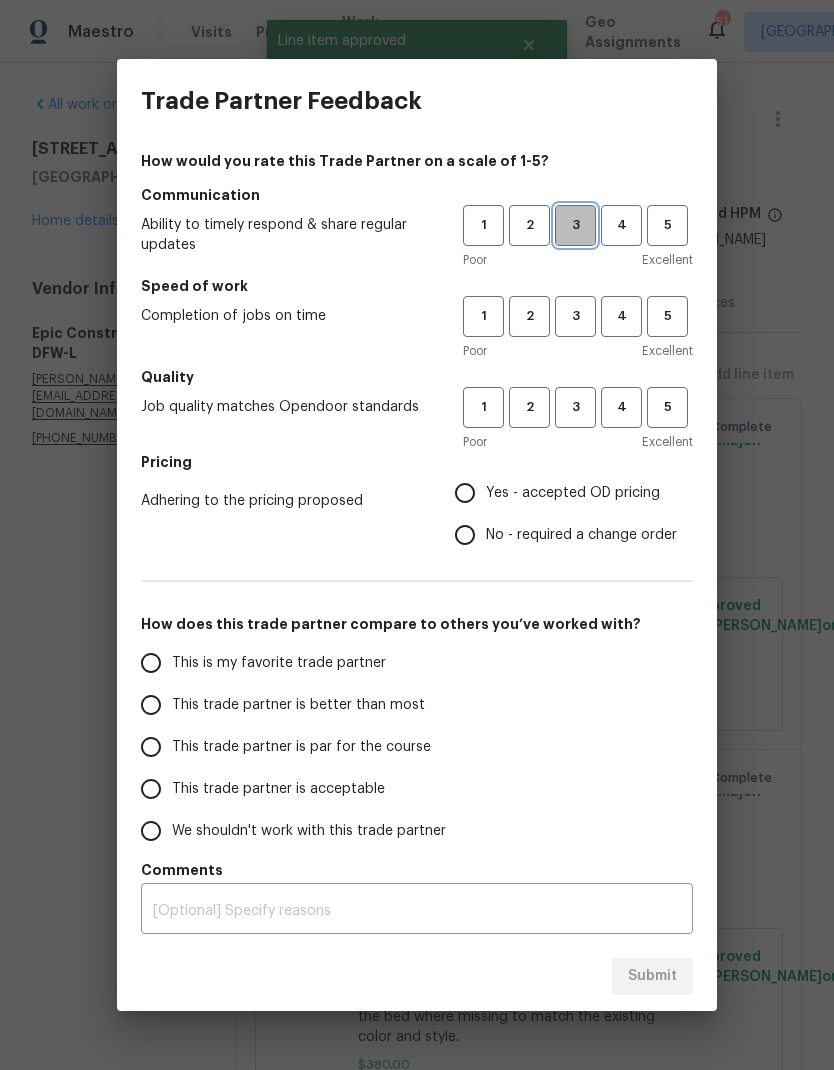 click on "3" at bounding box center [575, 225] 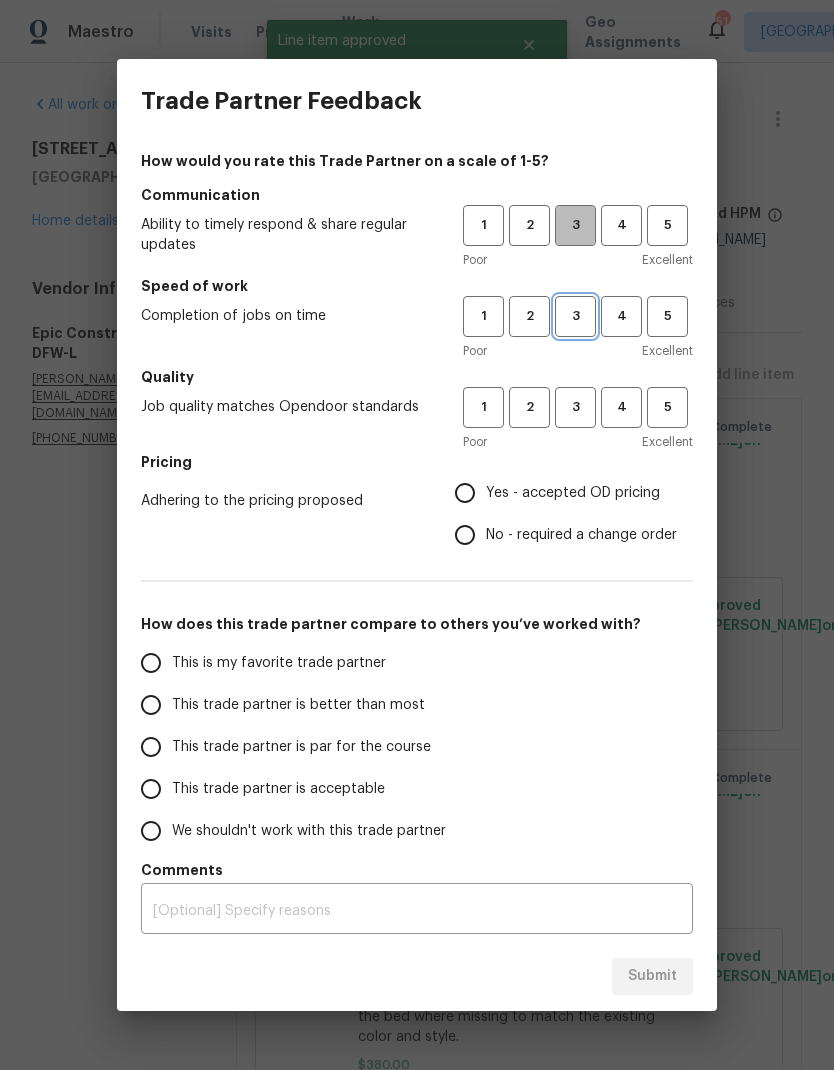 click on "3" at bounding box center (575, 316) 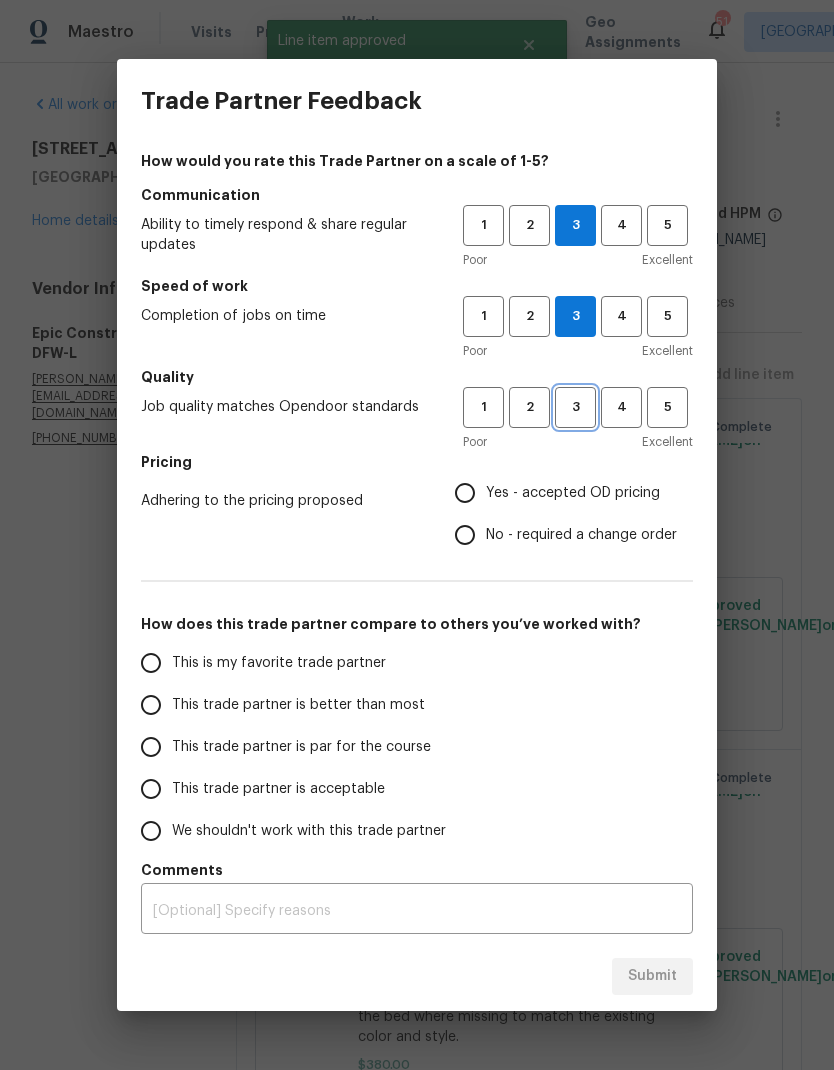 click on "3" at bounding box center (575, 407) 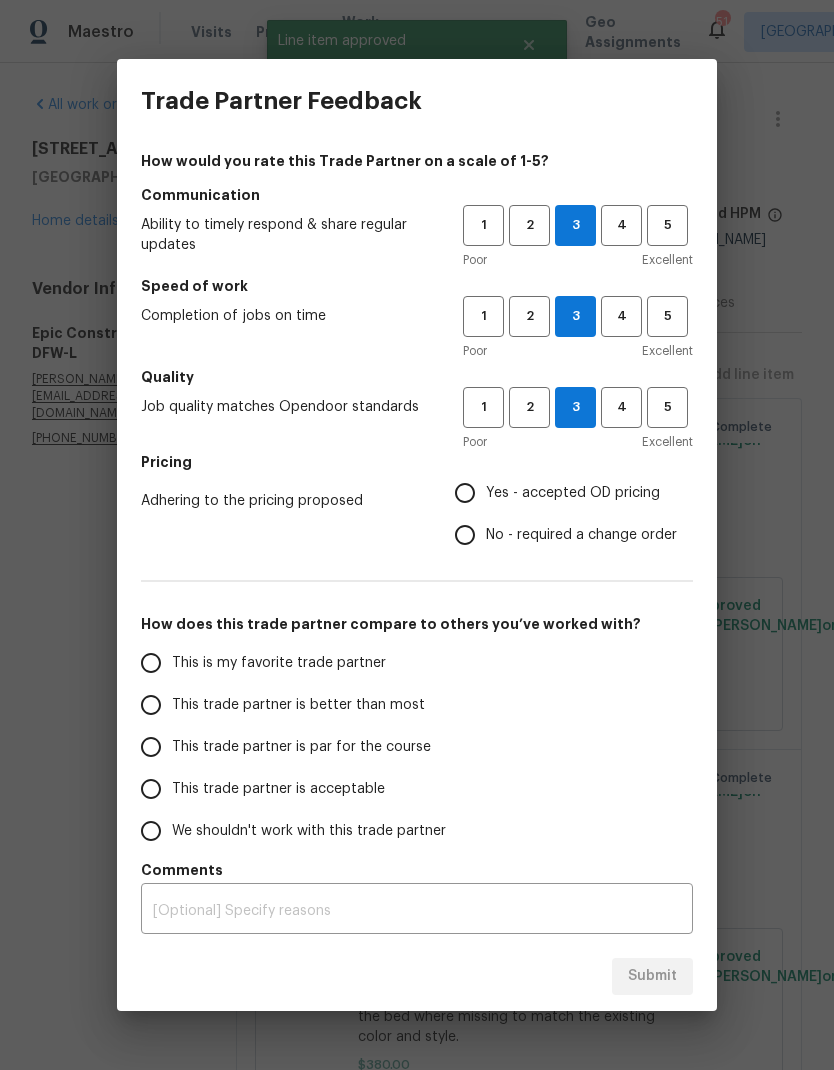 click on "Yes - accepted OD pricing" at bounding box center [465, 493] 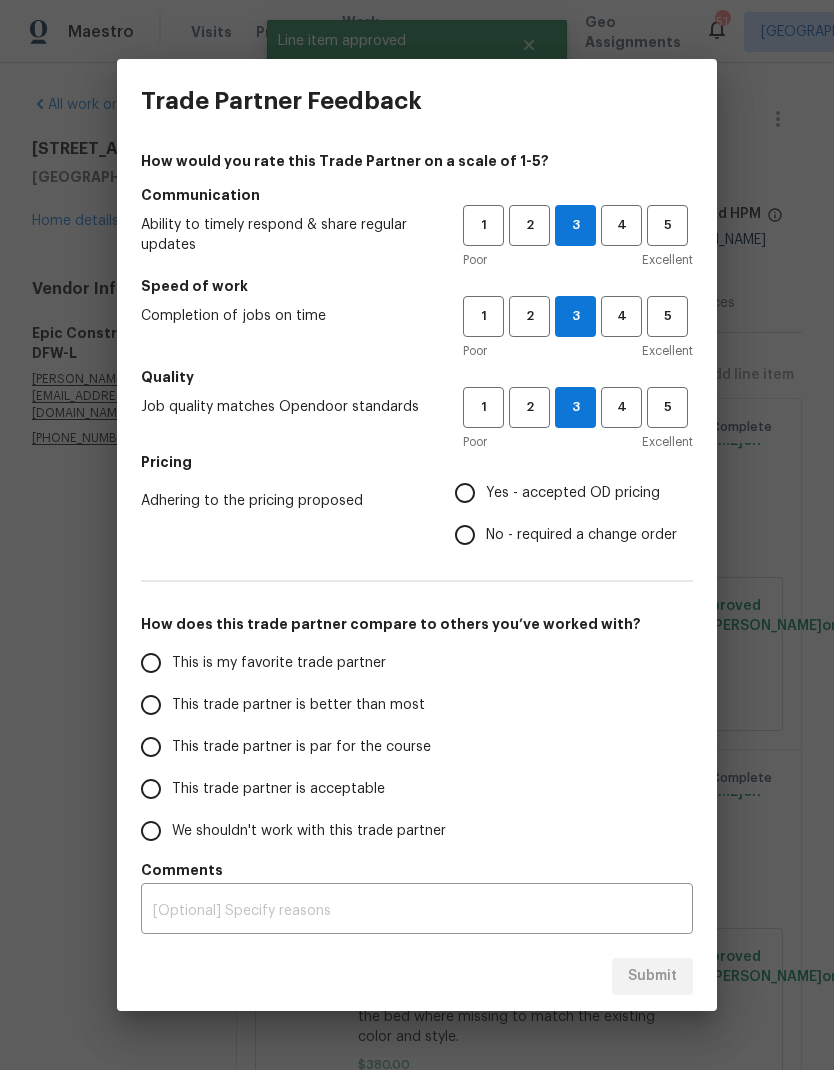 radio on "true" 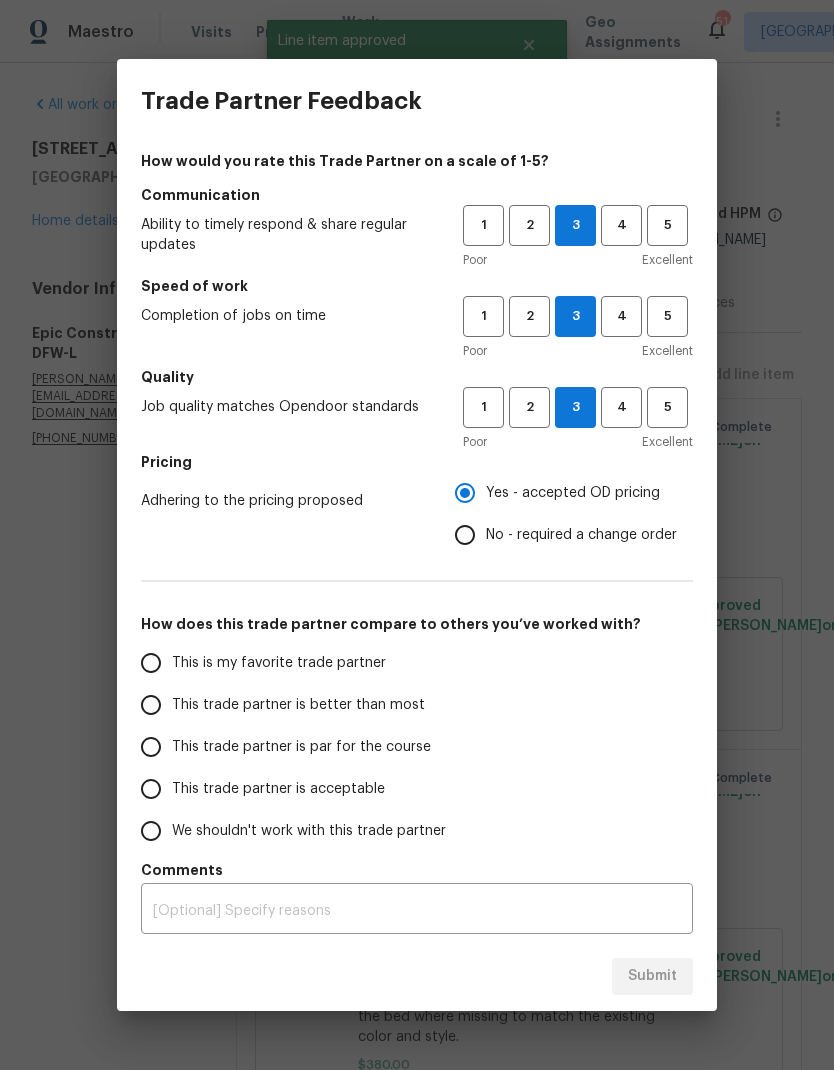 click on "No - required a change order" at bounding box center [465, 535] 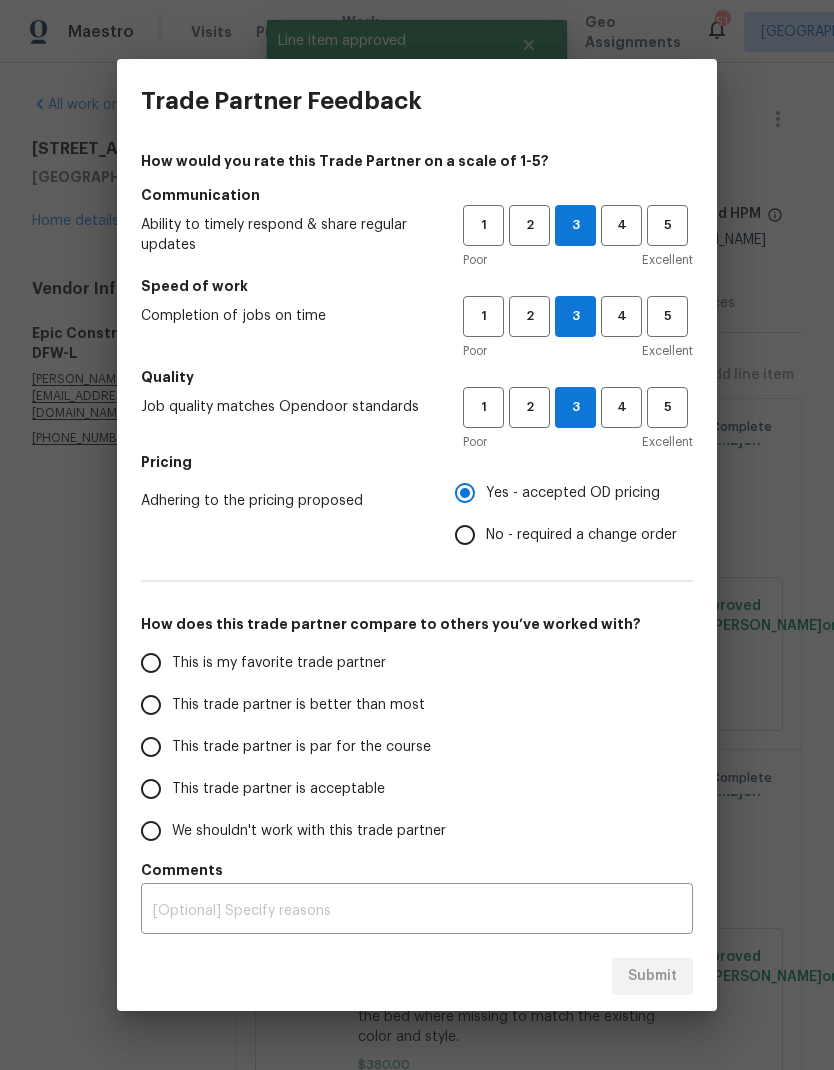 radio on "true" 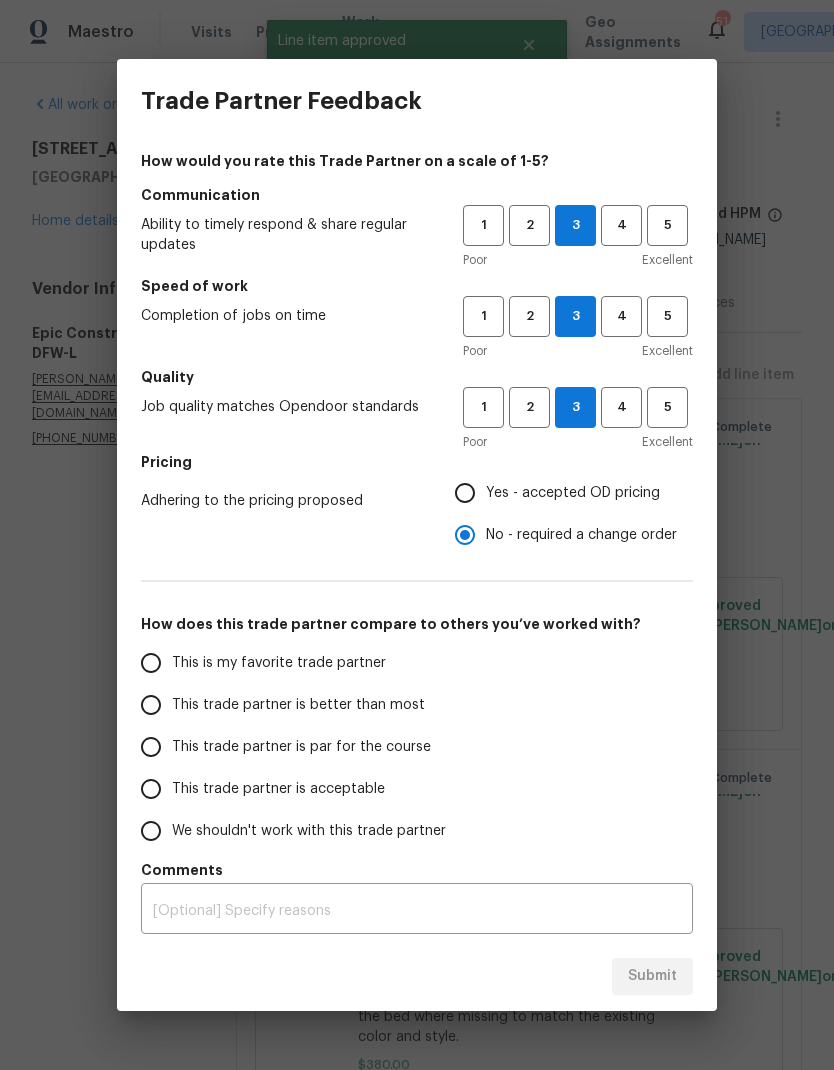 click on "This trade partner is par for the course" at bounding box center (151, 747) 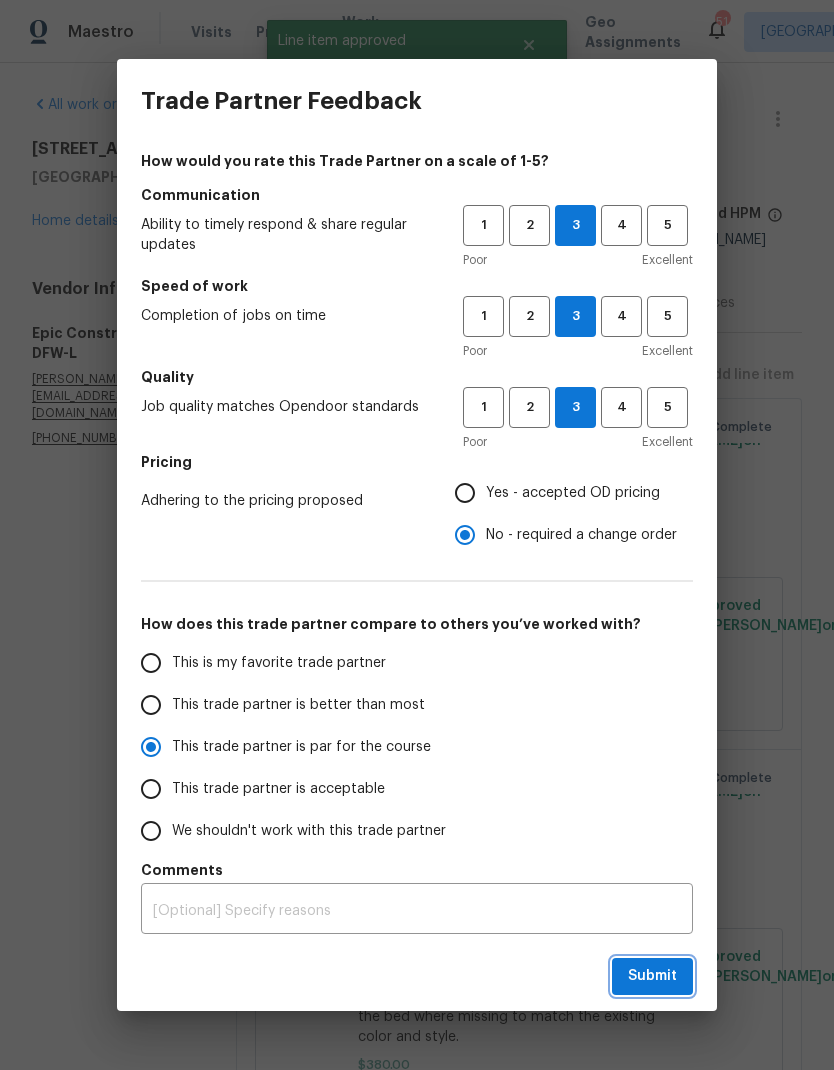 click on "Submit" at bounding box center (652, 976) 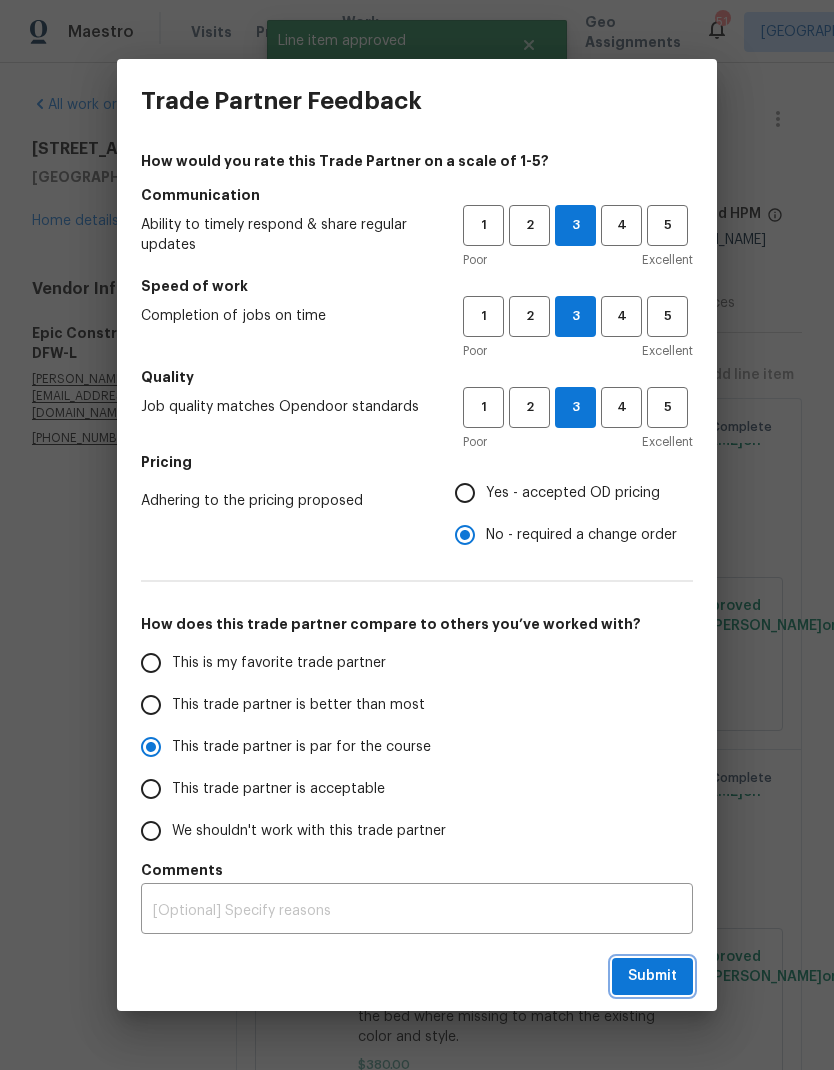 radio on "true" 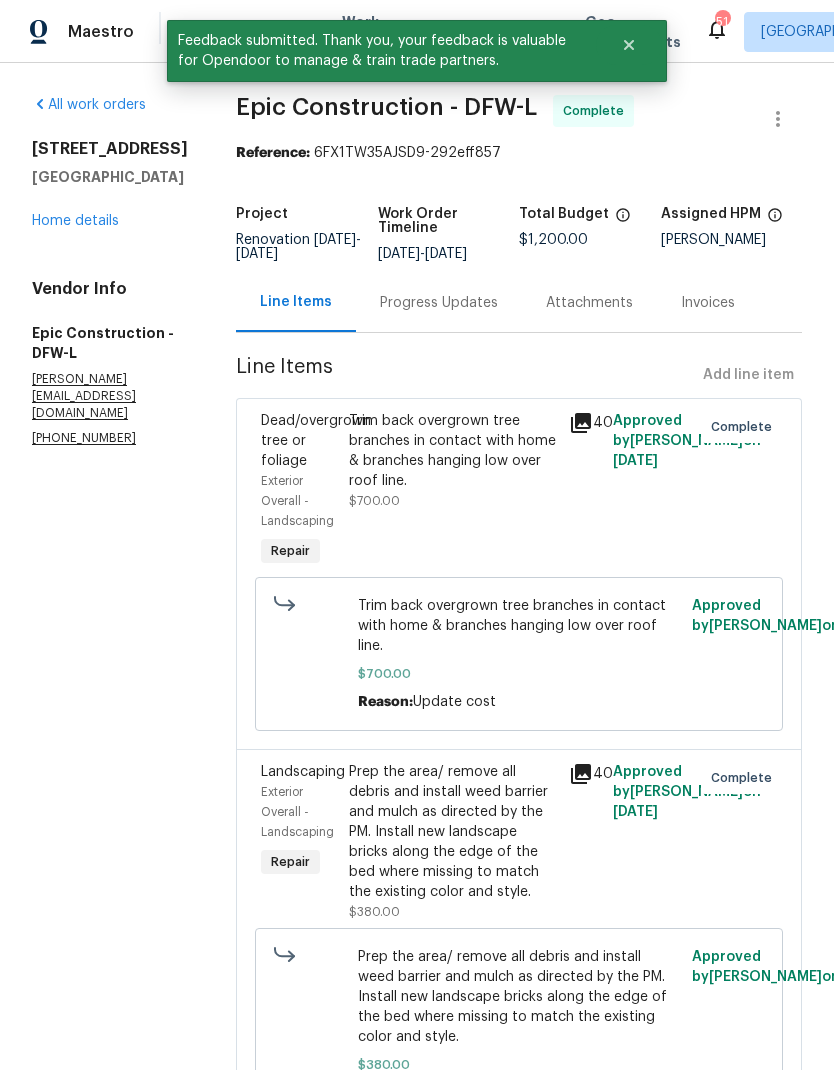 click on "Home details" at bounding box center (75, 221) 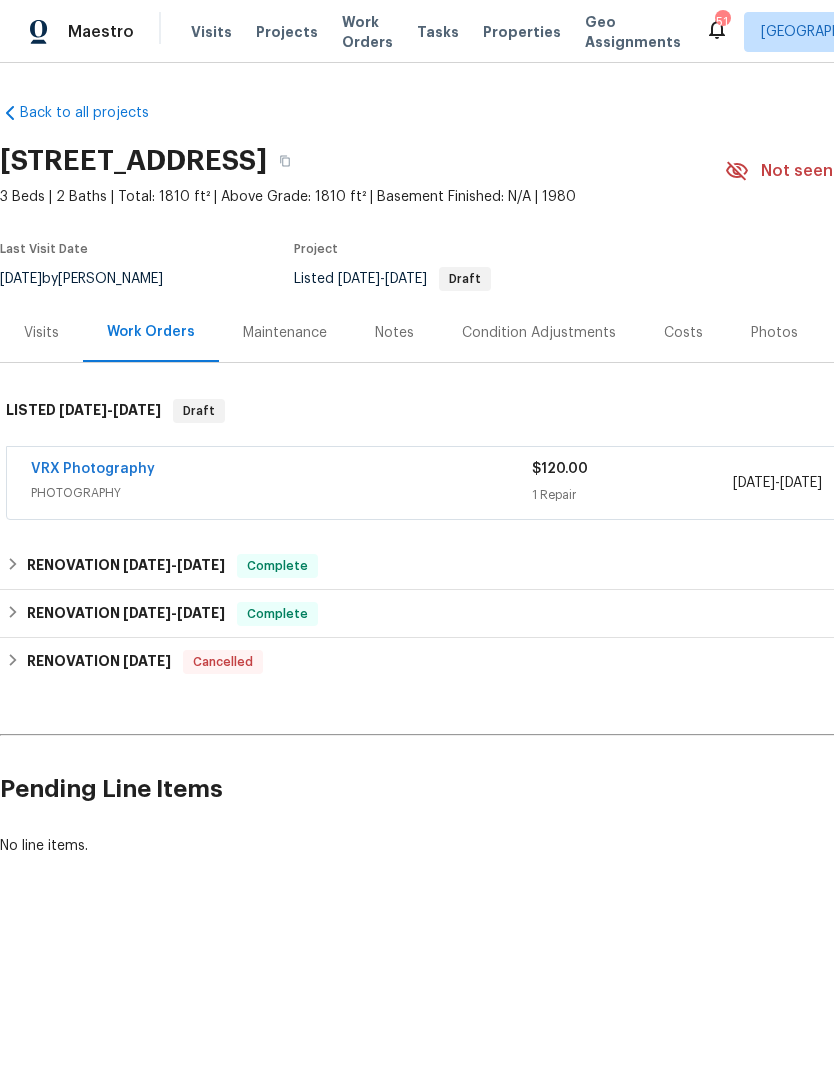 scroll, scrollTop: 0, scrollLeft: -1, axis: horizontal 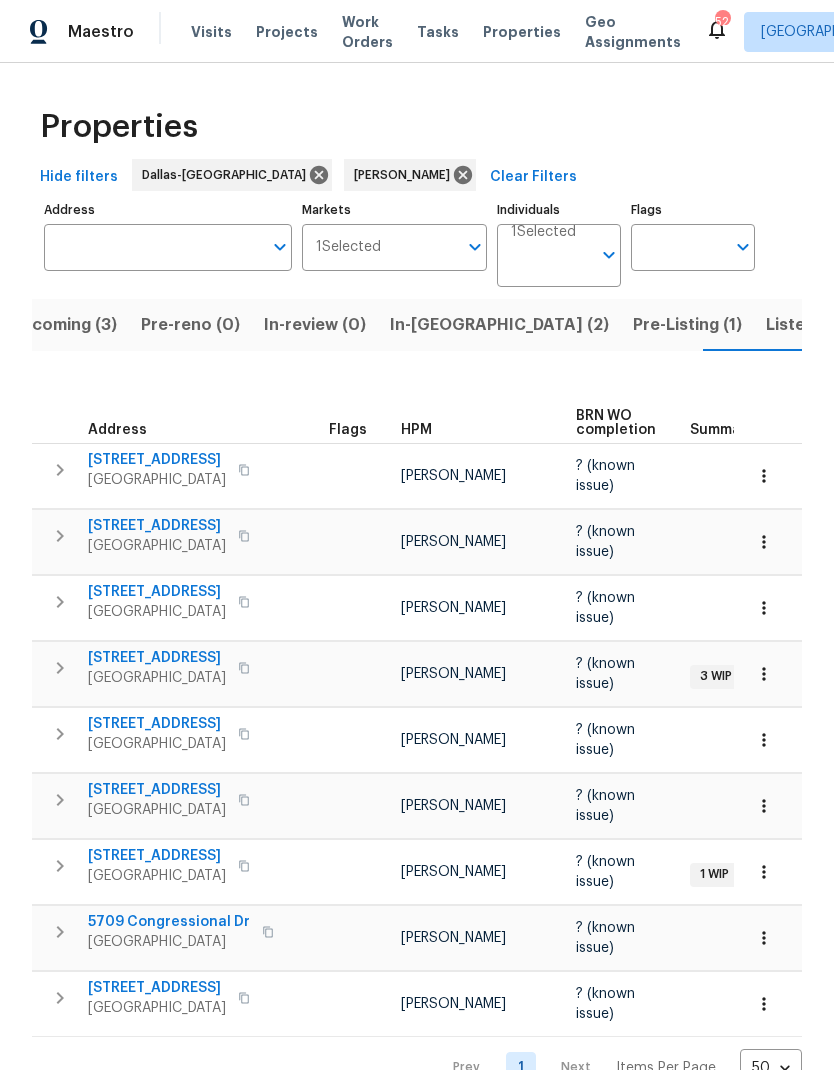click on "Pre-Listing (1)" at bounding box center [687, 325] 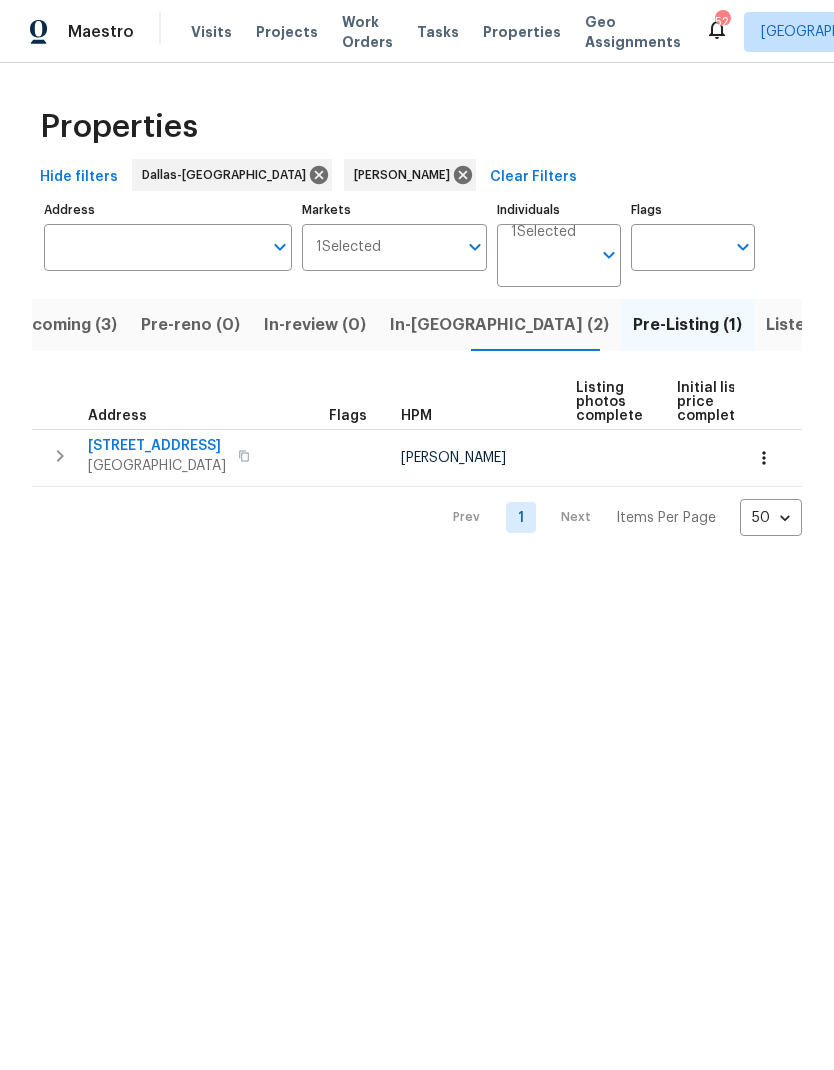 click on "In-[GEOGRAPHIC_DATA] (2)" at bounding box center (499, 325) 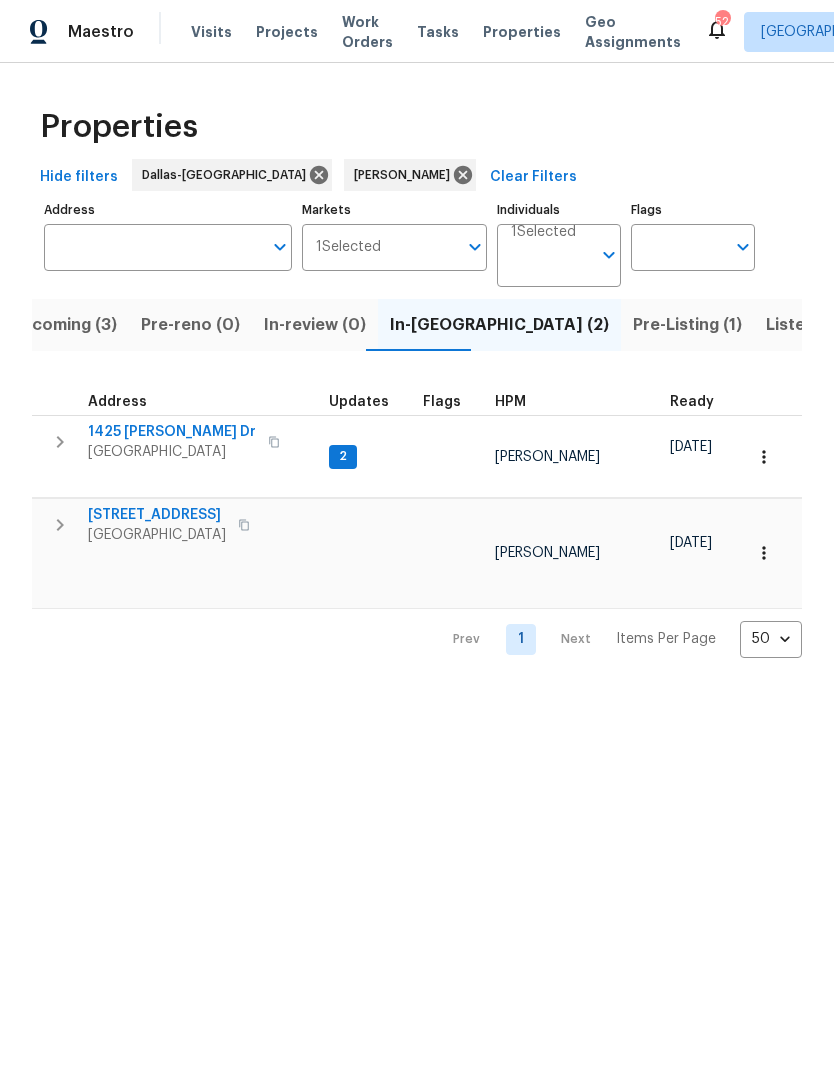 scroll, scrollTop: 0, scrollLeft: 0, axis: both 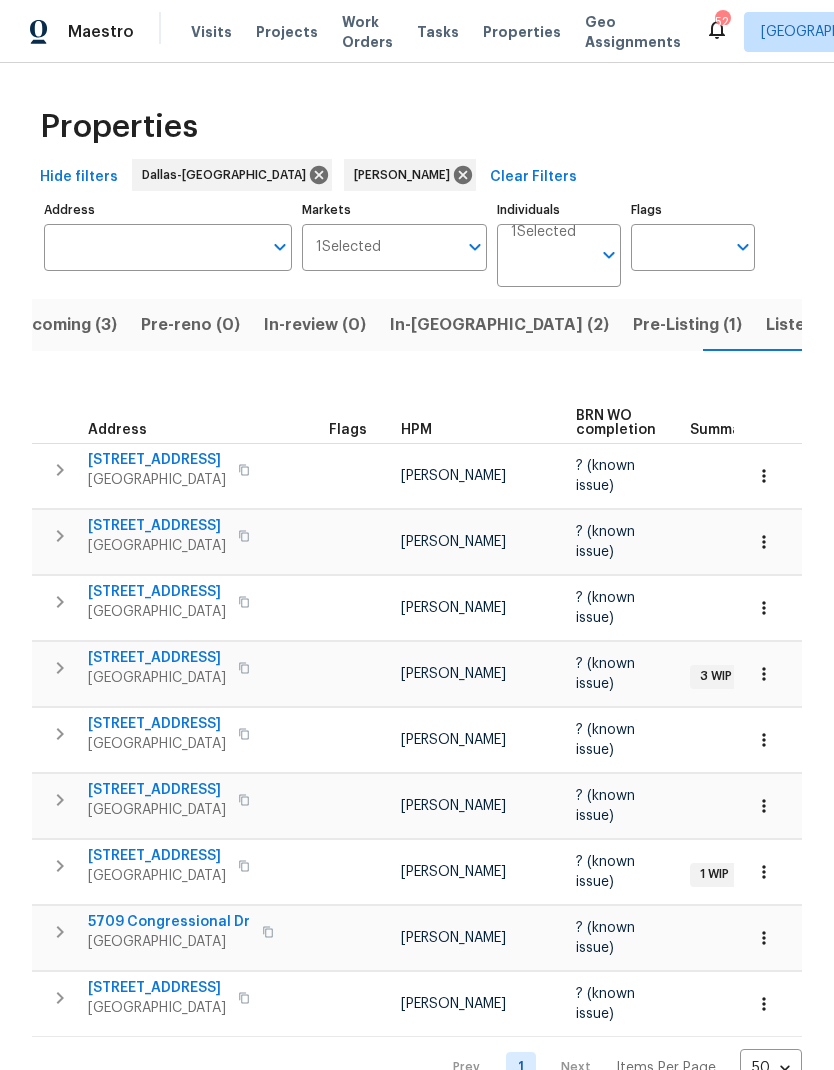 click at bounding box center (764, 872) 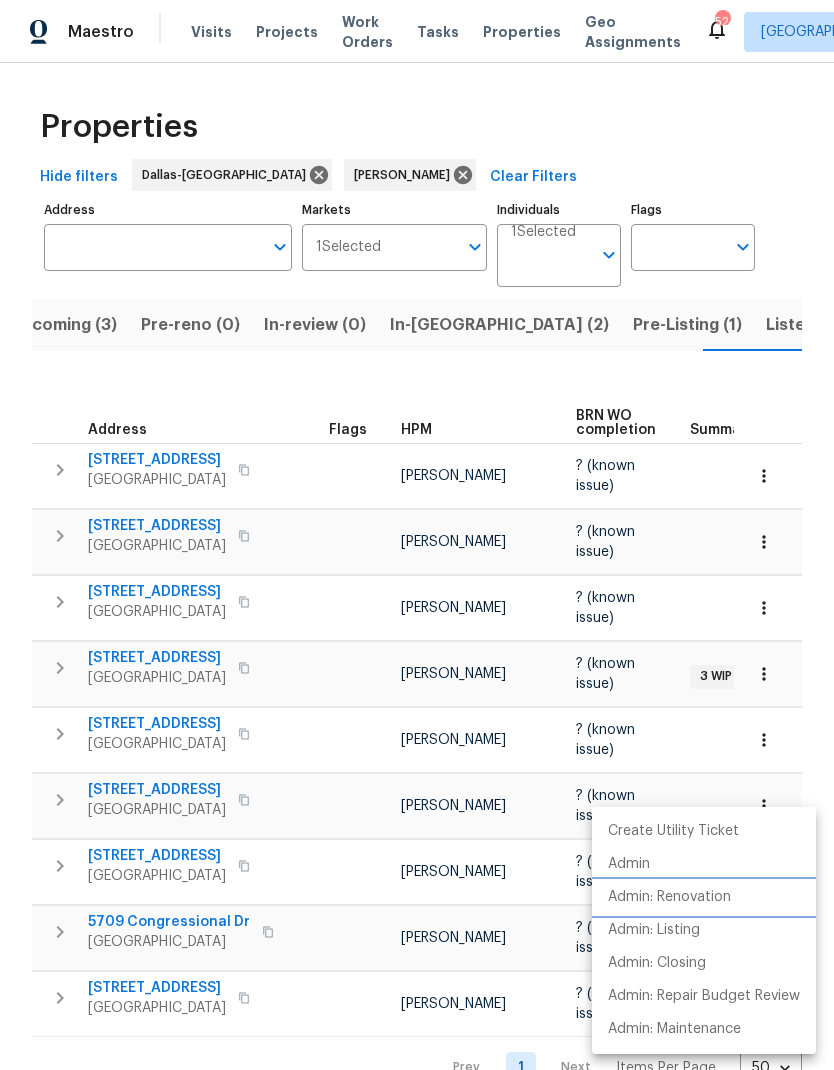 click on "Admin: Renovation" at bounding box center (669, 897) 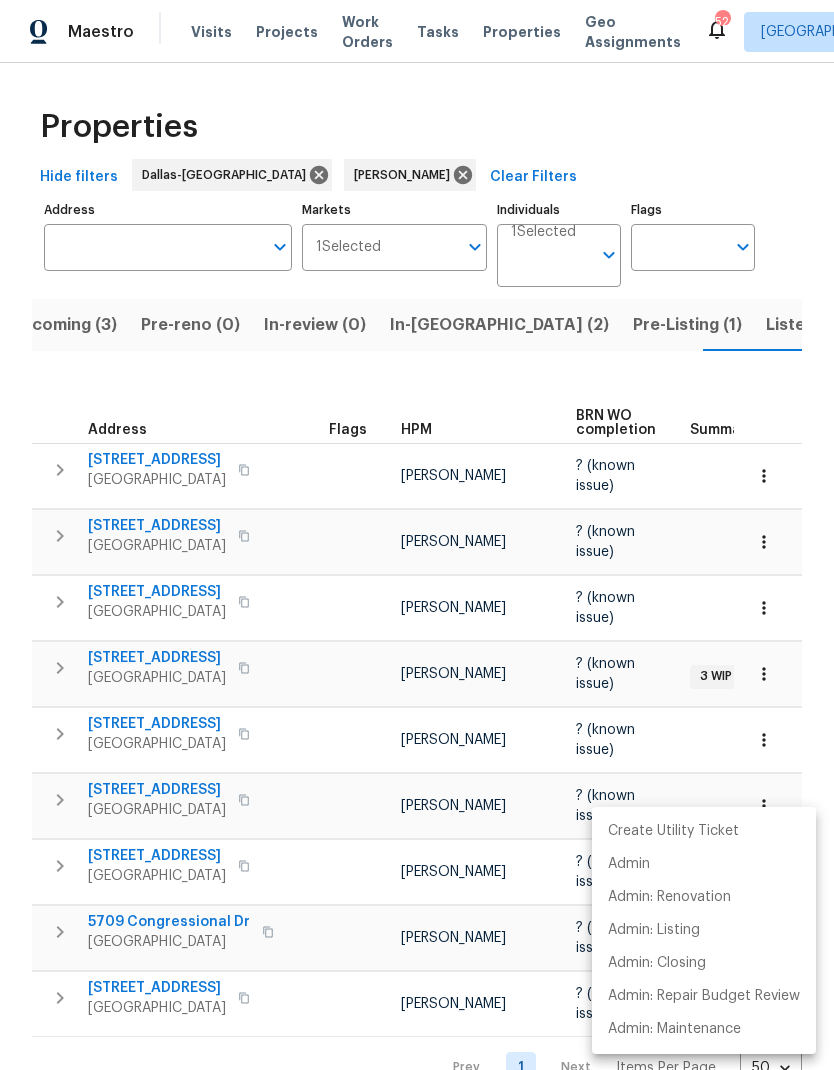 click at bounding box center [417, 535] 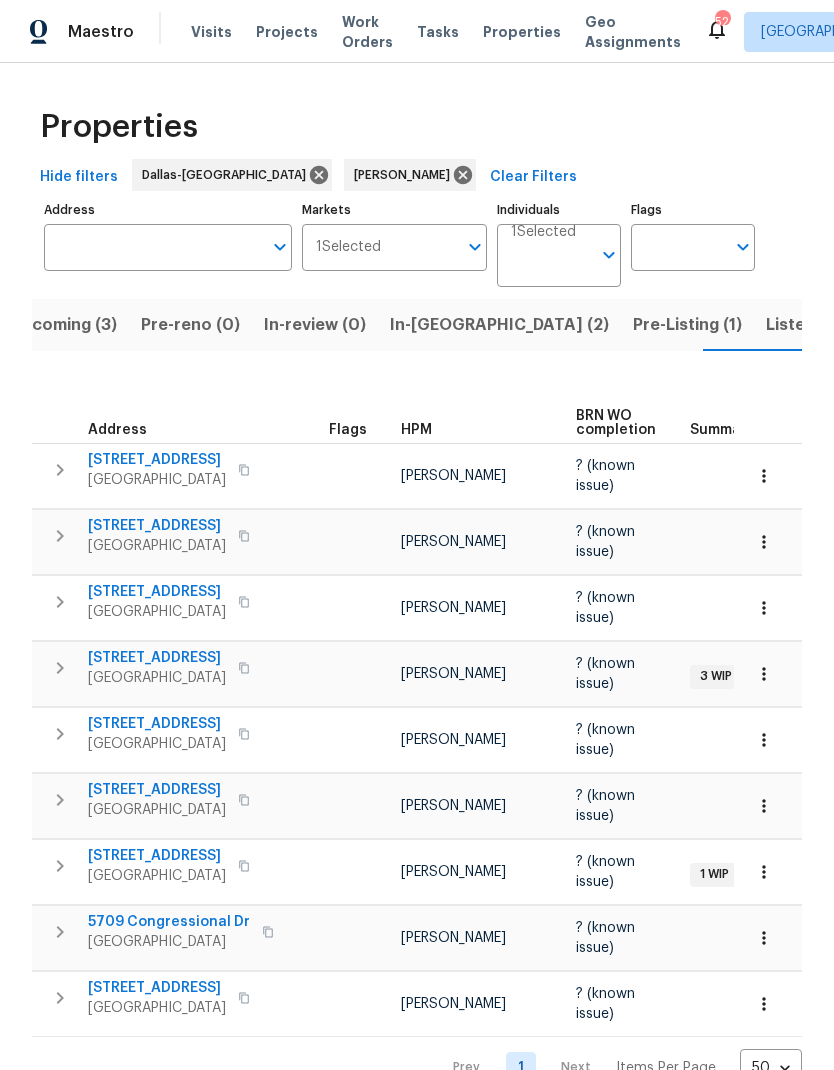 click 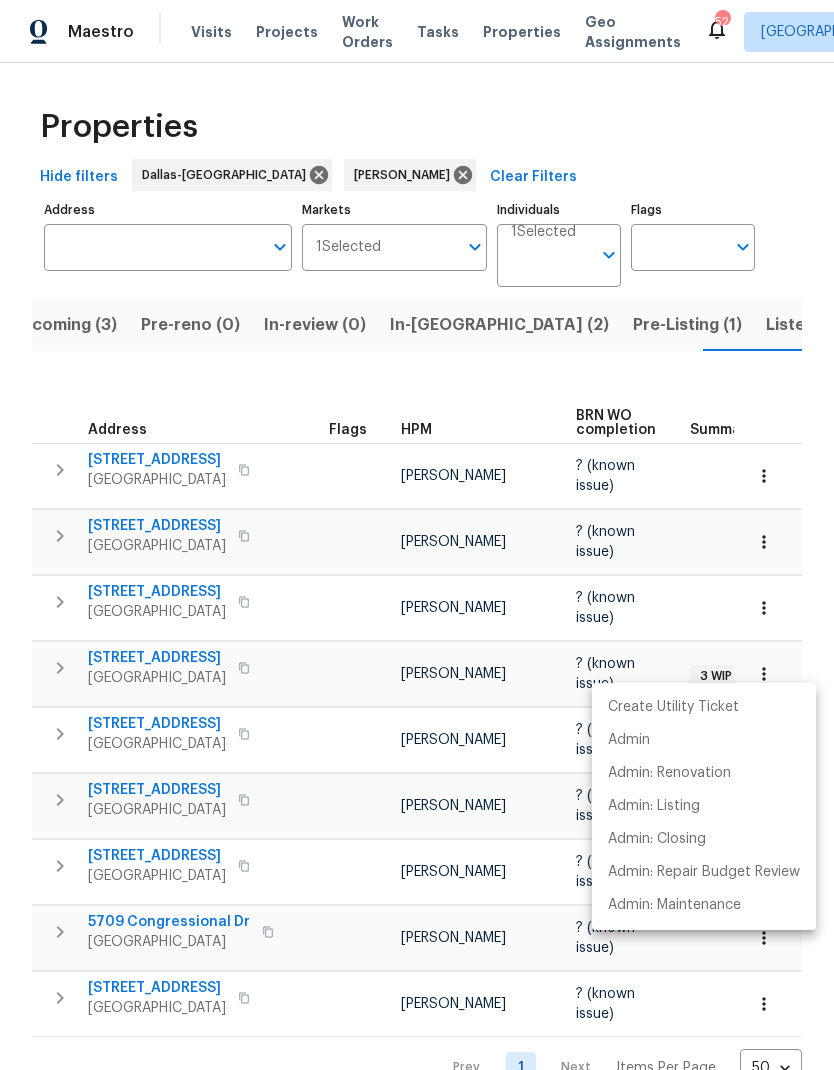 click at bounding box center (417, 535) 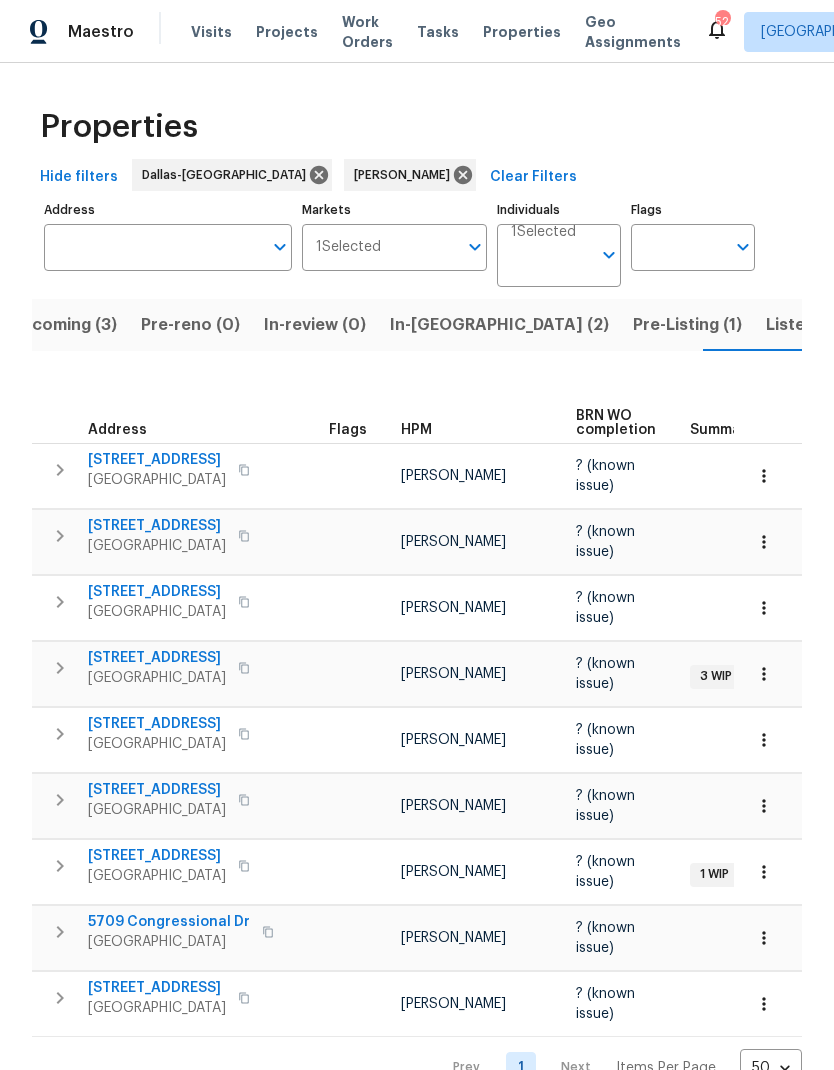 click 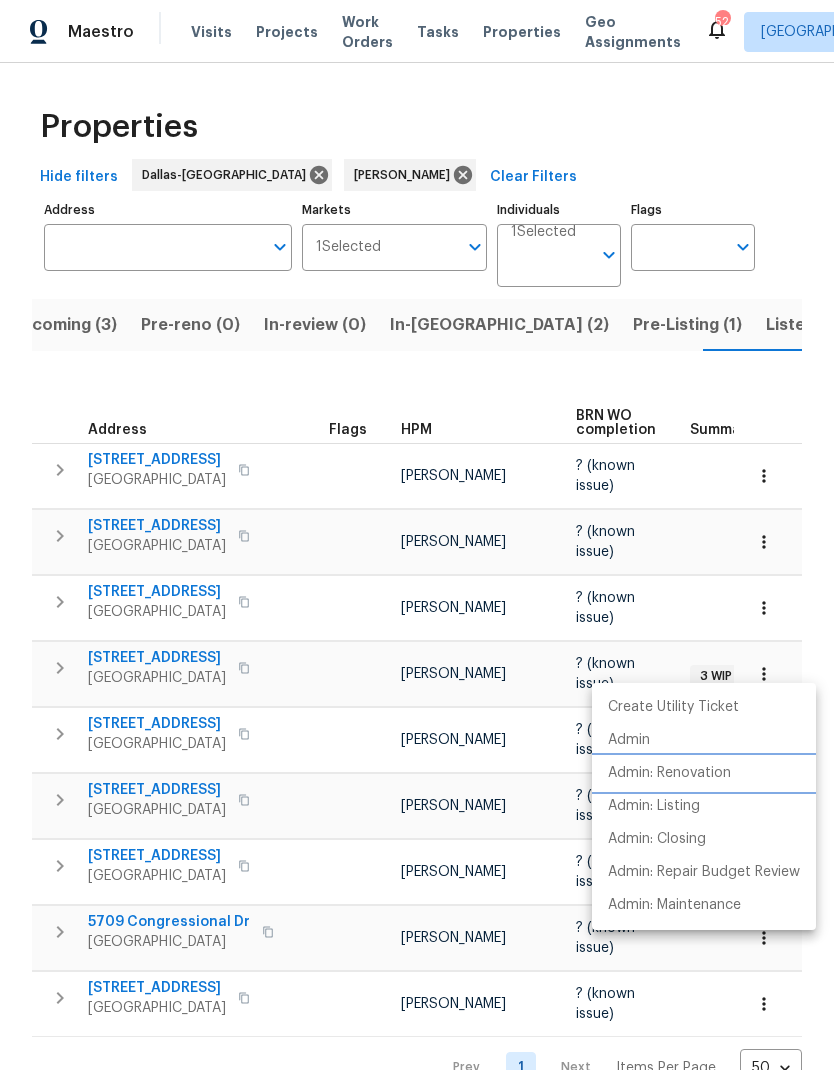 click on "Admin: Renovation" at bounding box center [669, 773] 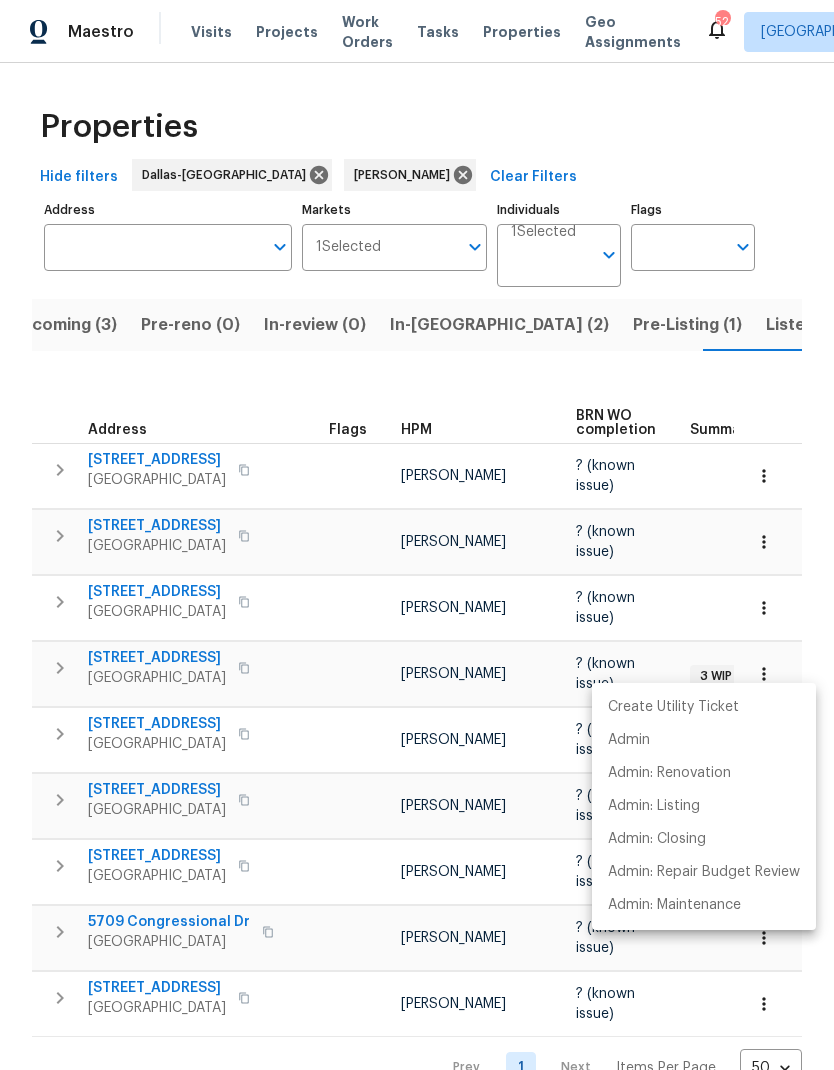 click at bounding box center (417, 535) 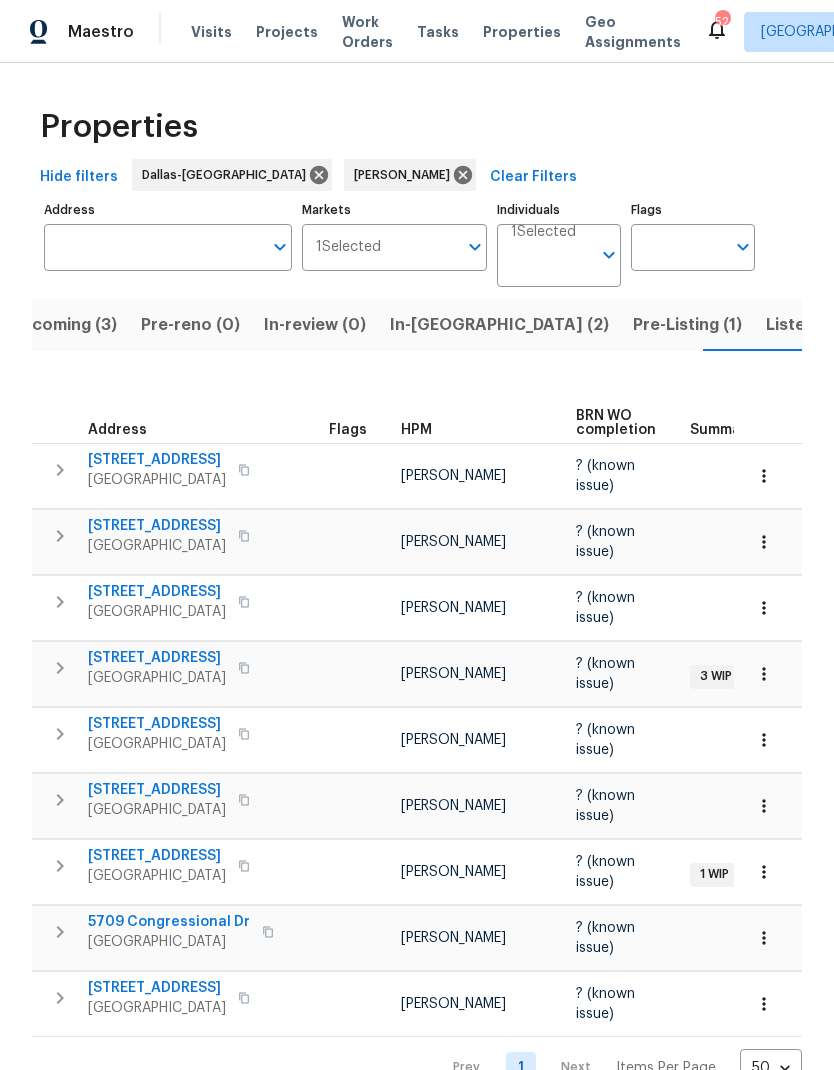 click on "Upcoming (3)" at bounding box center [63, 325] 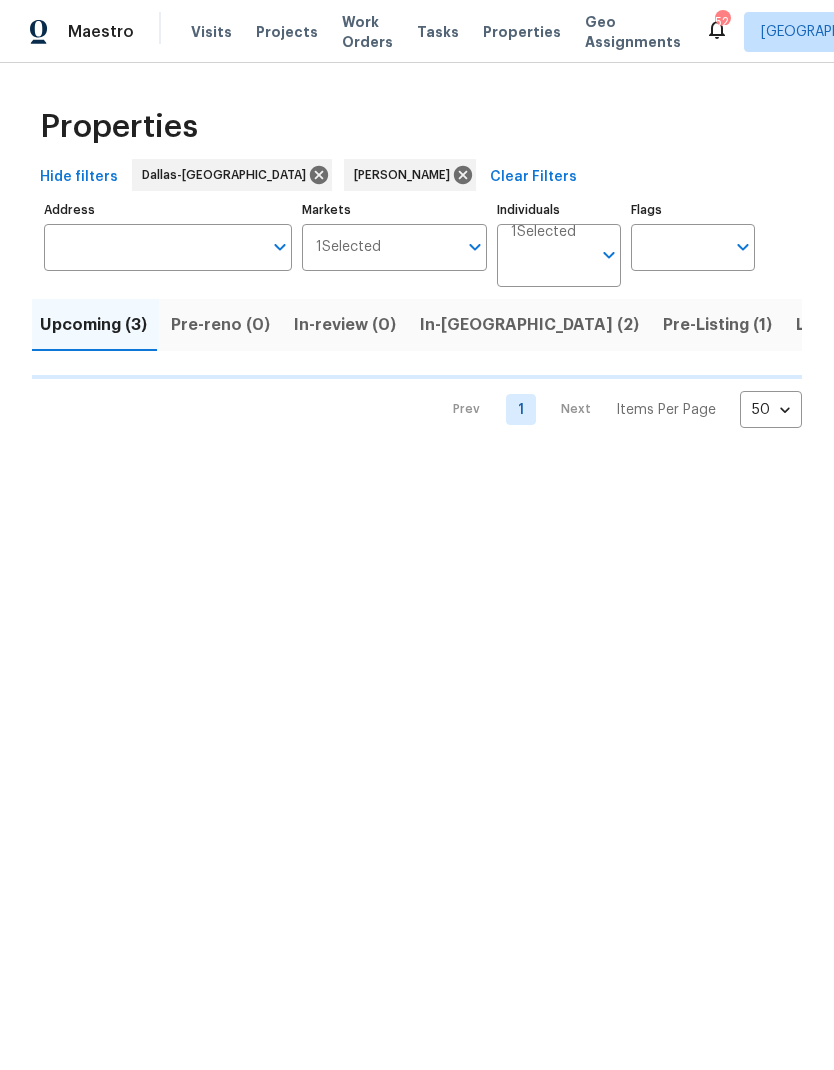 scroll, scrollTop: 0, scrollLeft: 0, axis: both 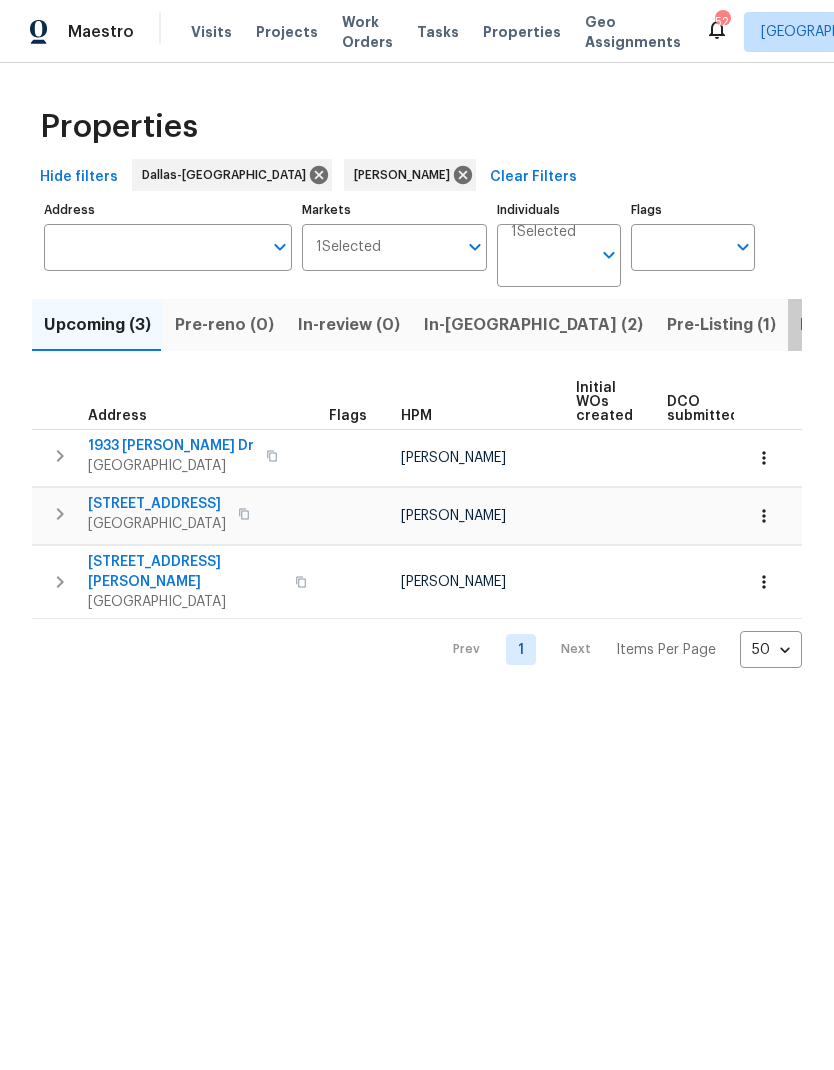 click on "Listed (19)" at bounding box center [841, 325] 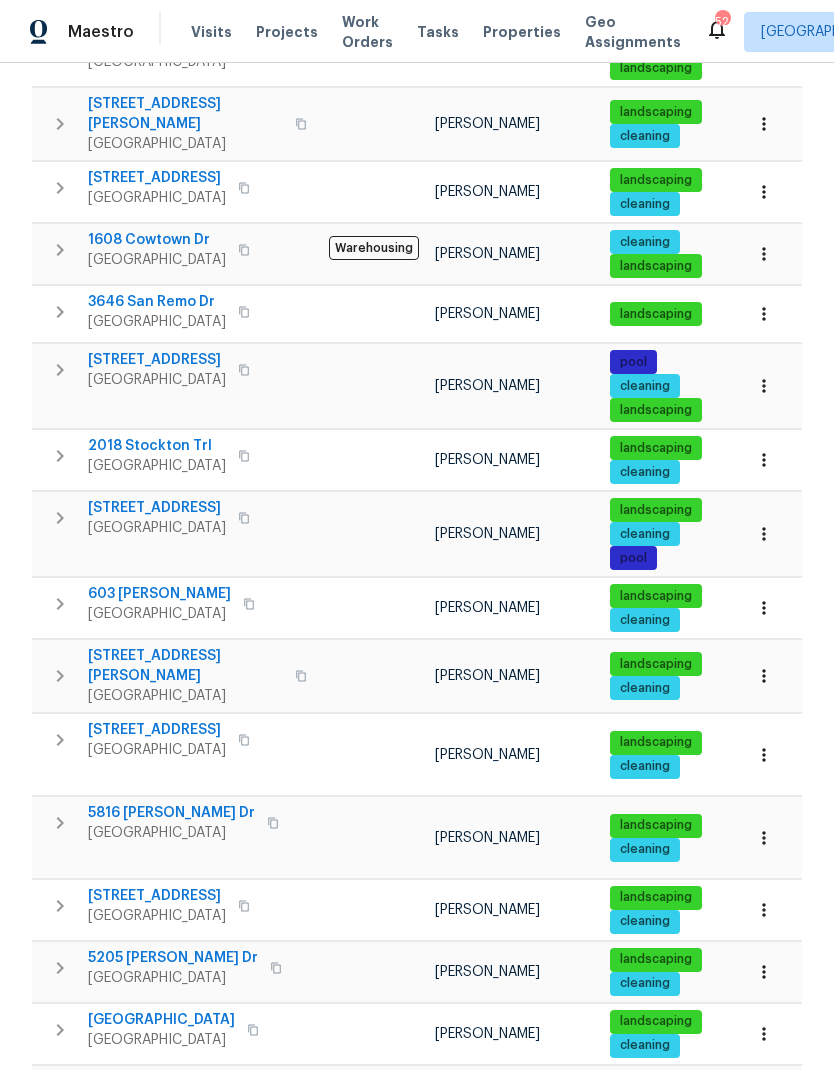scroll, scrollTop: 565, scrollLeft: 0, axis: vertical 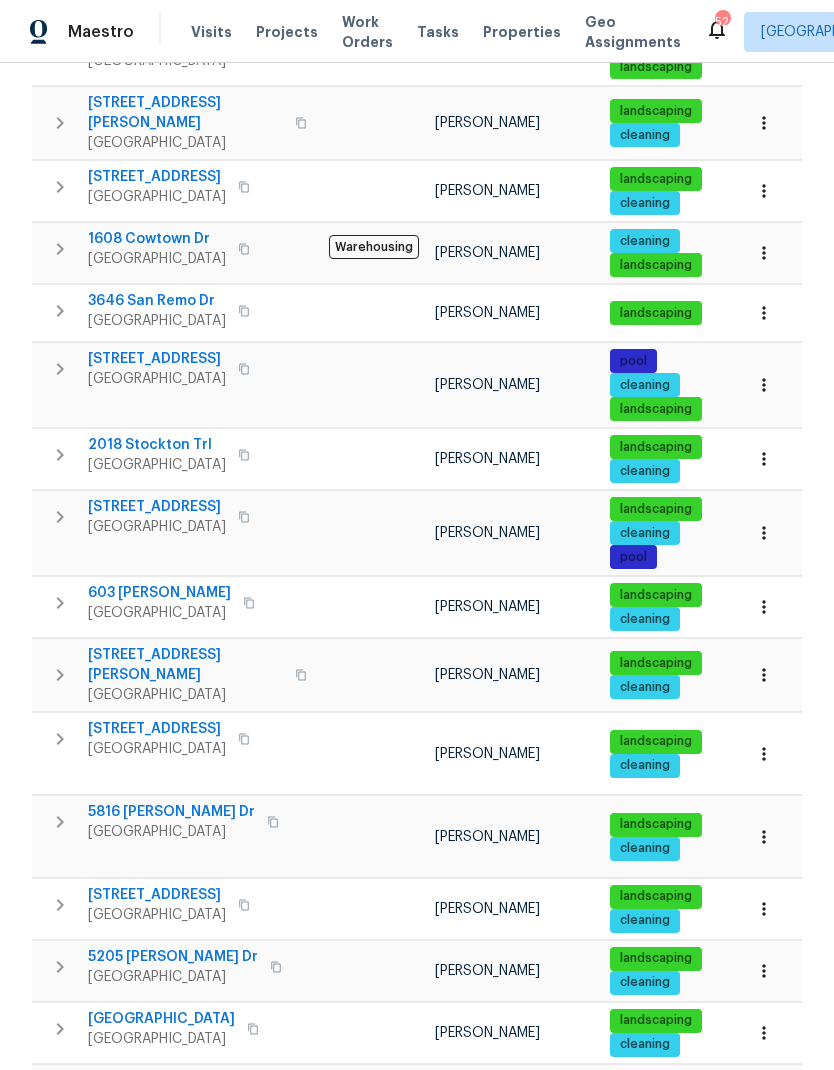 click 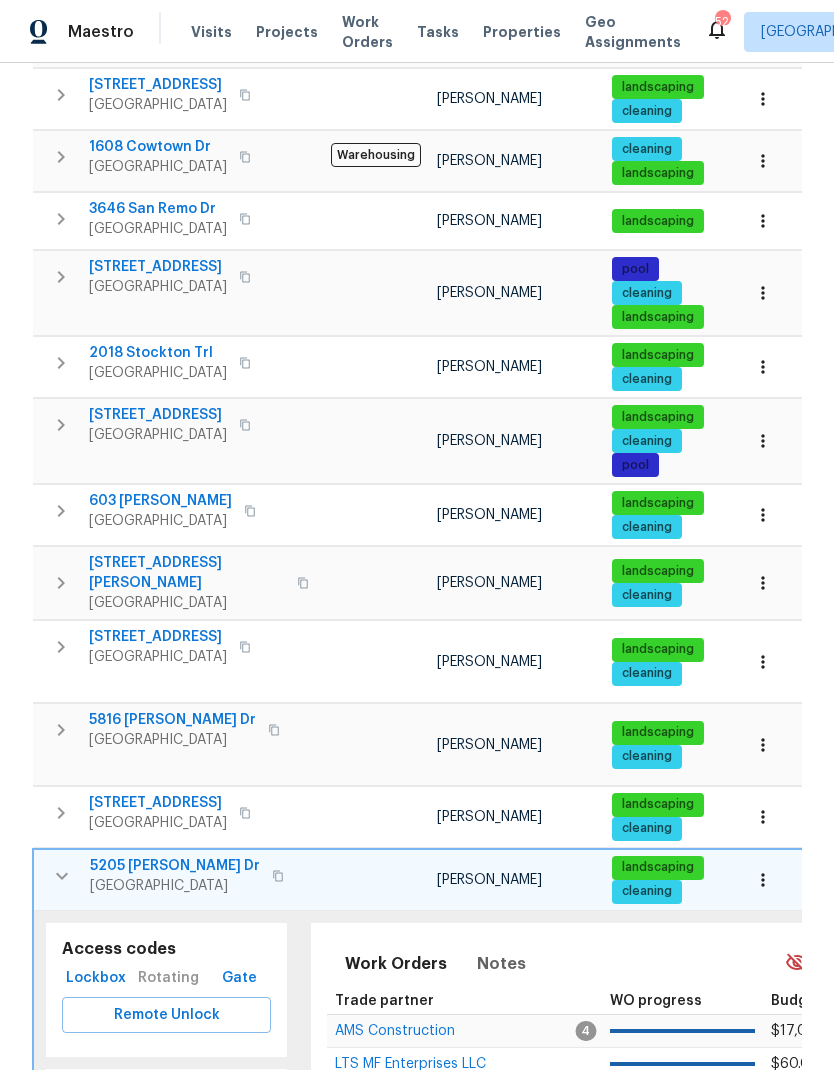scroll, scrollTop: 831, scrollLeft: 0, axis: vertical 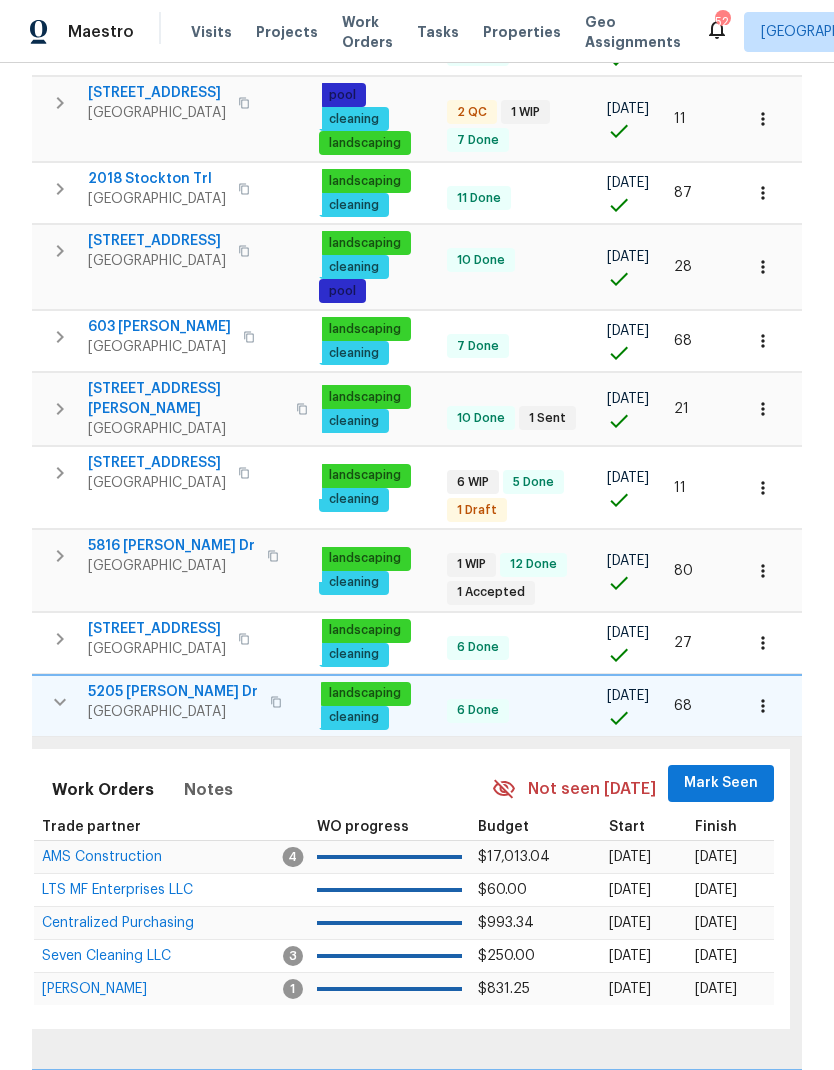 click 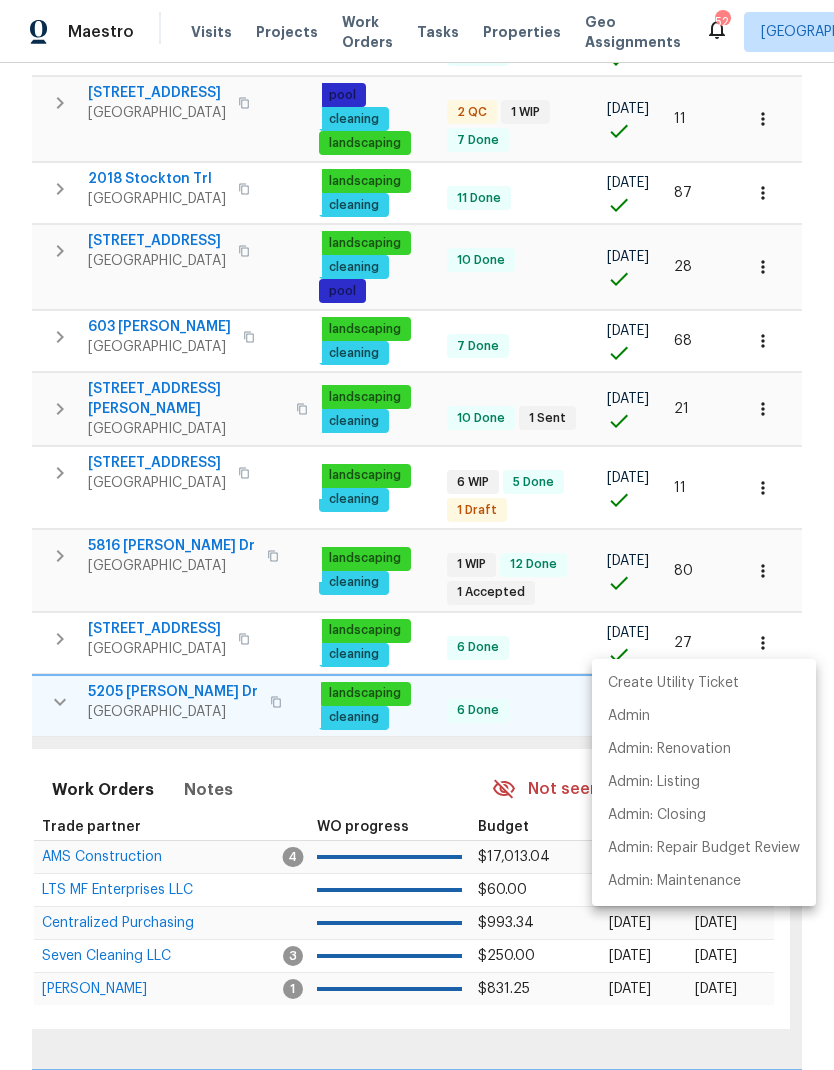 click at bounding box center [417, 535] 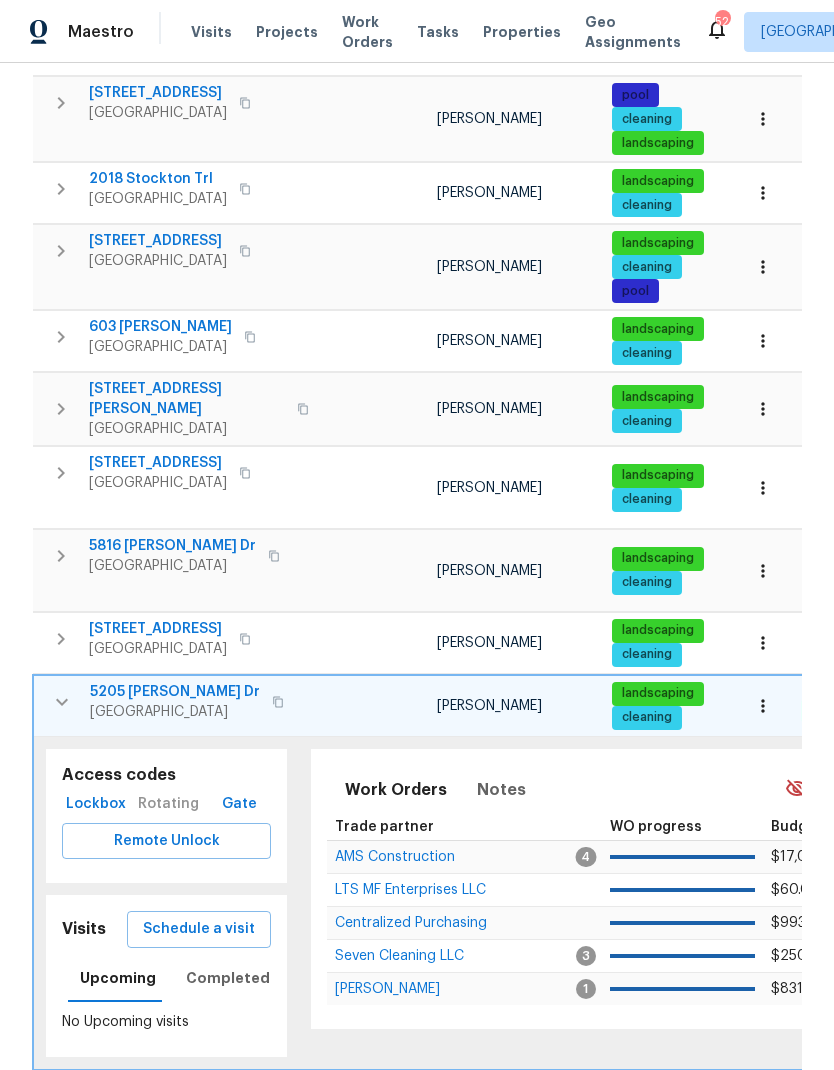 scroll, scrollTop: 0, scrollLeft: 0, axis: both 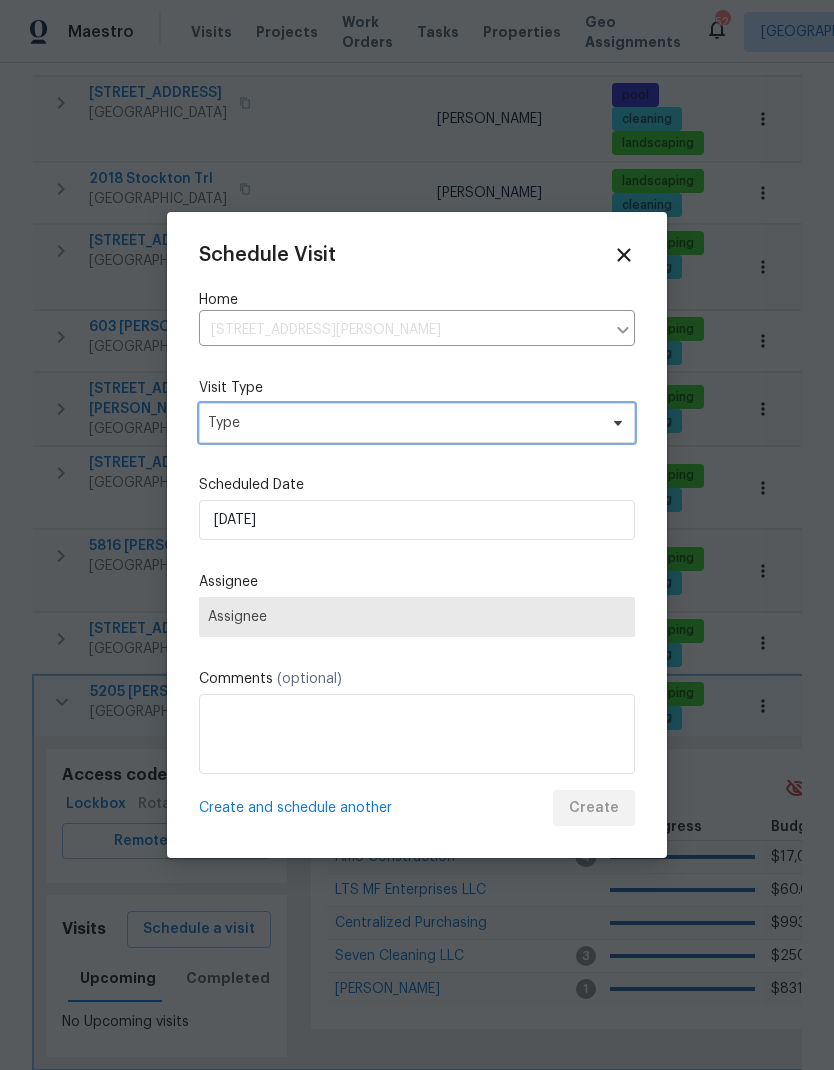click on "Type" at bounding box center [402, 423] 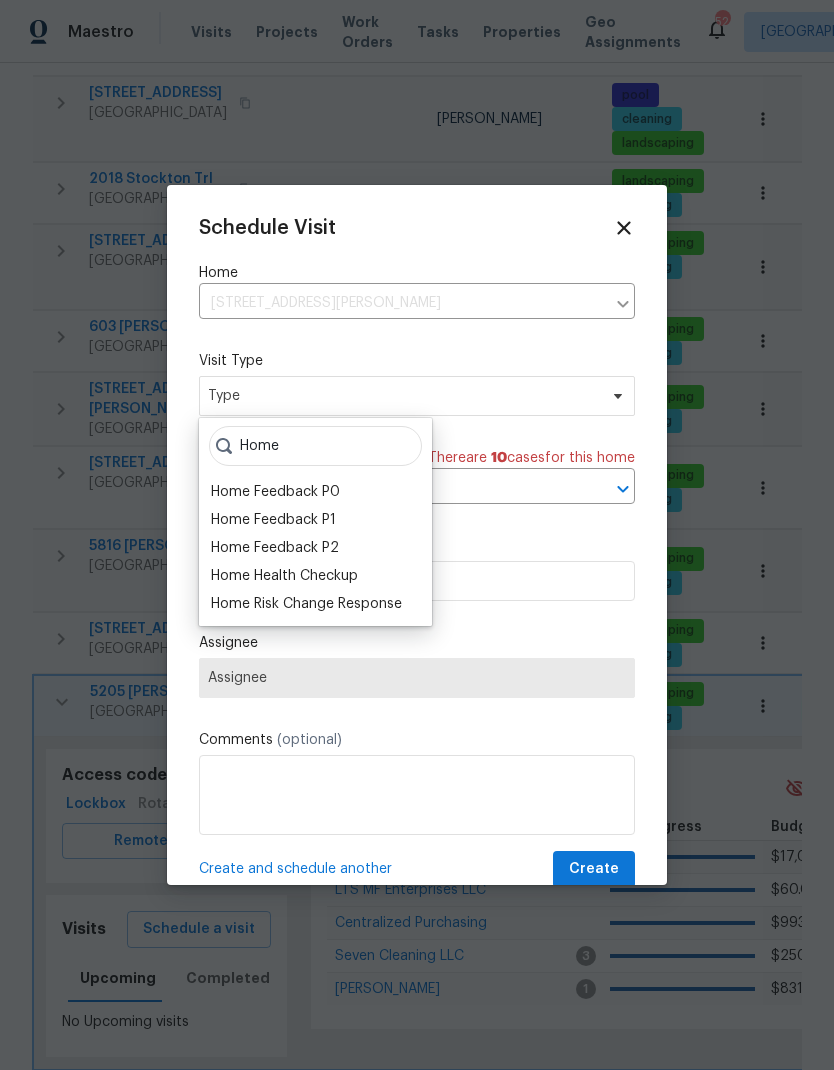 type on "Home" 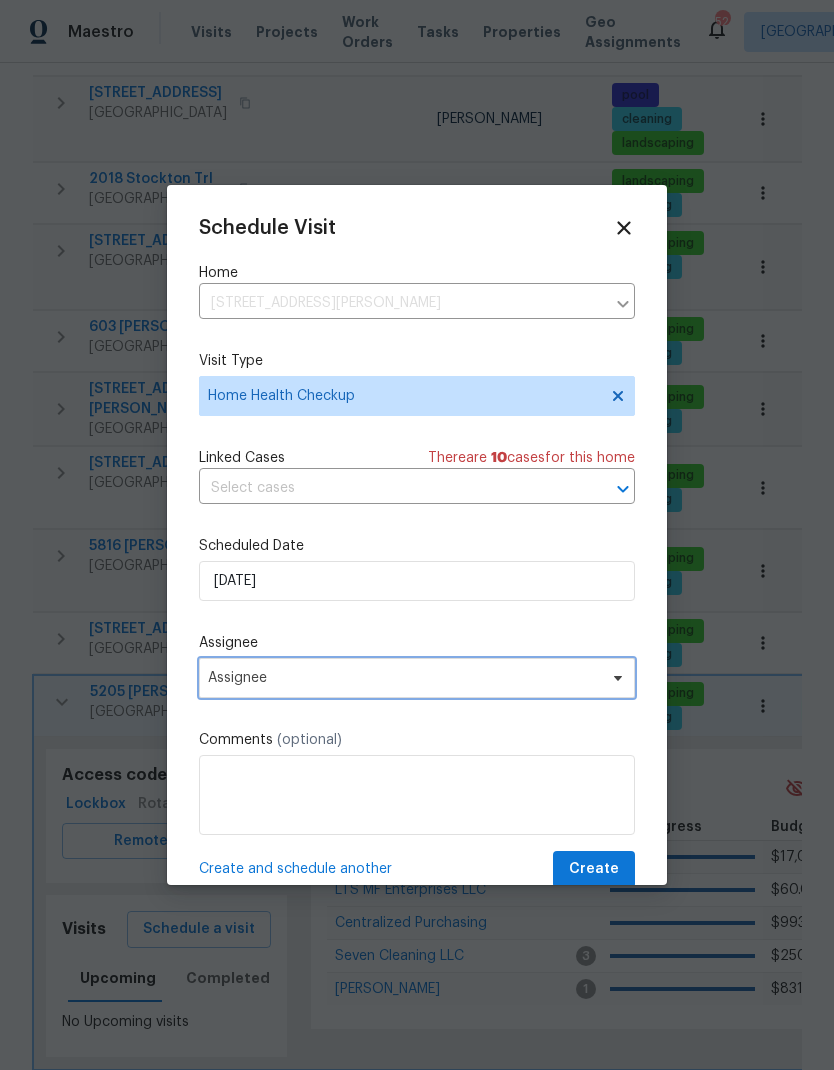 click on "Assignee" at bounding box center (417, 678) 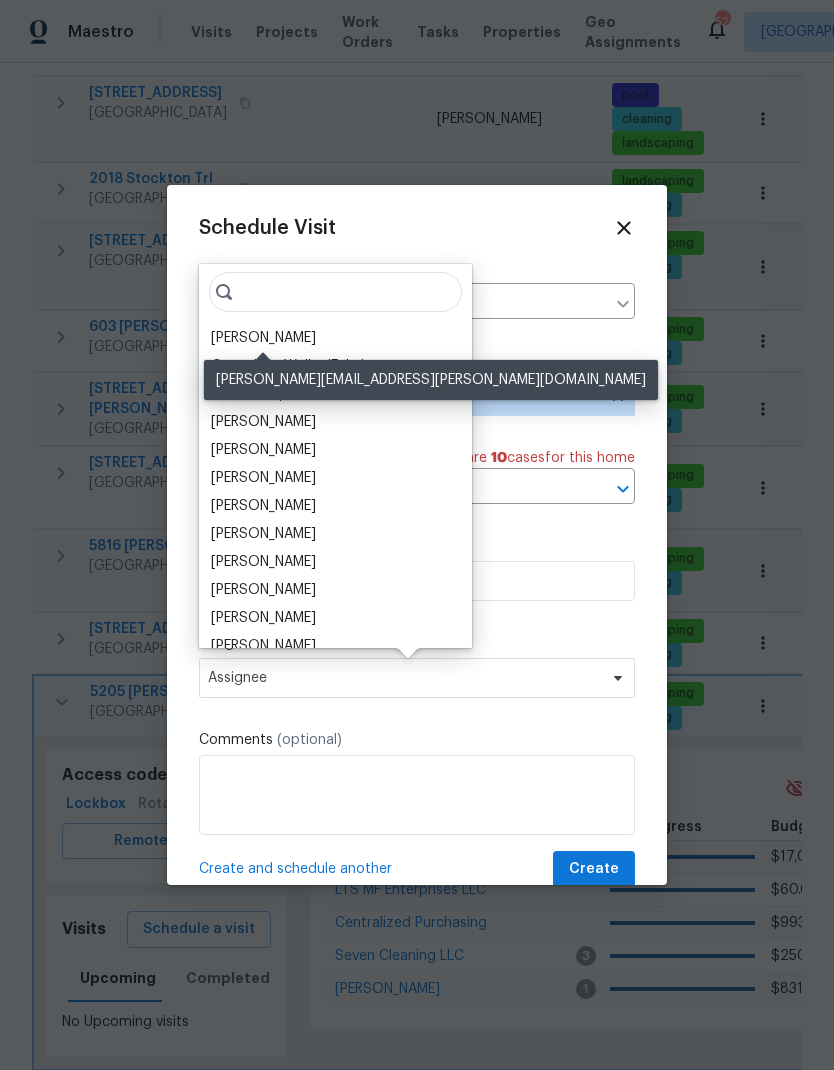 click on "[PERSON_NAME]" at bounding box center [263, 338] 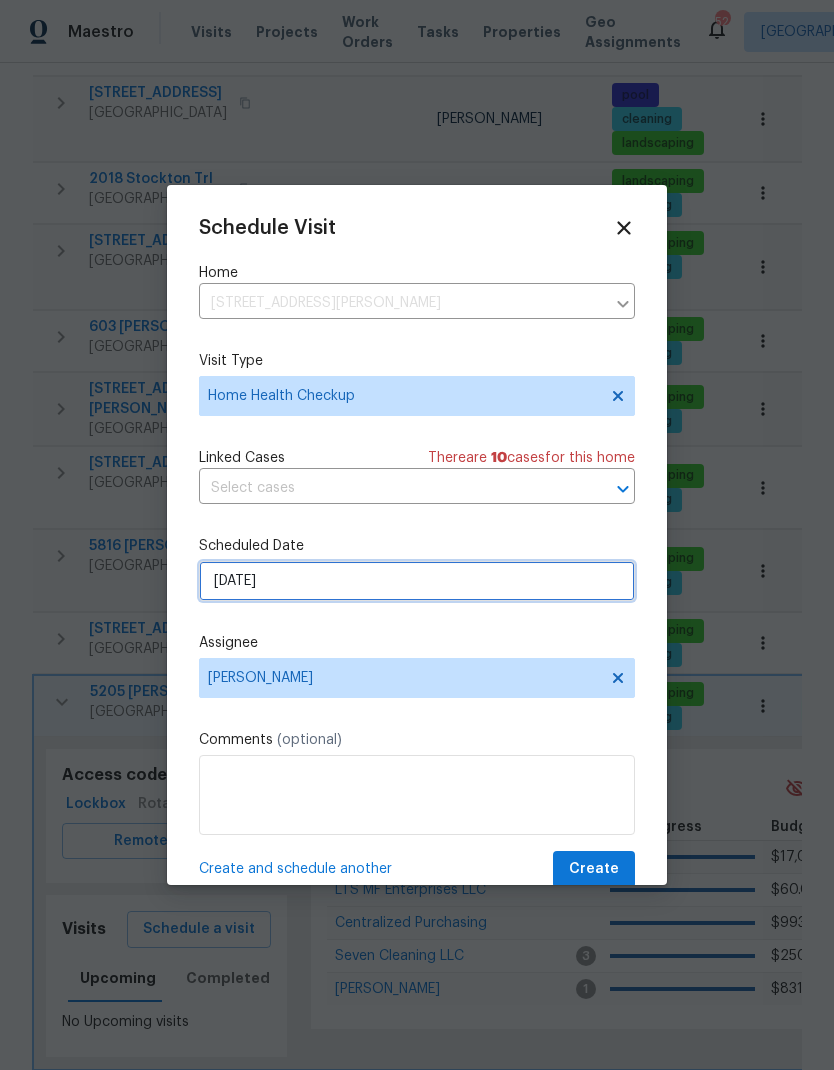 click on "7/21/2025" at bounding box center [417, 581] 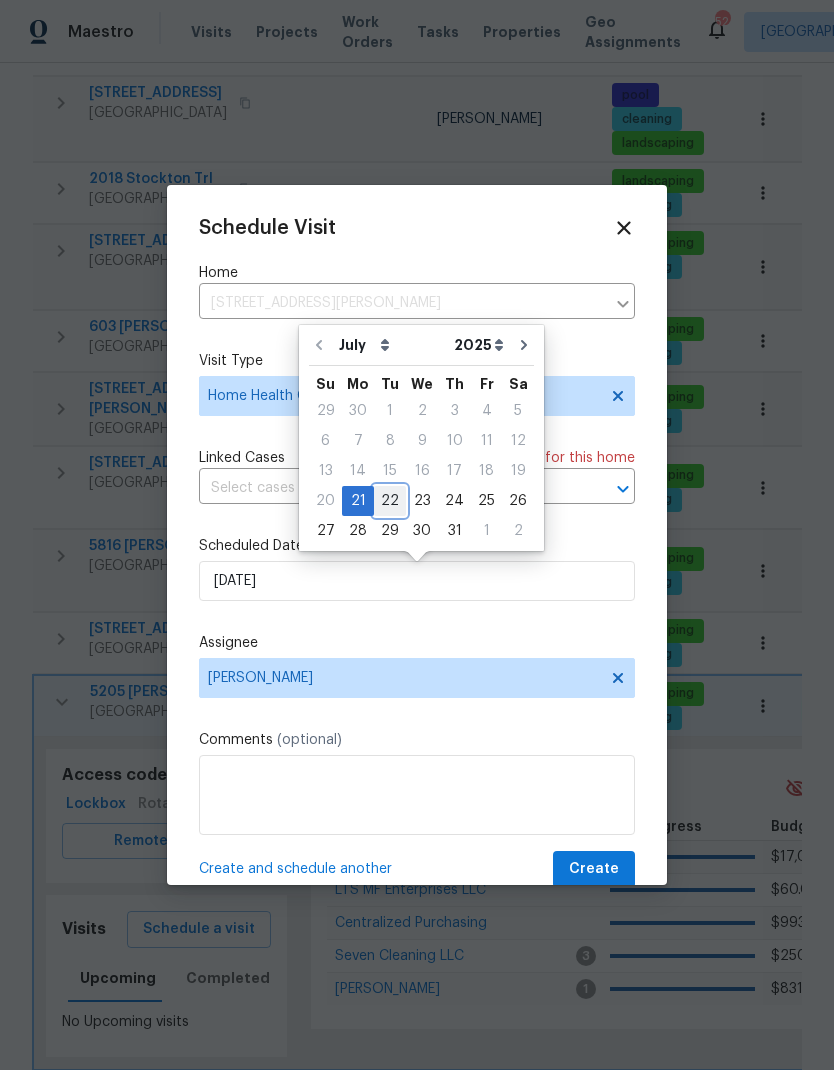click on "22" at bounding box center (390, 501) 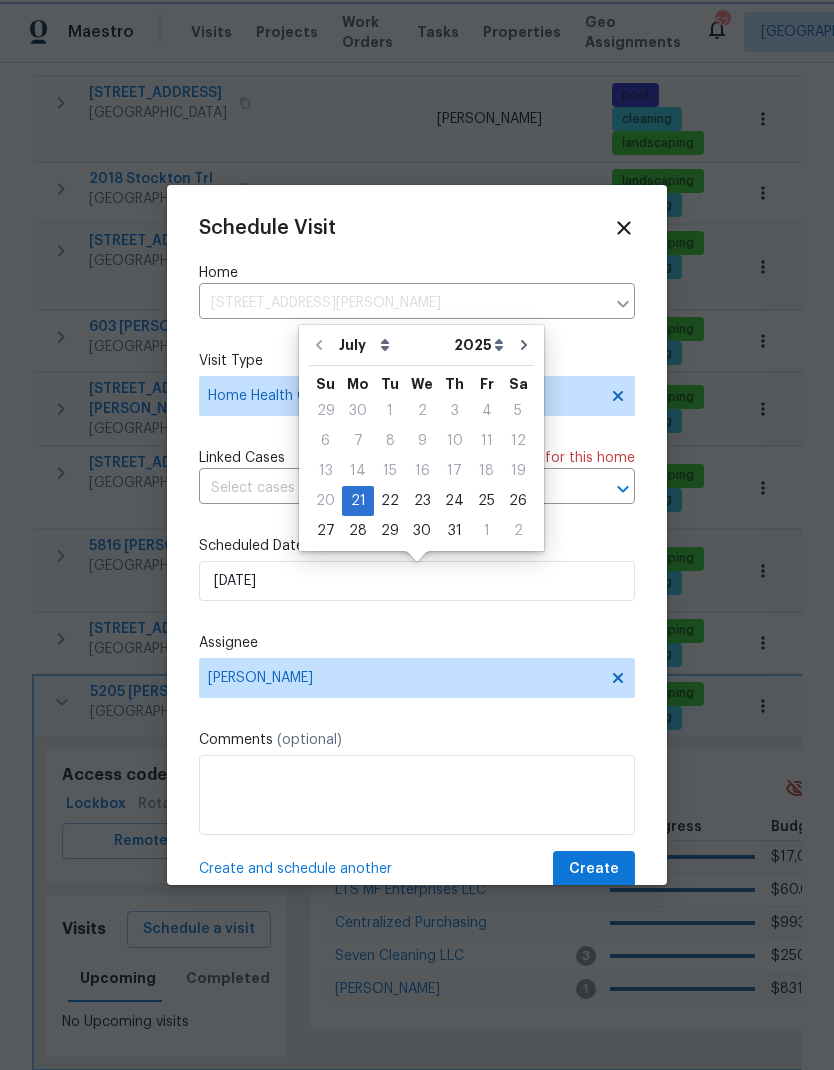 type on "7/22/2025" 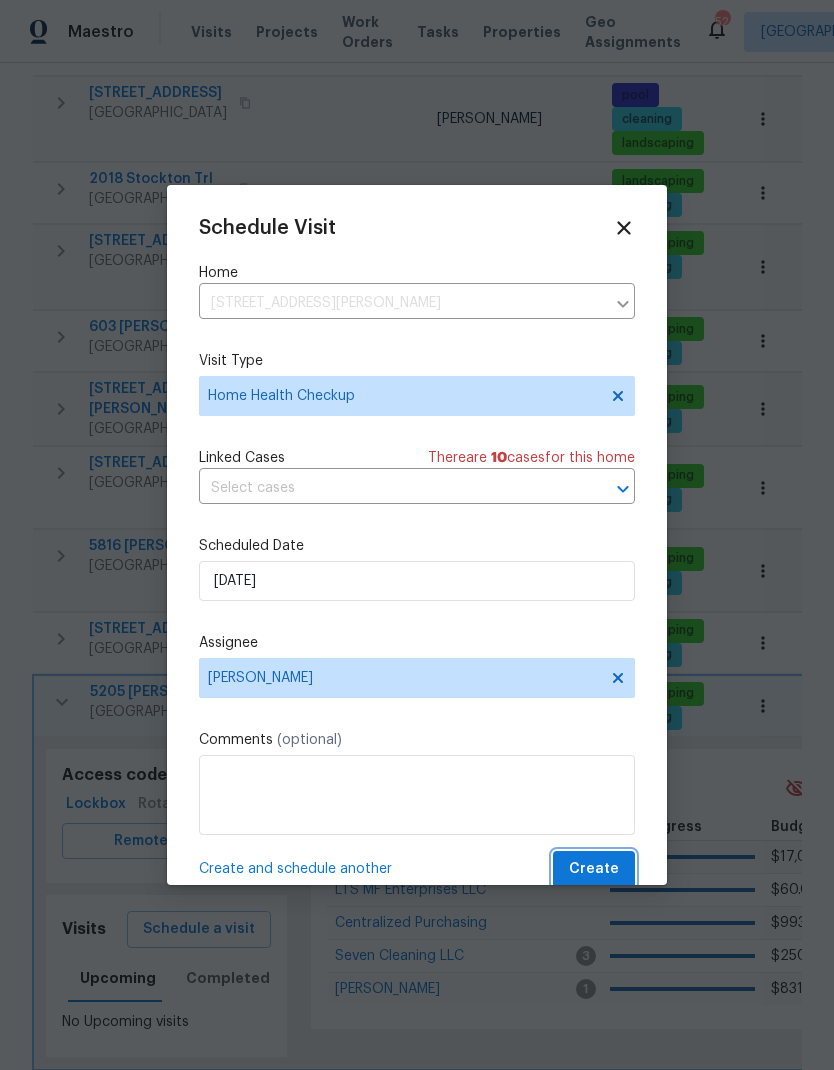 click on "Create" at bounding box center (594, 869) 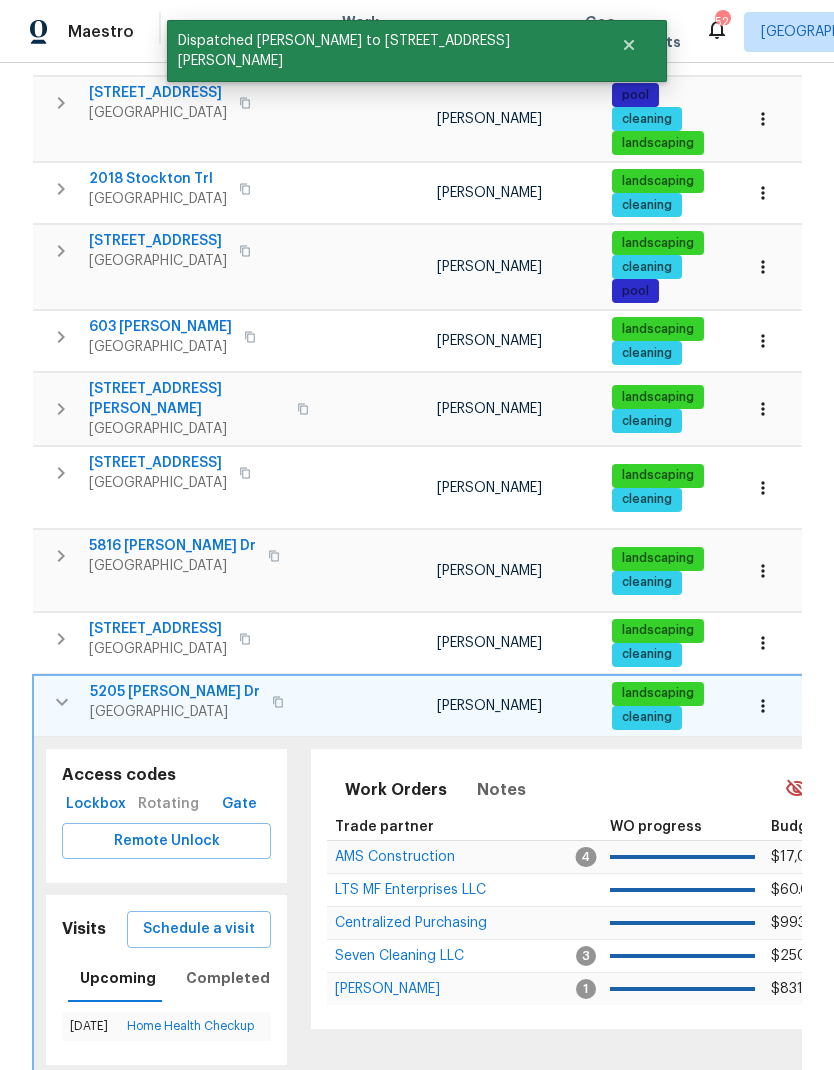 click at bounding box center (62, 702) 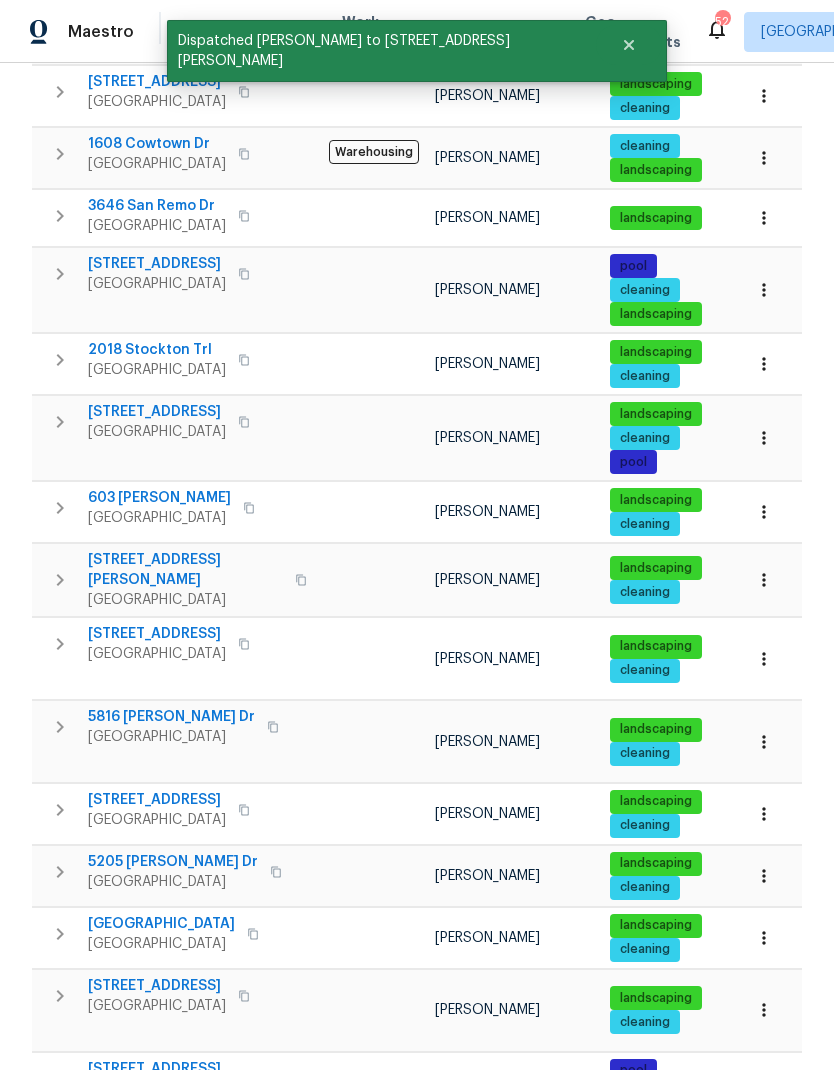 scroll, scrollTop: 643, scrollLeft: 0, axis: vertical 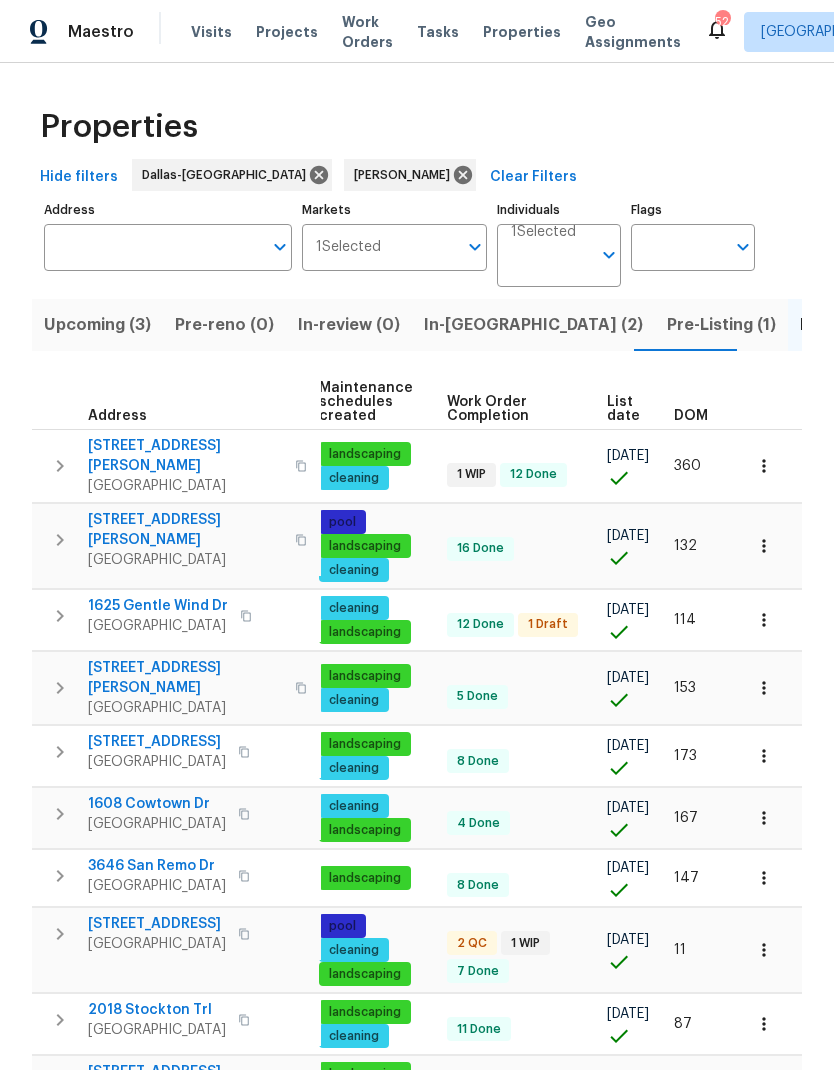 click on "DOM" at bounding box center [691, 416] 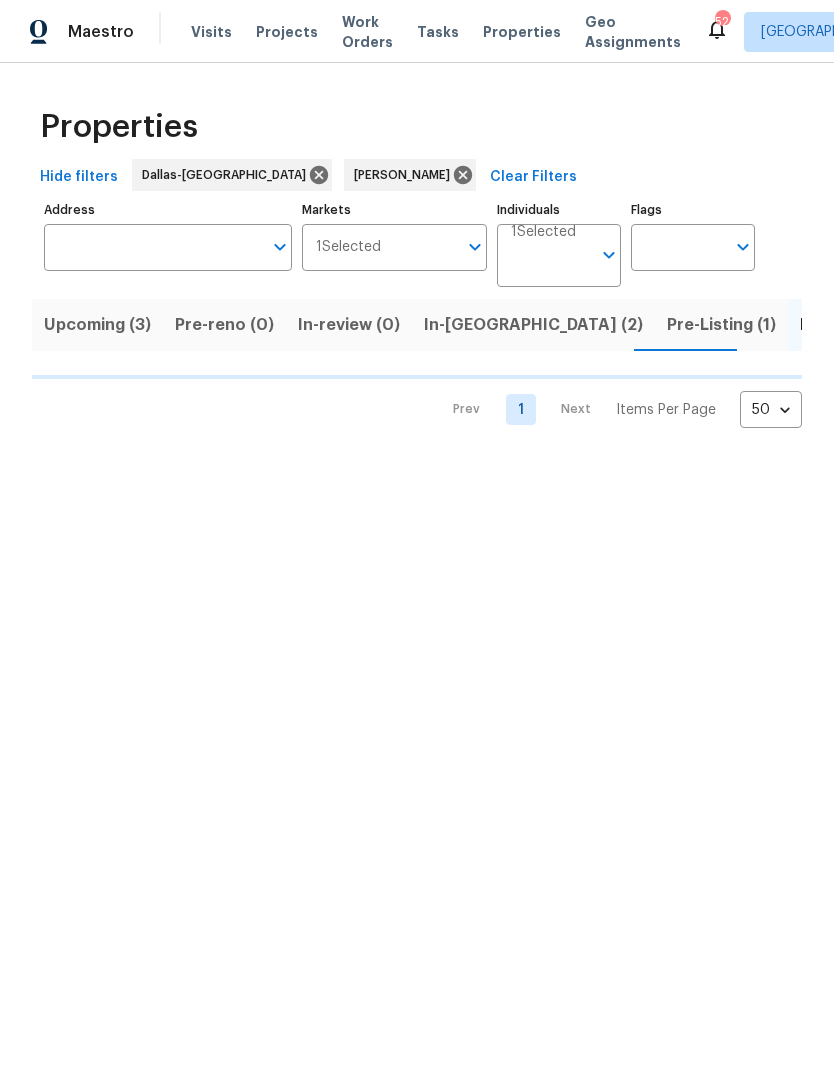 scroll, scrollTop: 0, scrollLeft: 0, axis: both 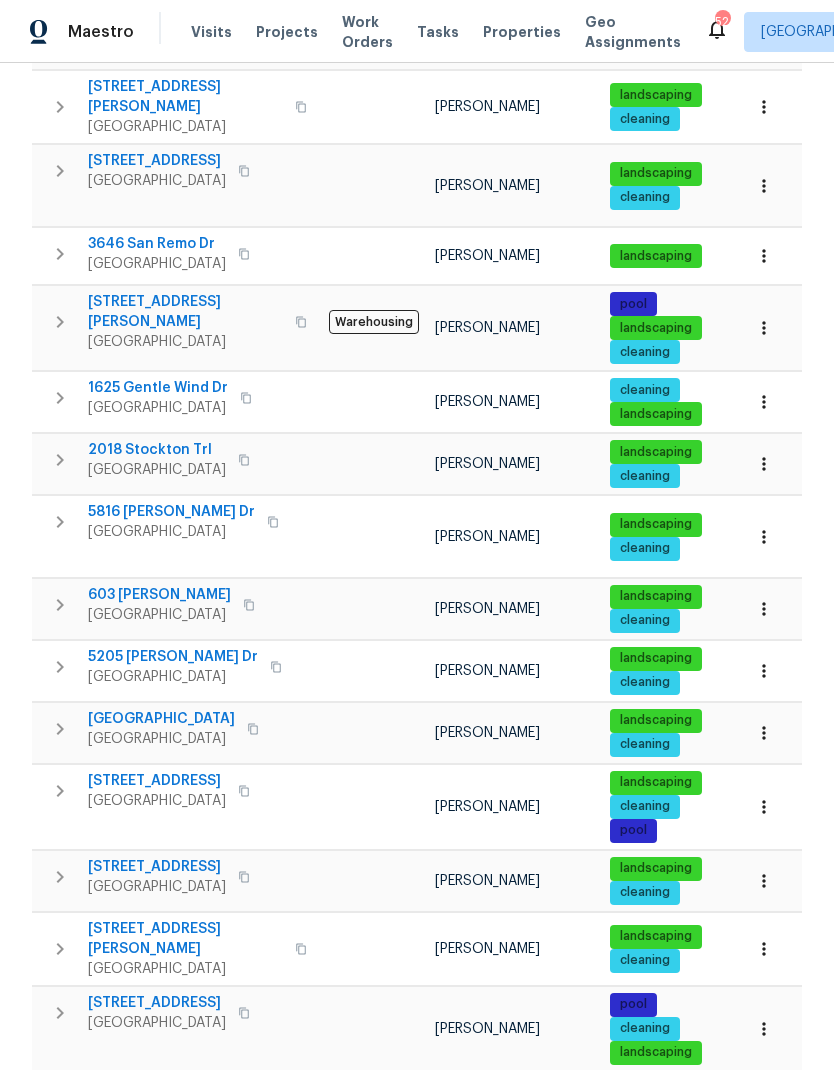 click 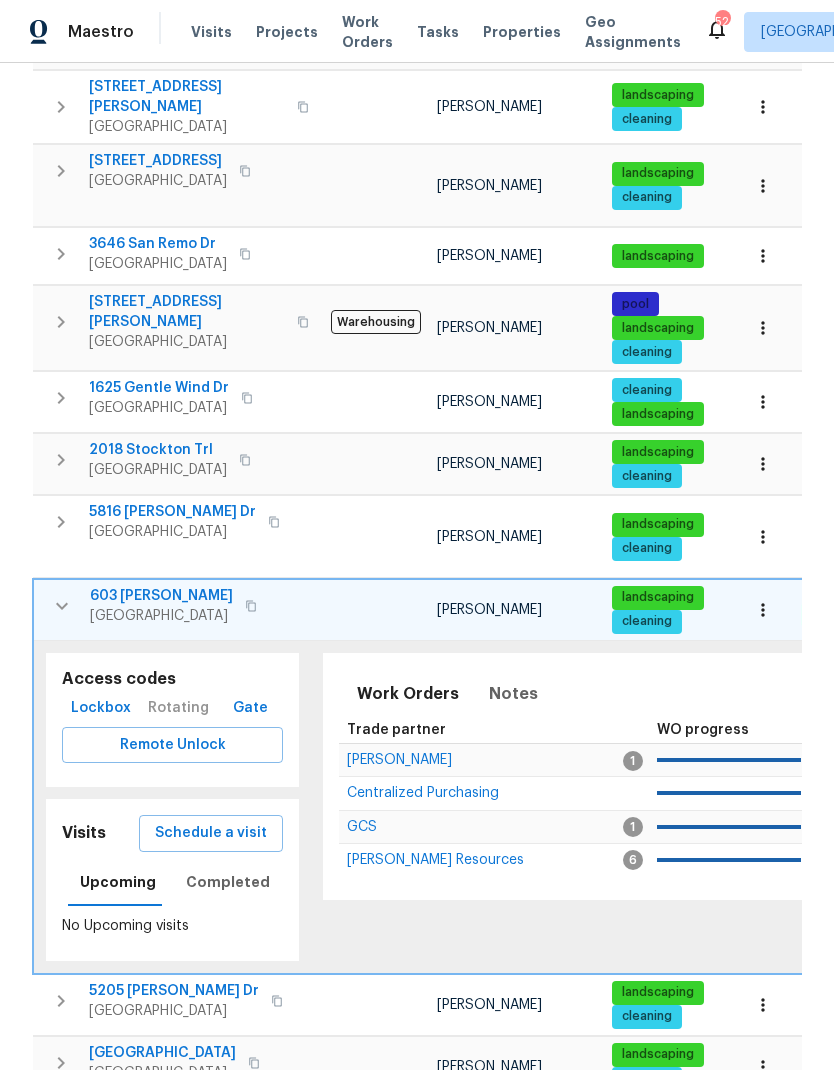 click on "Schedule a visit" at bounding box center (211, 833) 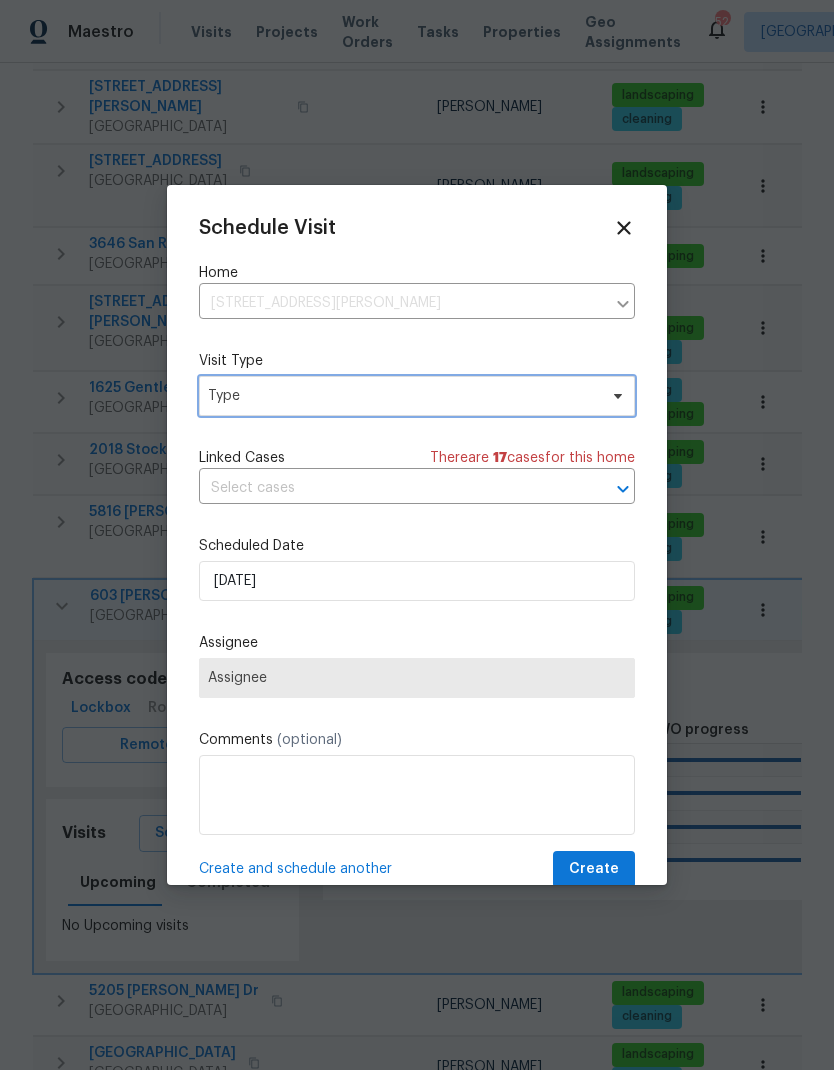 click on "Type" at bounding box center (402, 396) 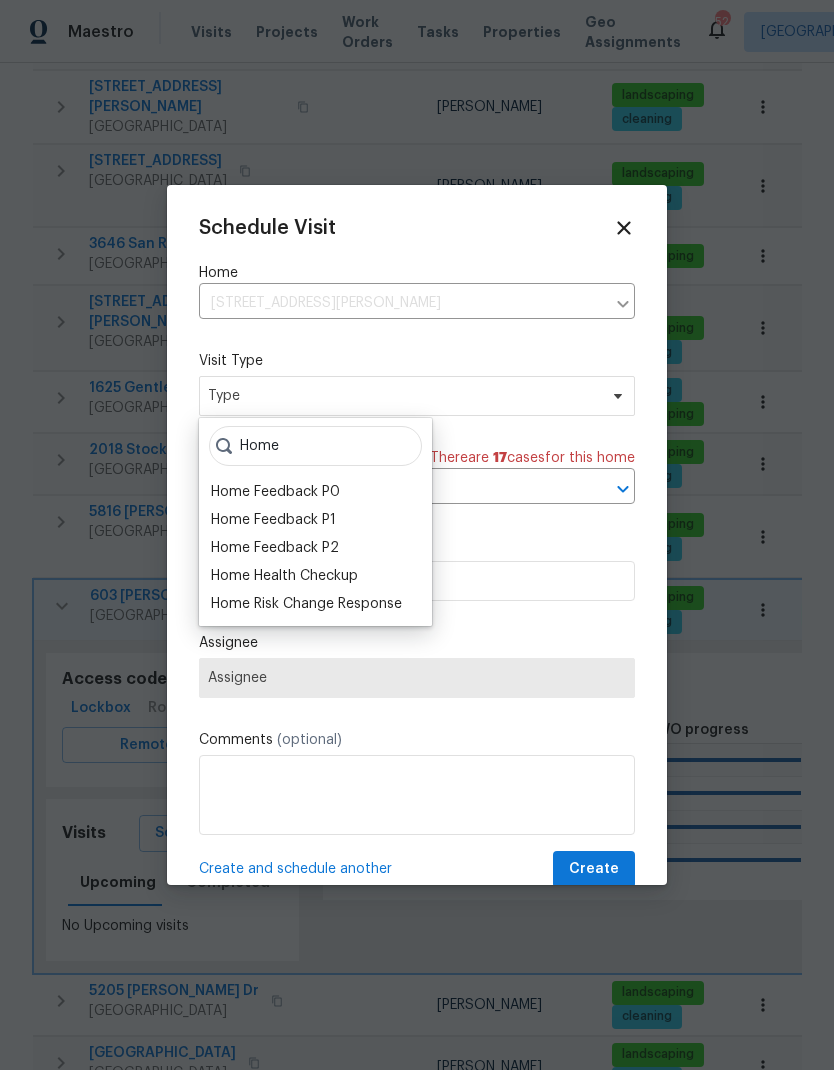 type on "Home" 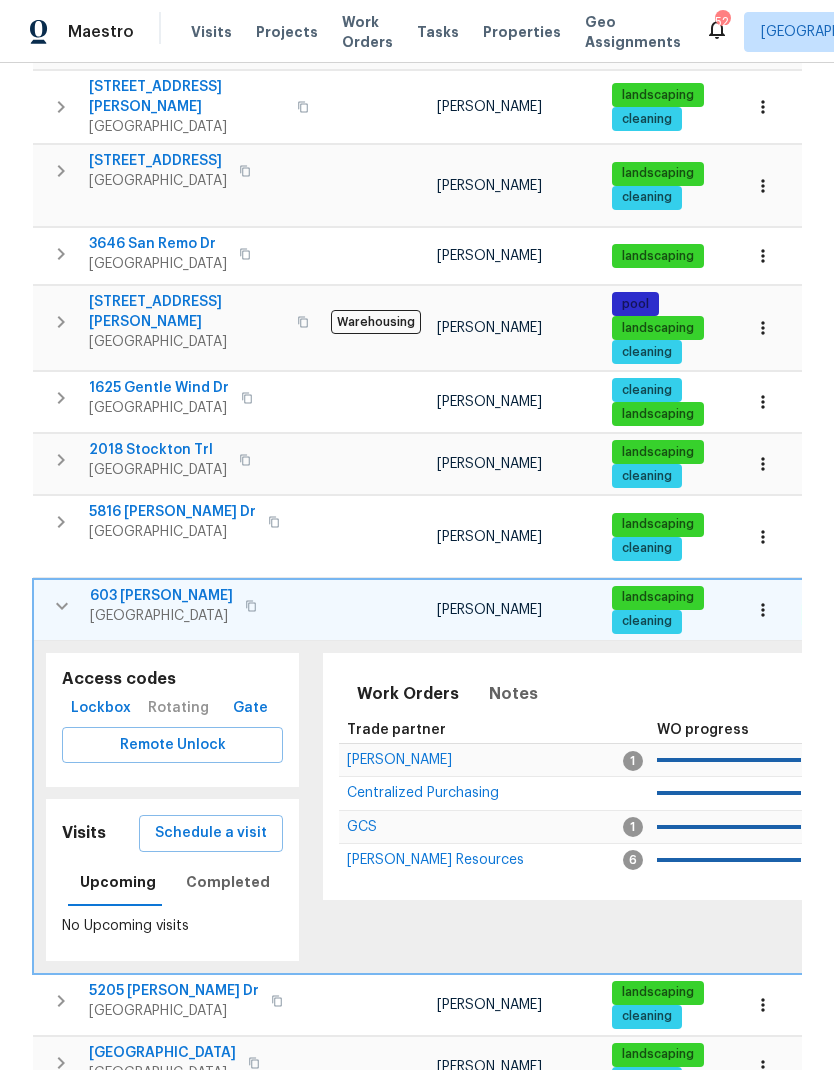 click on "603 Jamie Ln" at bounding box center [161, 596] 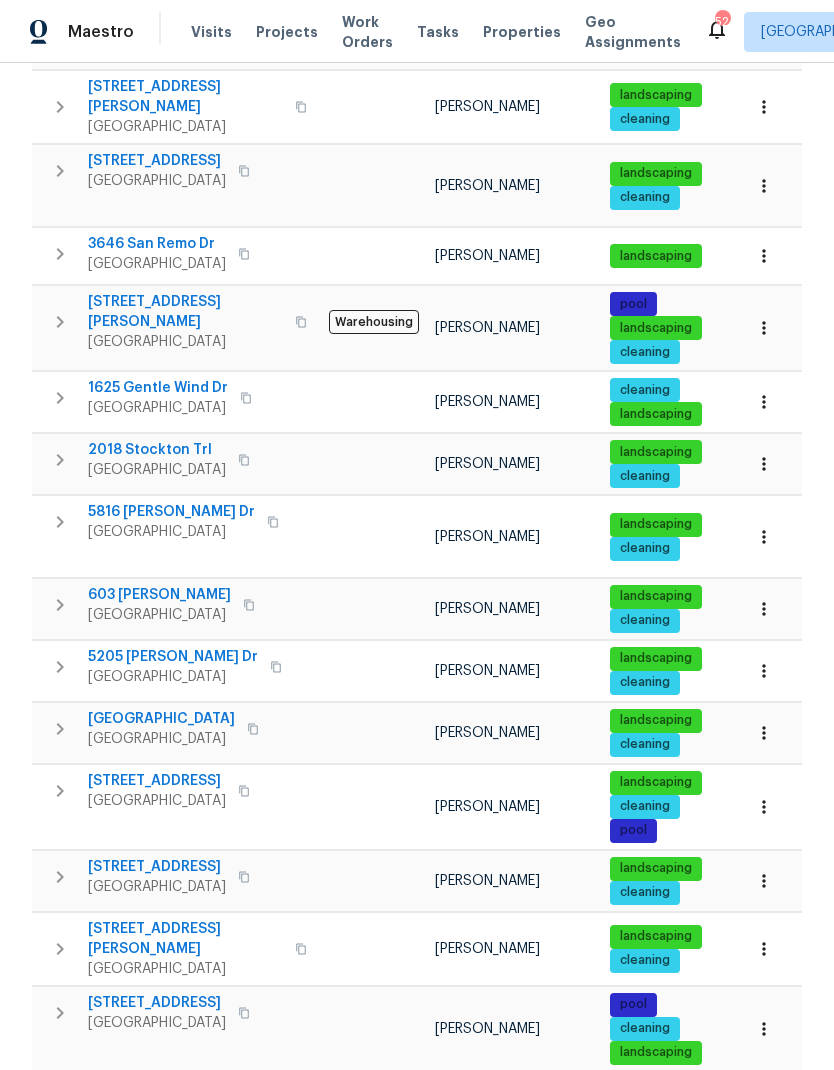 click 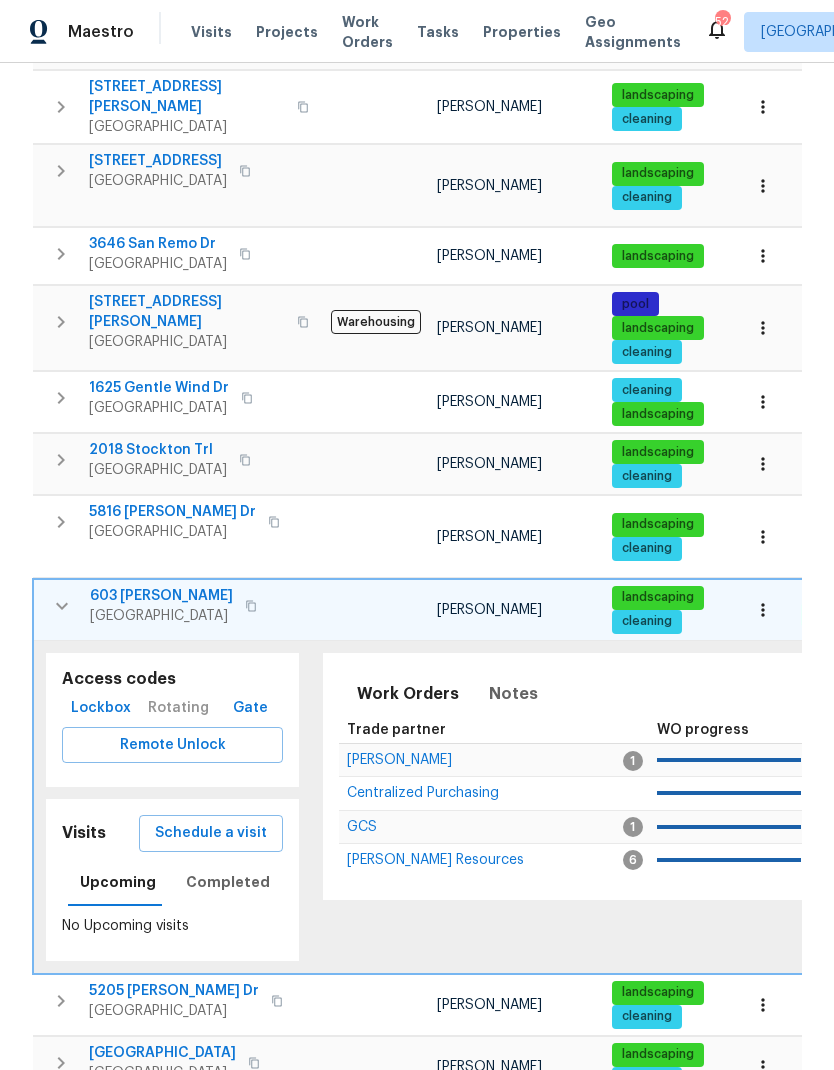 click on "Schedule a visit" at bounding box center (211, 833) 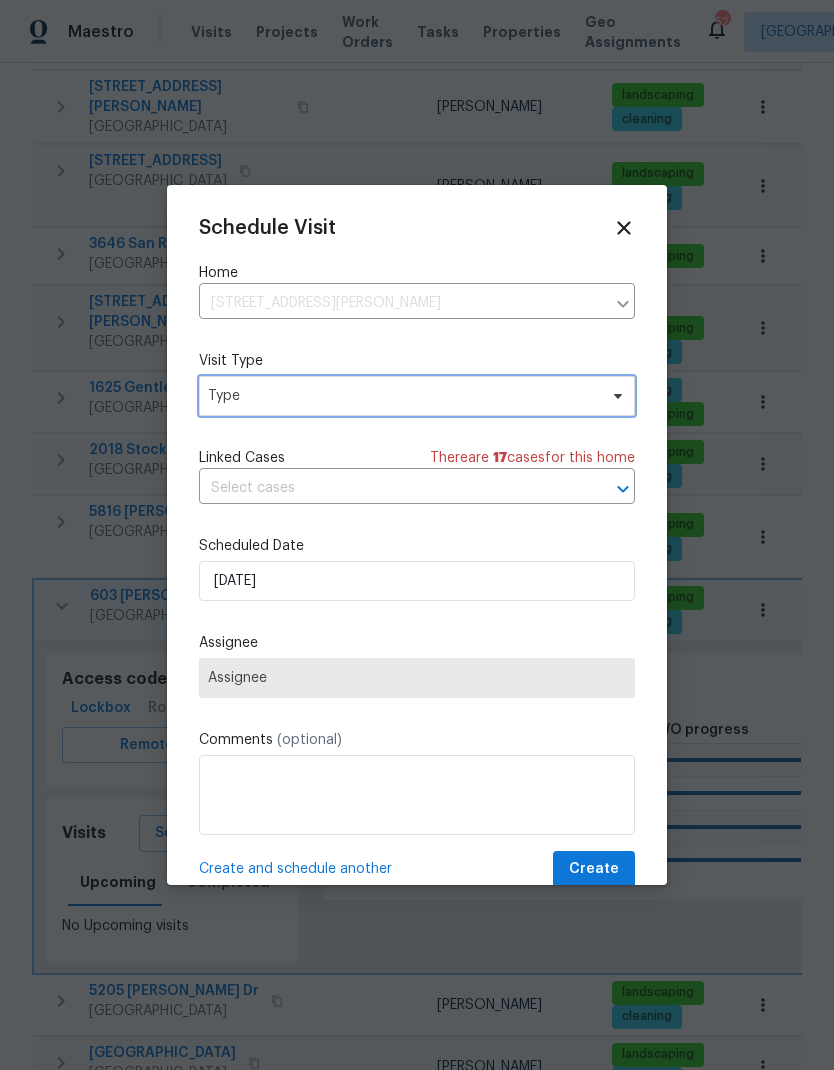 click on "Type" at bounding box center [402, 396] 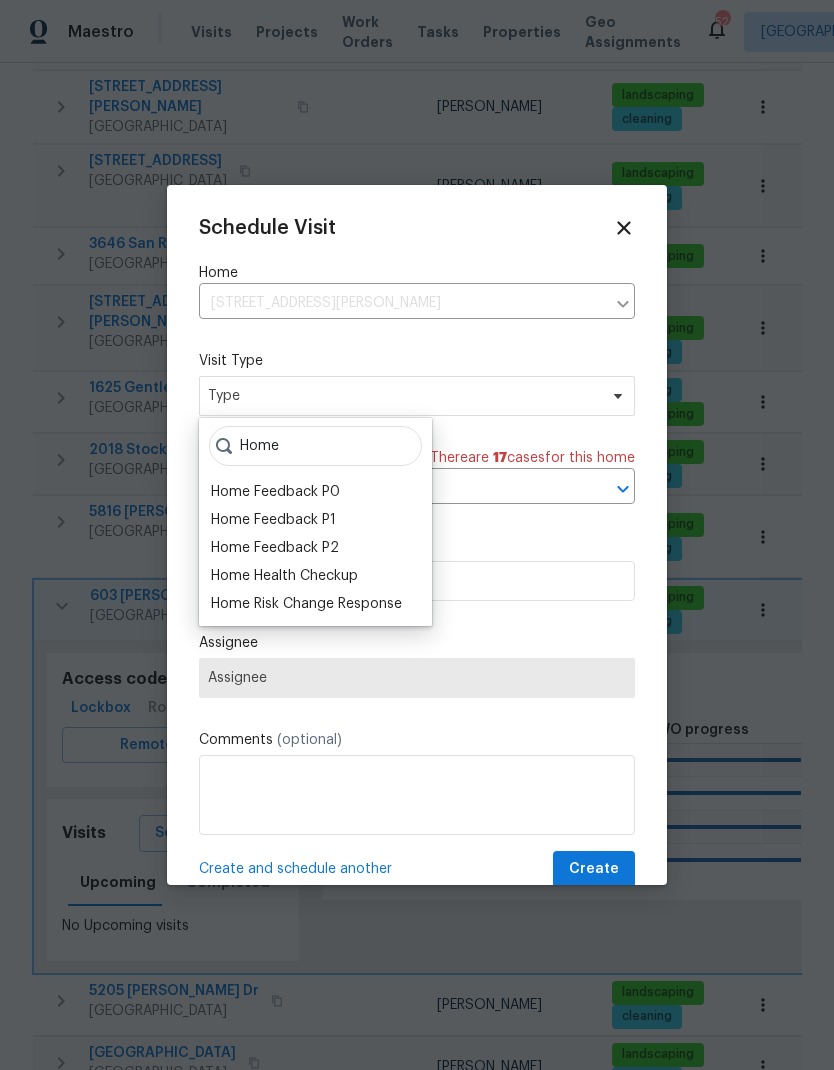 type on "Home" 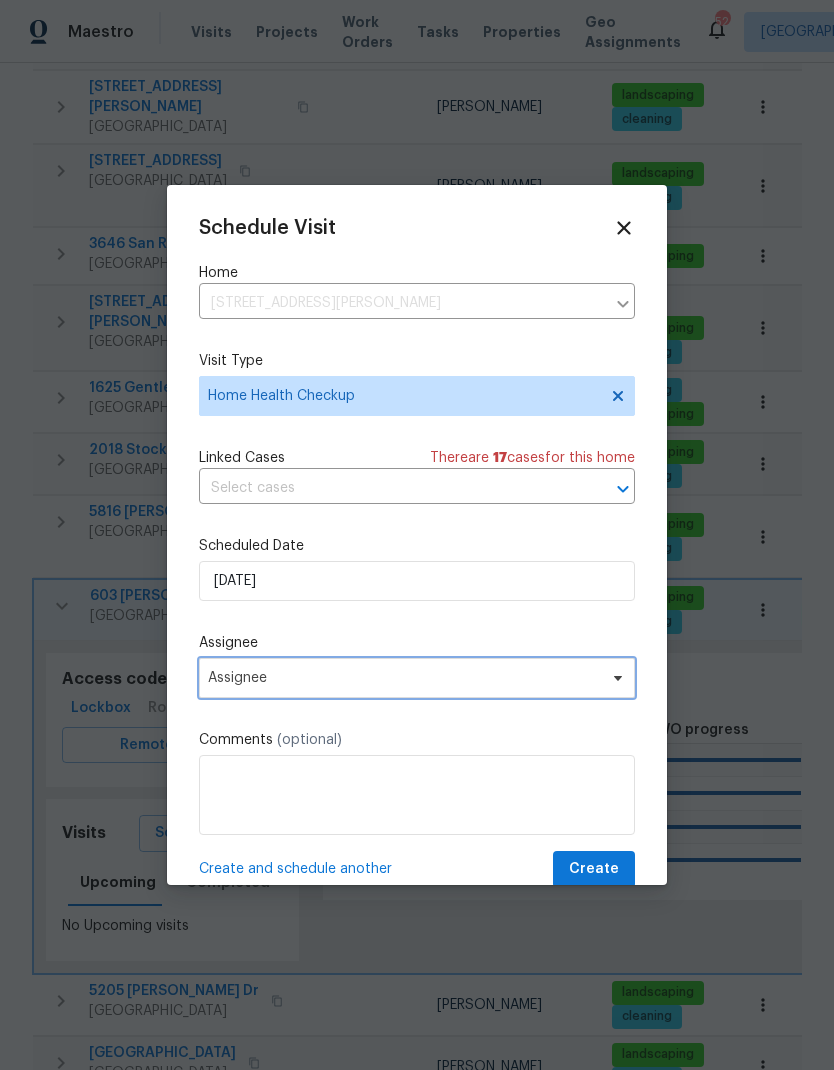 click on "Assignee" at bounding box center [404, 678] 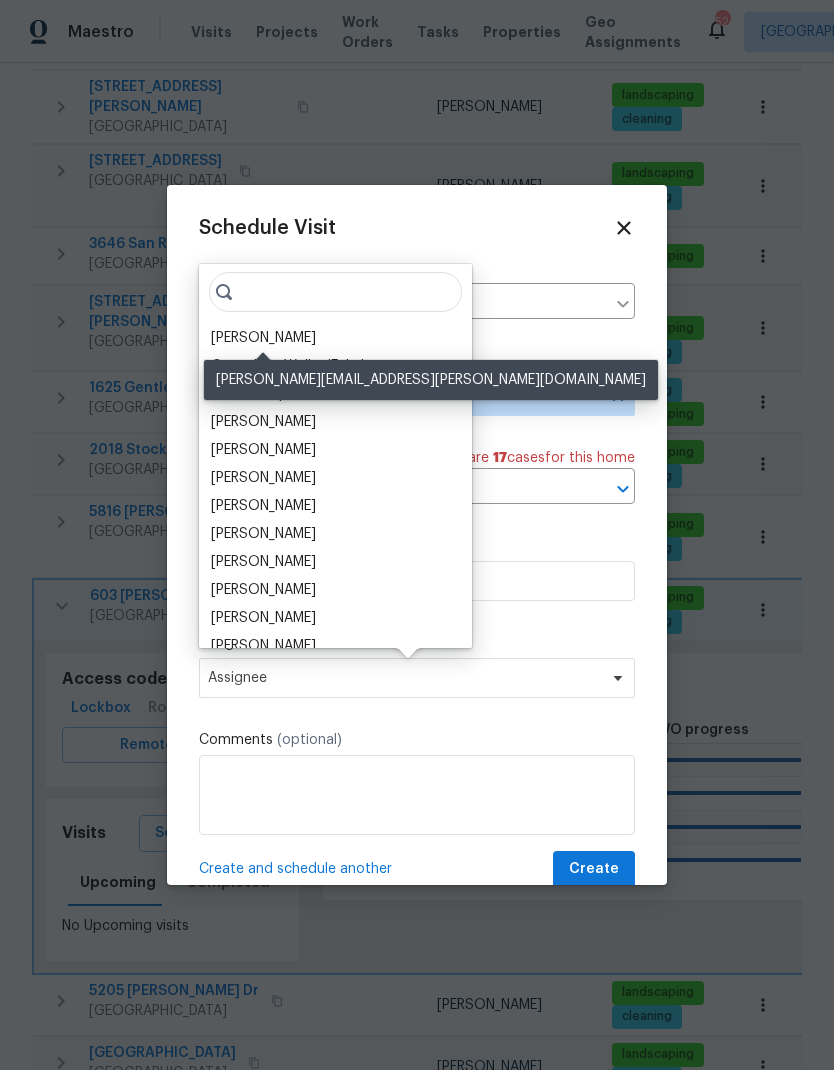click on "[PERSON_NAME]" at bounding box center [263, 338] 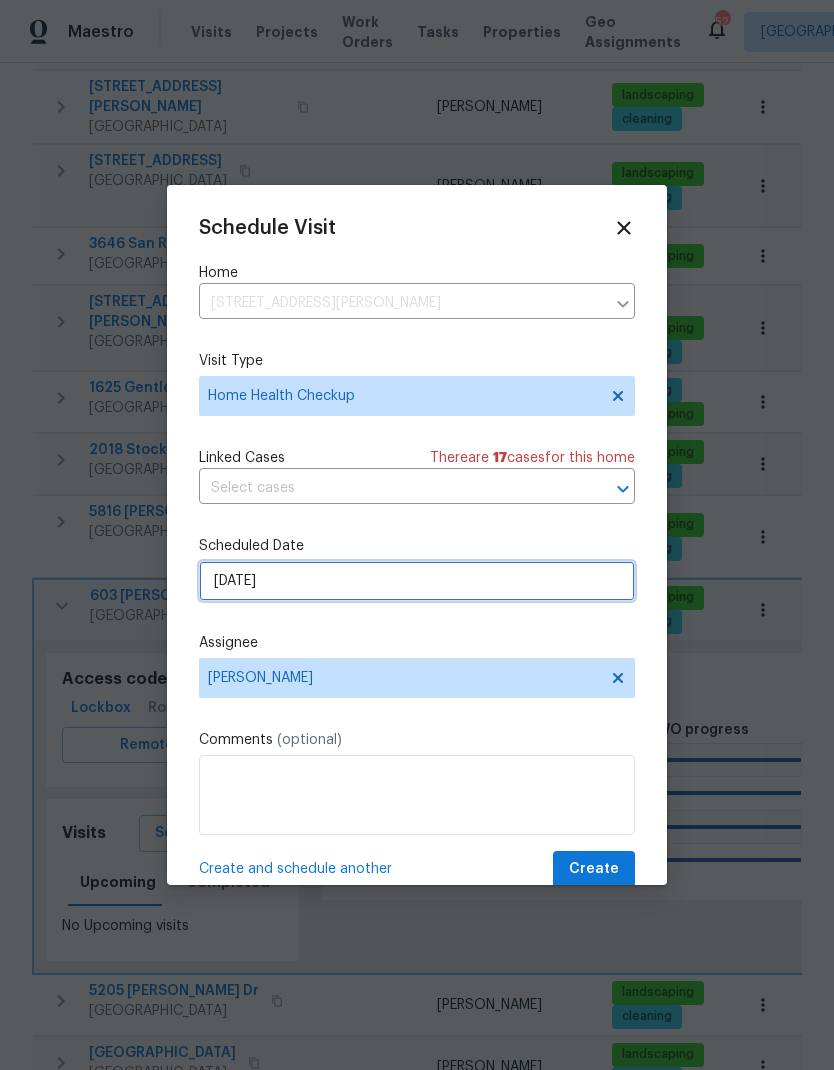 click on "7/21/2025" at bounding box center [417, 581] 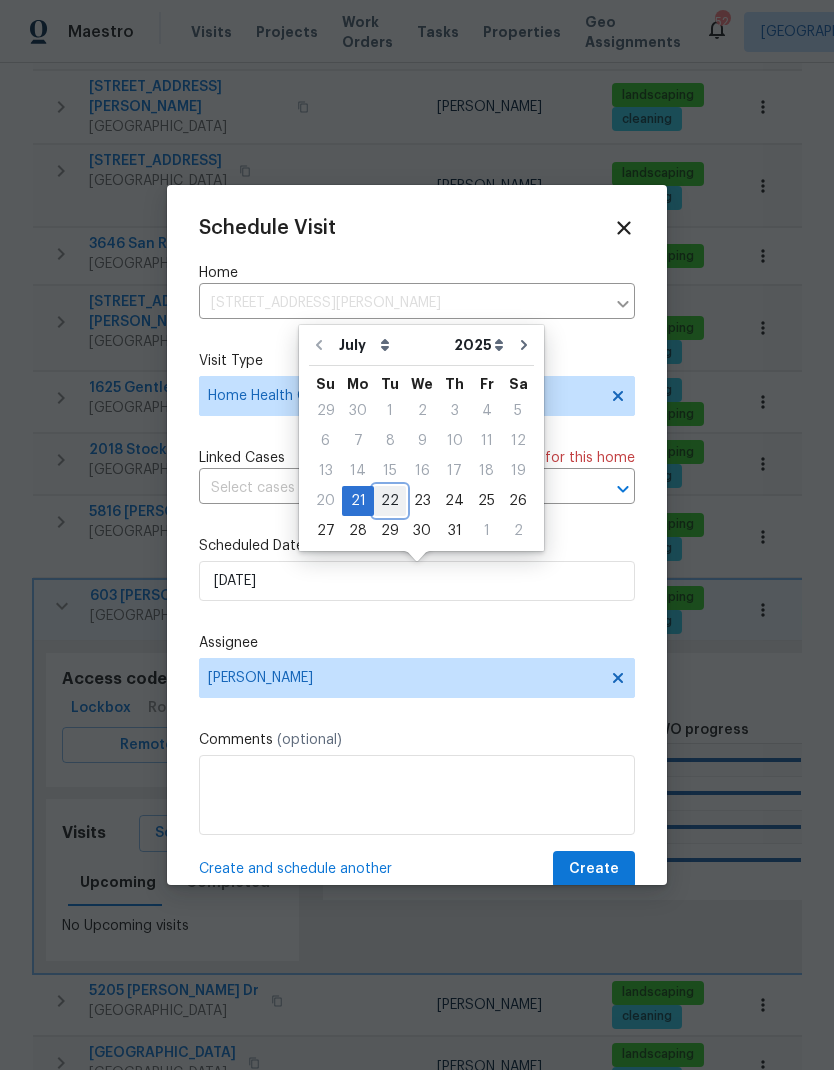 click on "22" at bounding box center [390, 501] 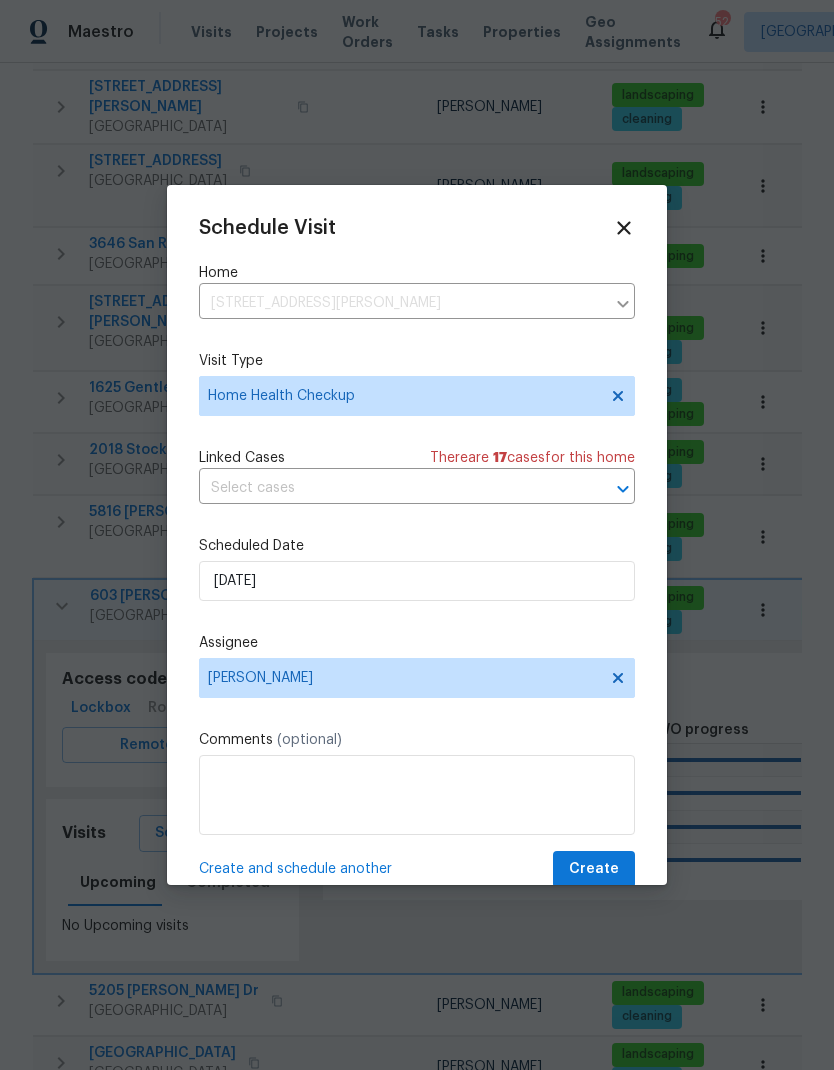 click on "Create" at bounding box center (594, 869) 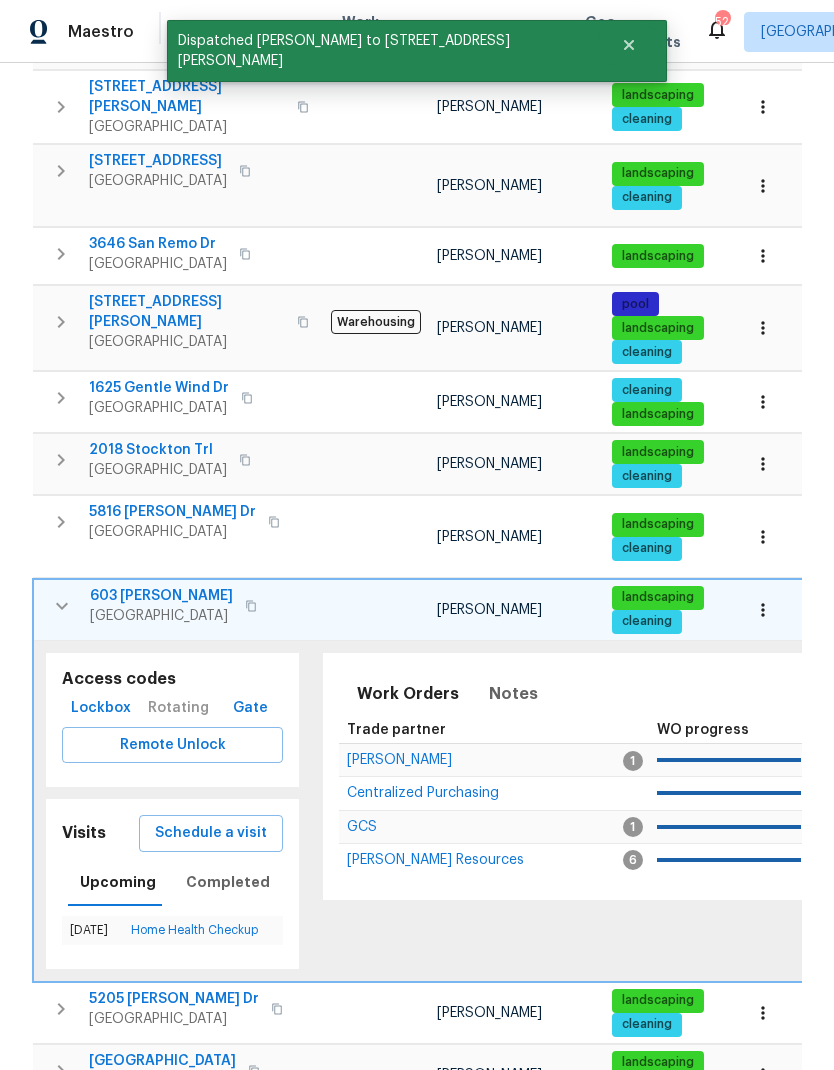 click 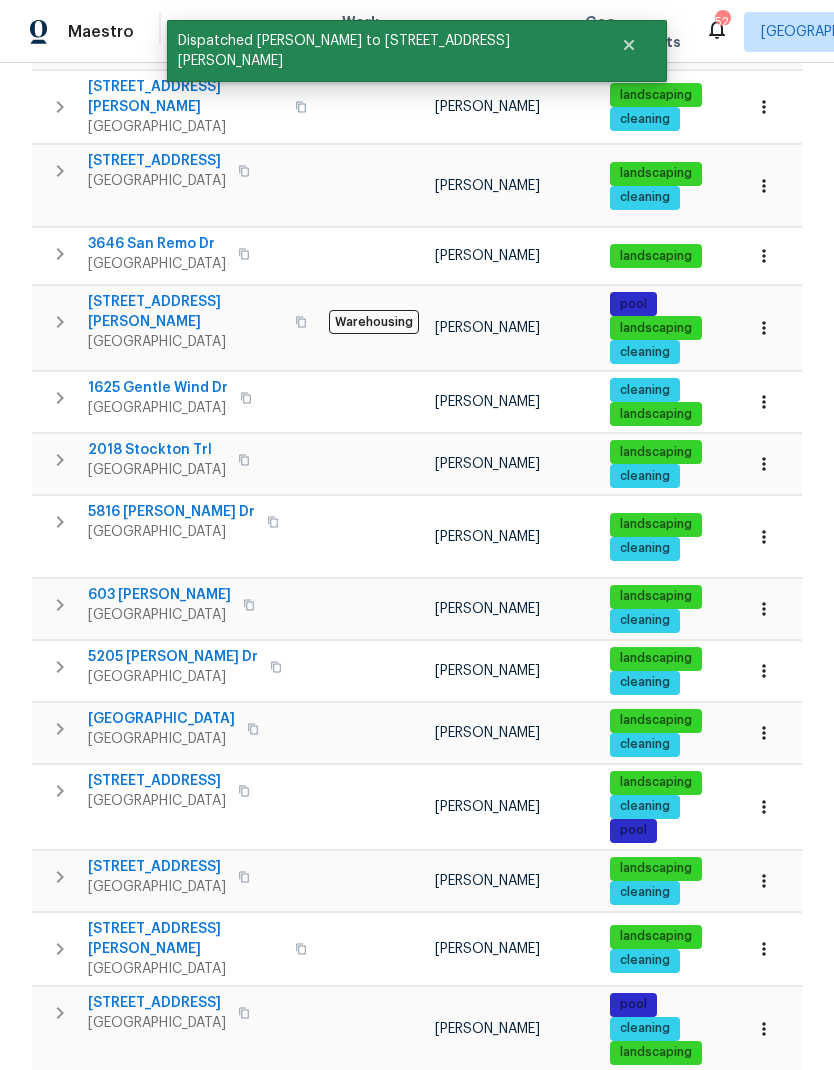 scroll, scrollTop: 0, scrollLeft: 0, axis: both 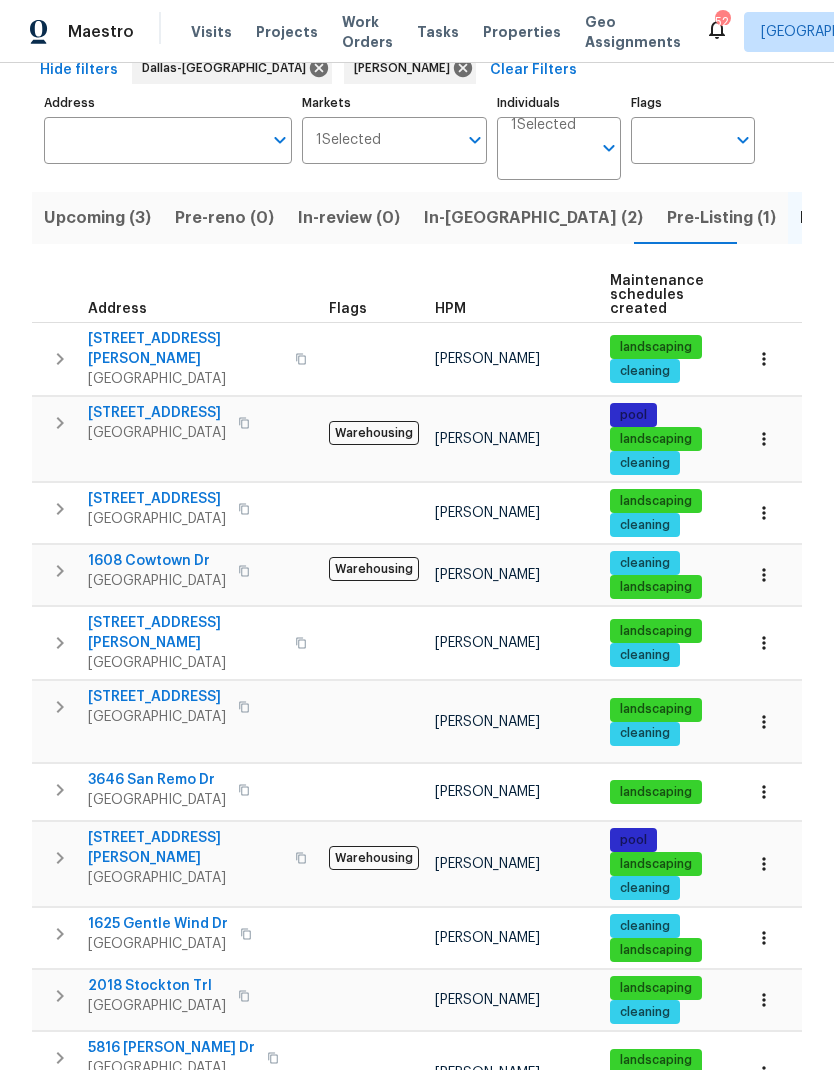 click on "[GEOGRAPHIC_DATA]" at bounding box center [185, 379] 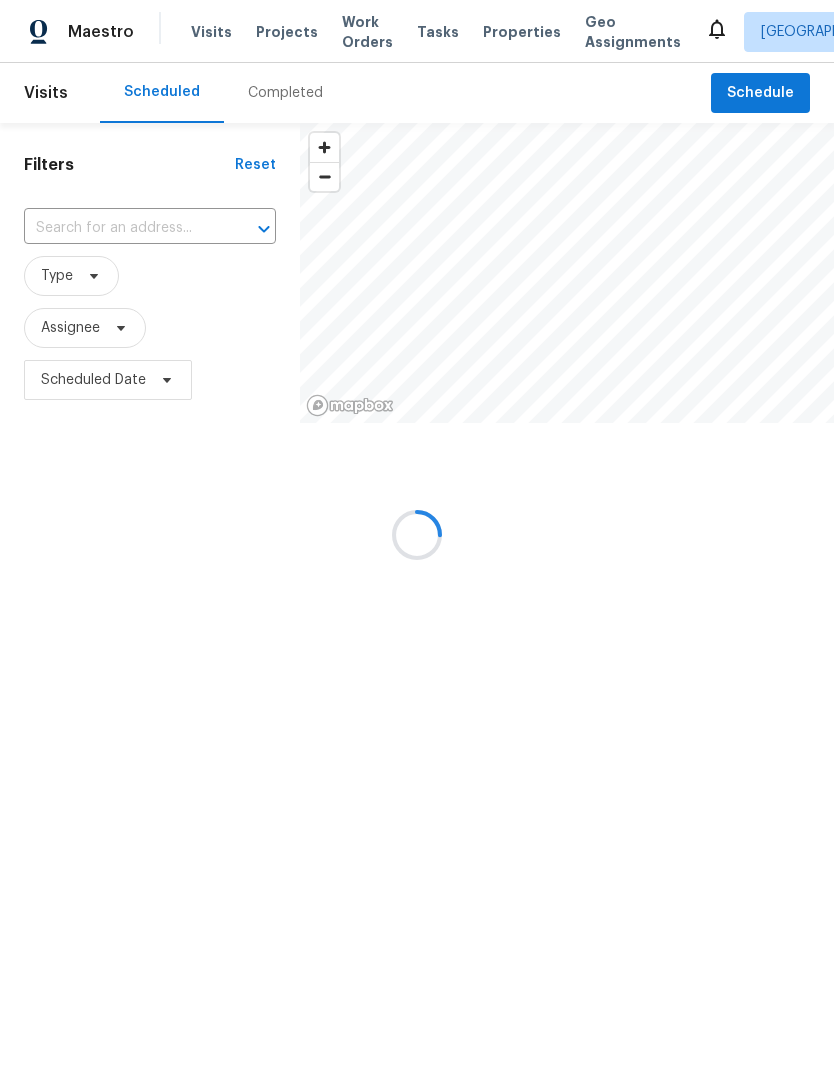 scroll, scrollTop: 0, scrollLeft: 0, axis: both 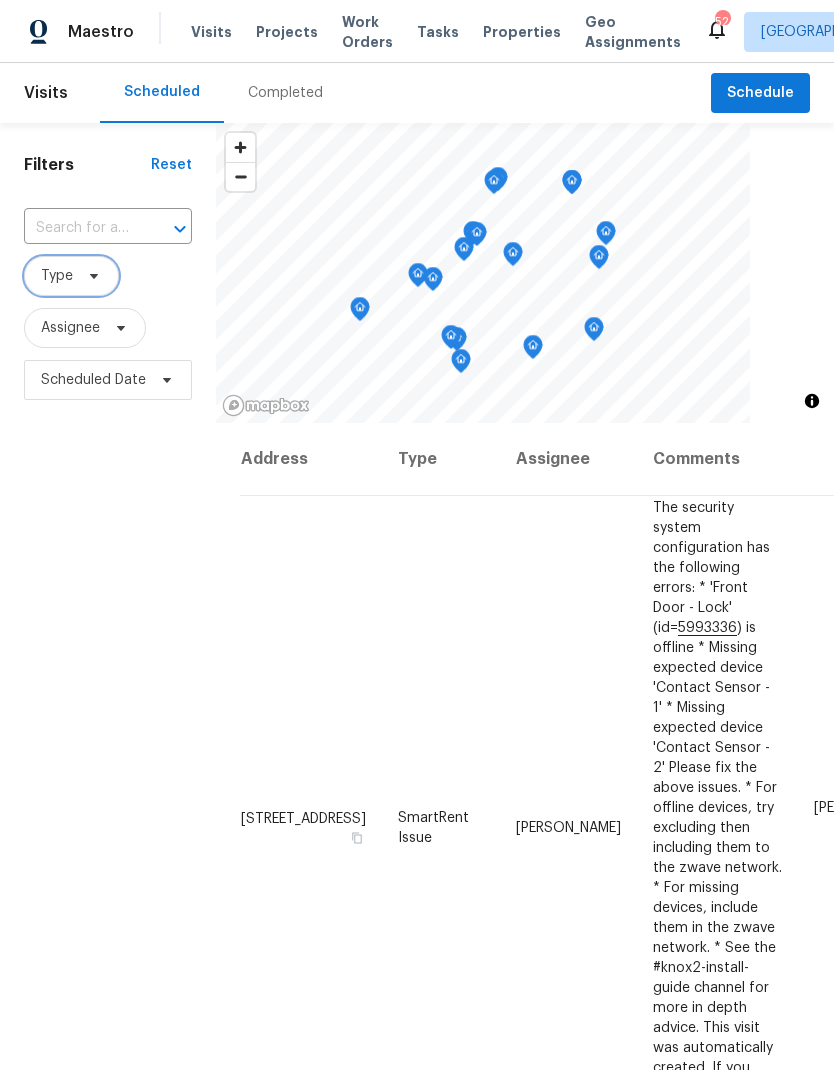 click on "Type" at bounding box center (71, 276) 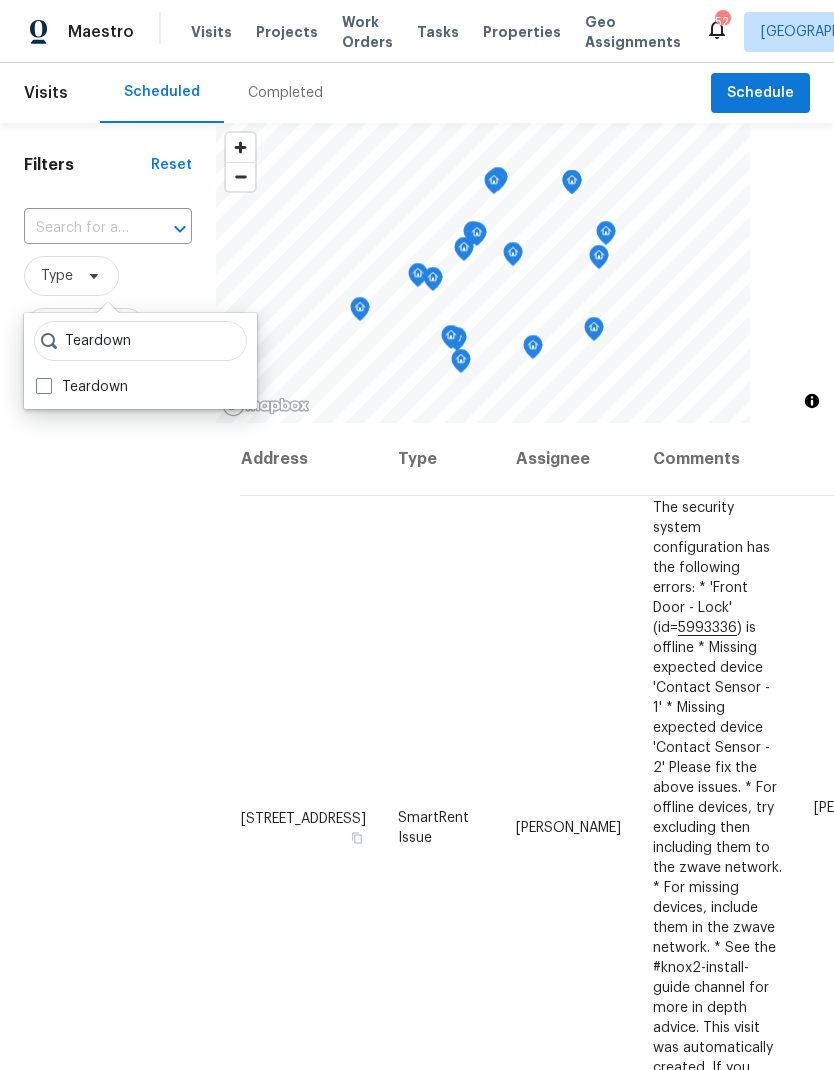 type on "Teardown" 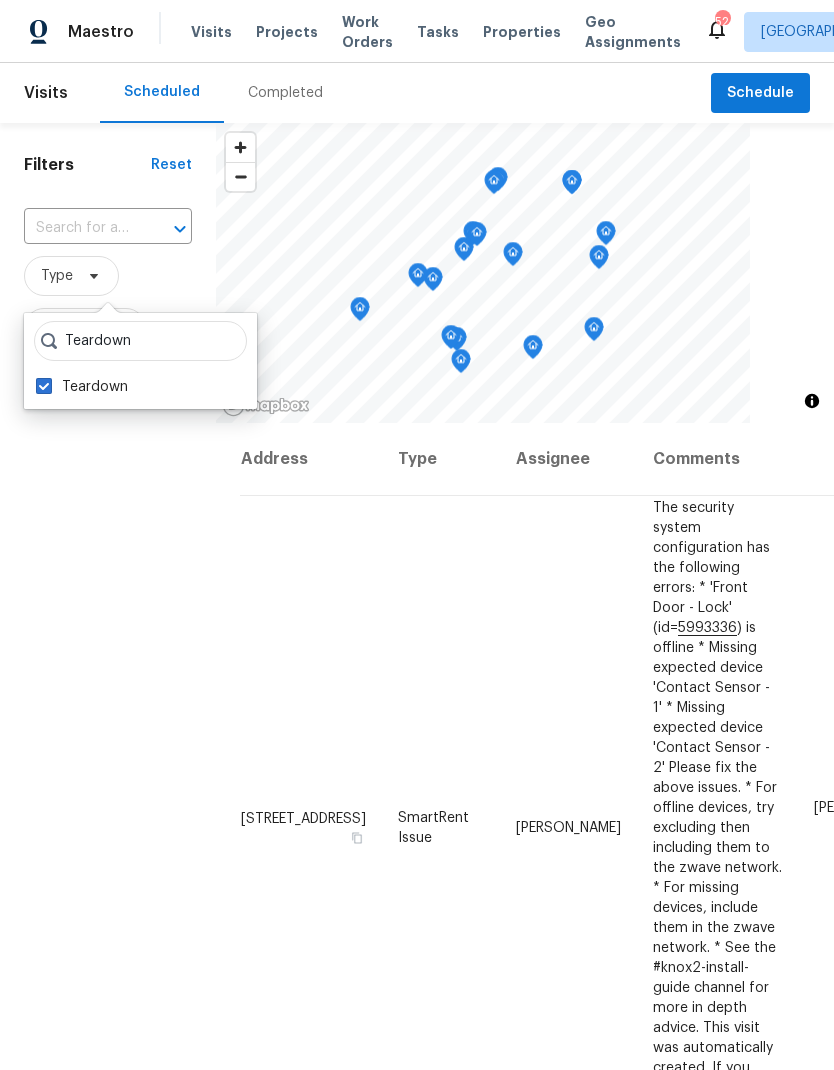 checkbox on "true" 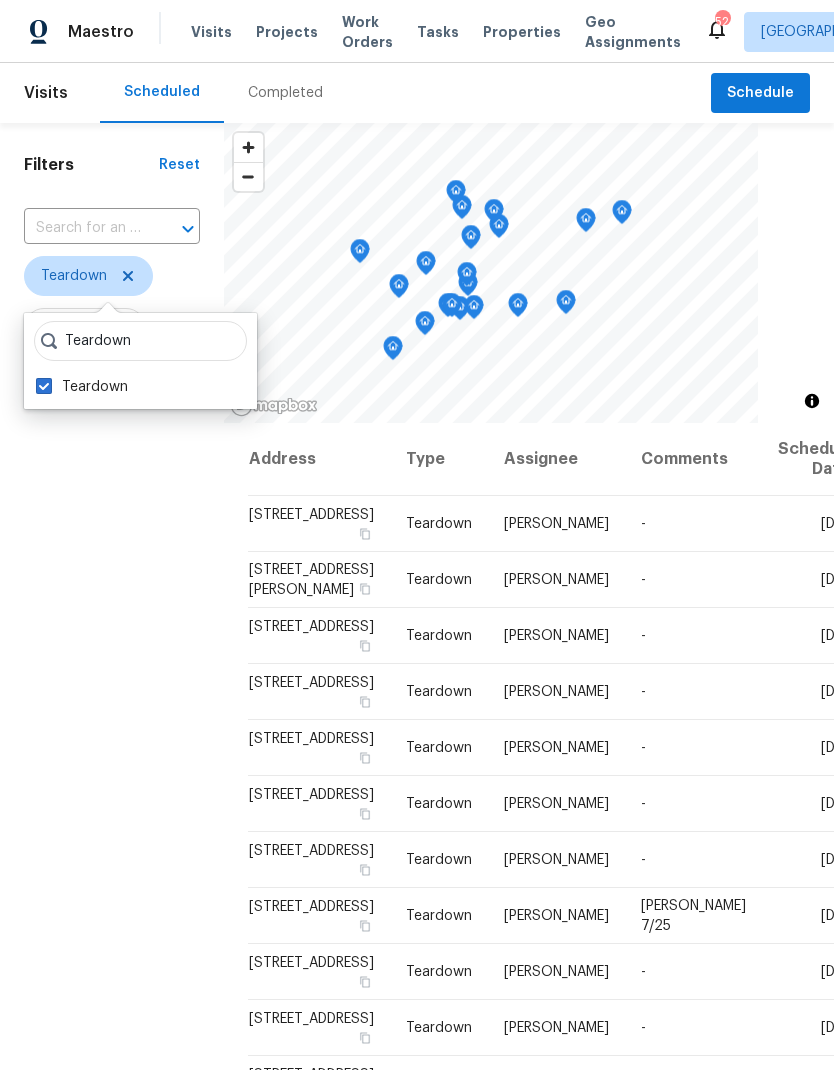 click on "Filters Reset ​ Teardown Assignee Scheduled Date" at bounding box center (112, 701) 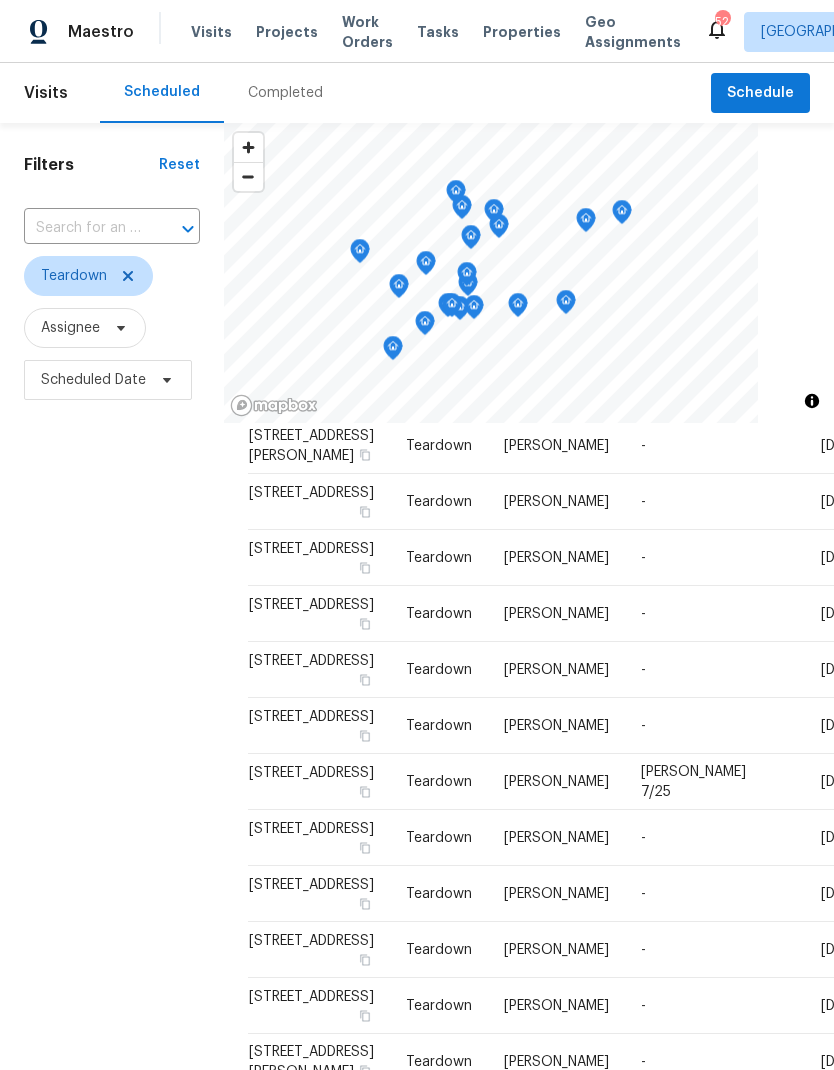 scroll, scrollTop: 154, scrollLeft: 0, axis: vertical 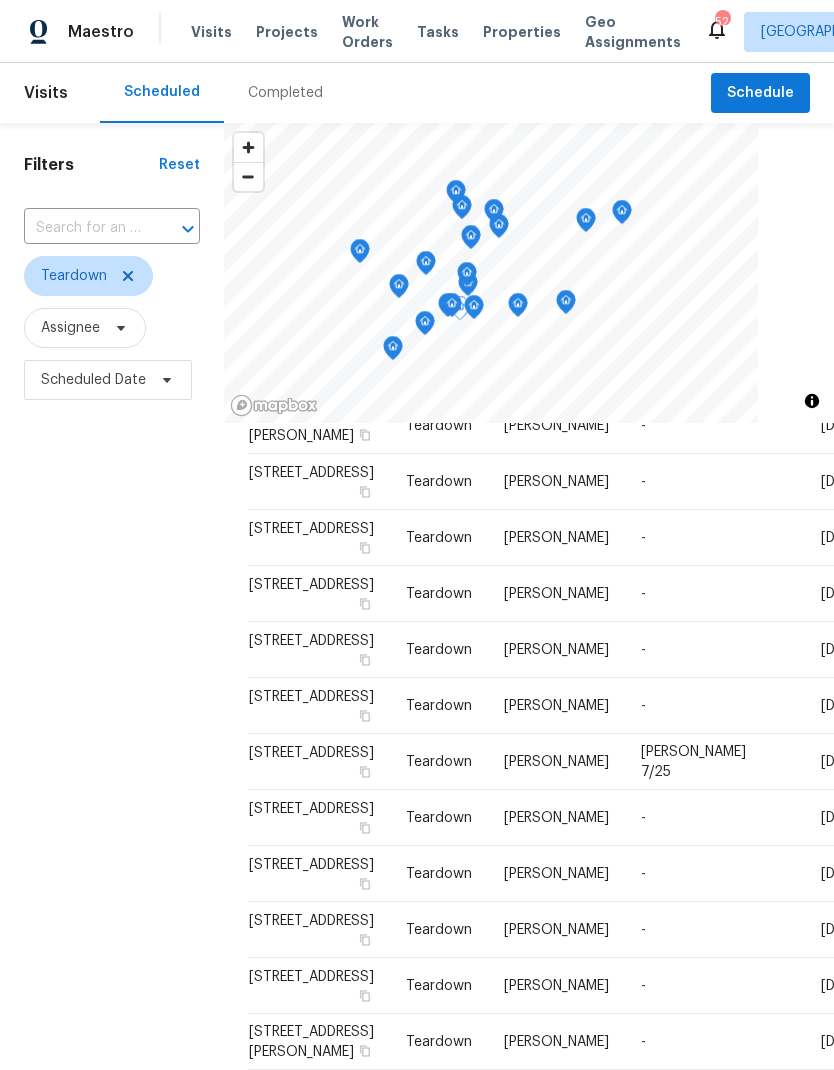 click 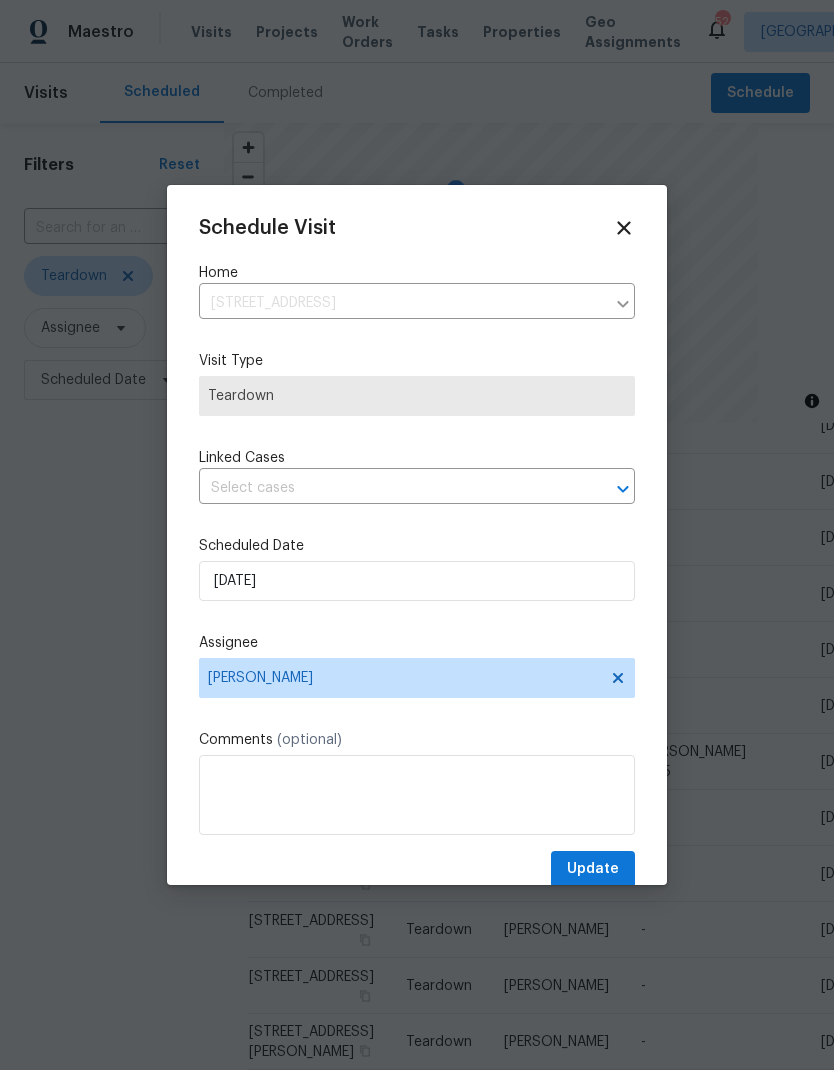 click on "Schedule Visit Home   [STREET_ADDRESS] ​ Visit Type   Teardown Linked Cases   ​ Scheduled Date   [DATE] Assignee   [PERSON_NAME] Comments   (optional) Update" at bounding box center [417, 552] 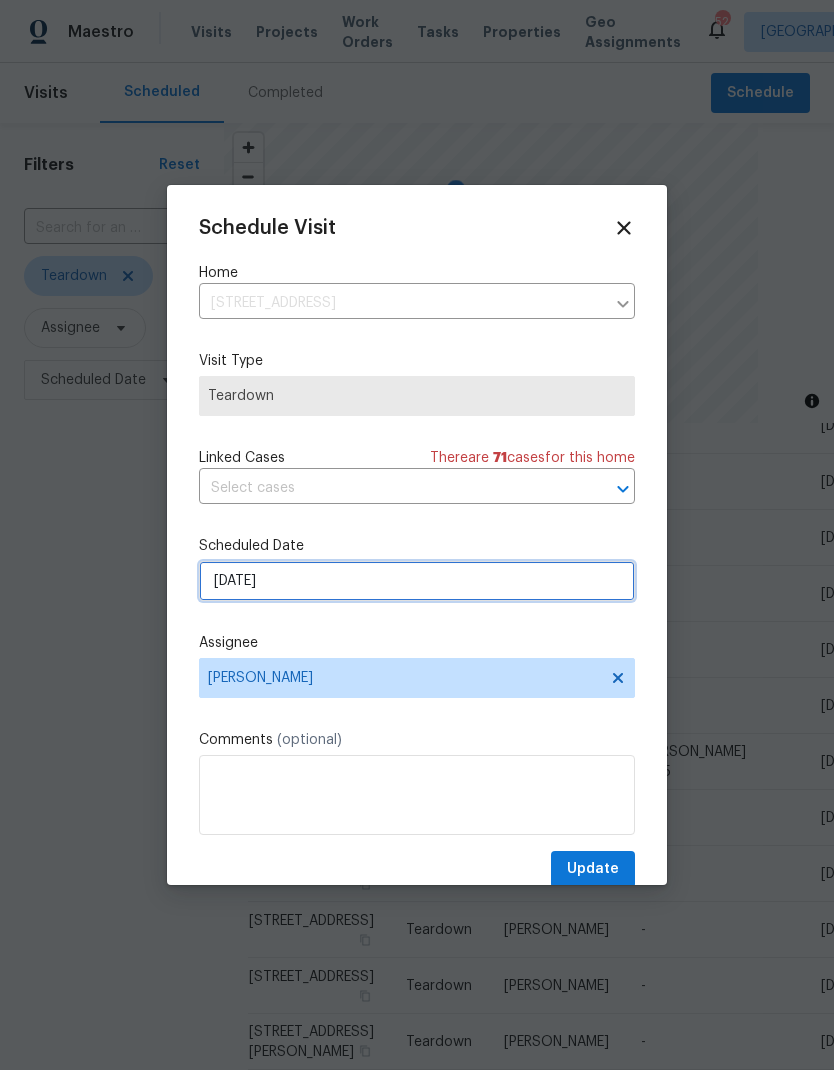 click on "[DATE]" at bounding box center (417, 581) 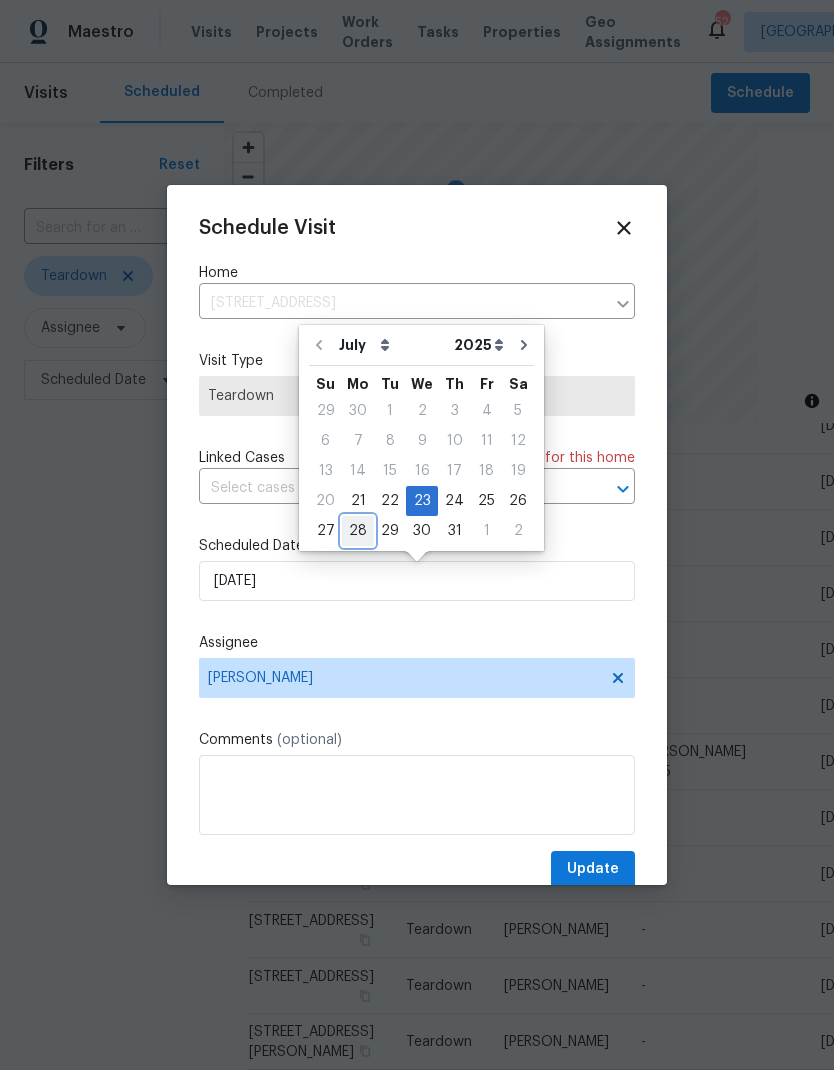 click on "28" at bounding box center [358, 531] 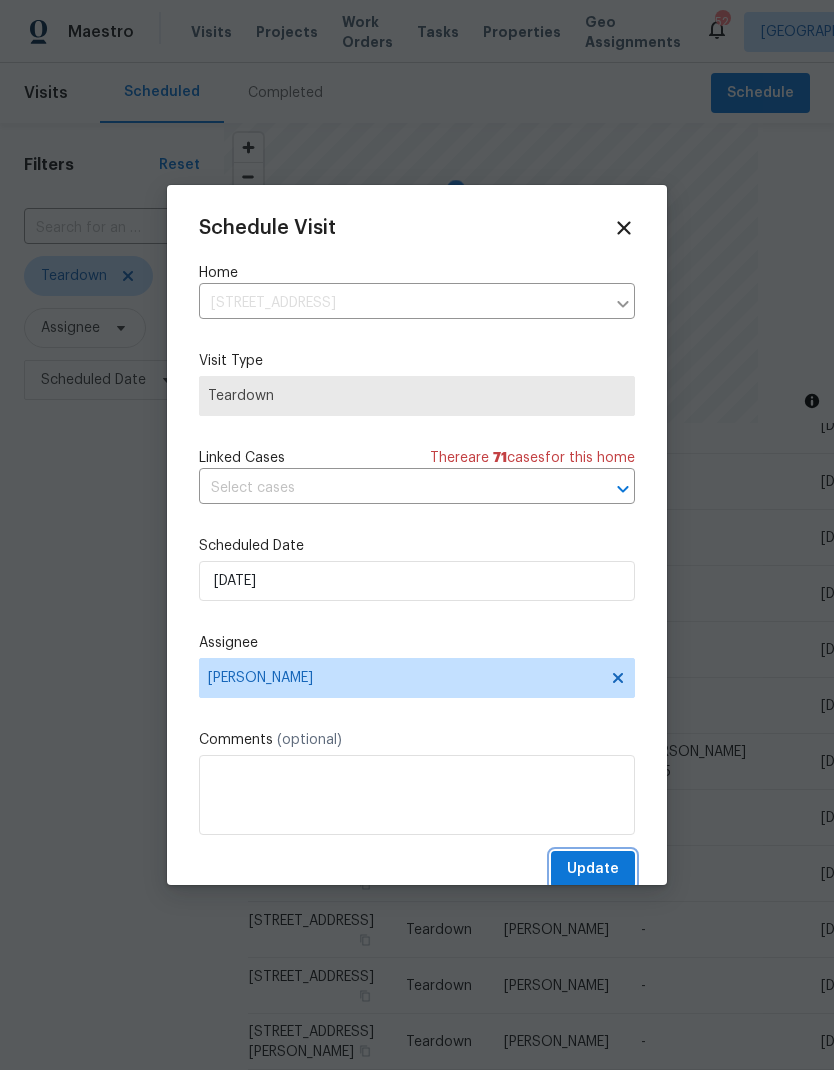 click on "Update" at bounding box center [593, 869] 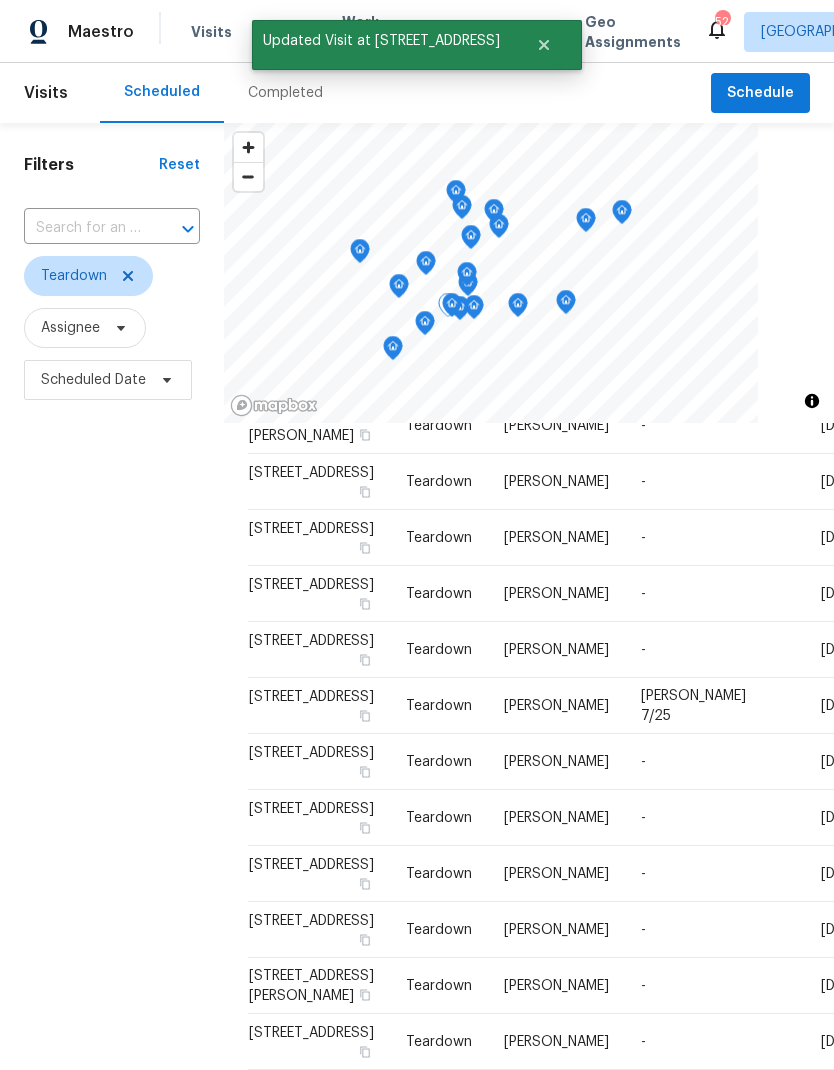 click 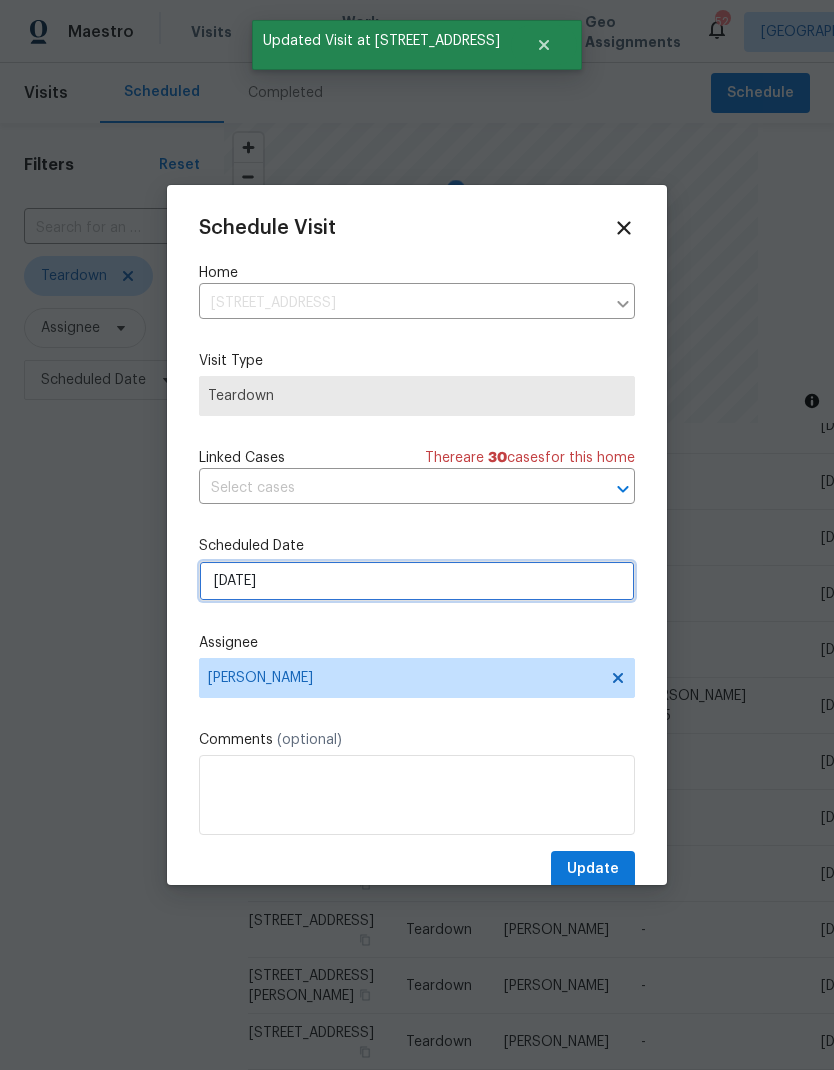 click on "7/23/2025" at bounding box center [417, 581] 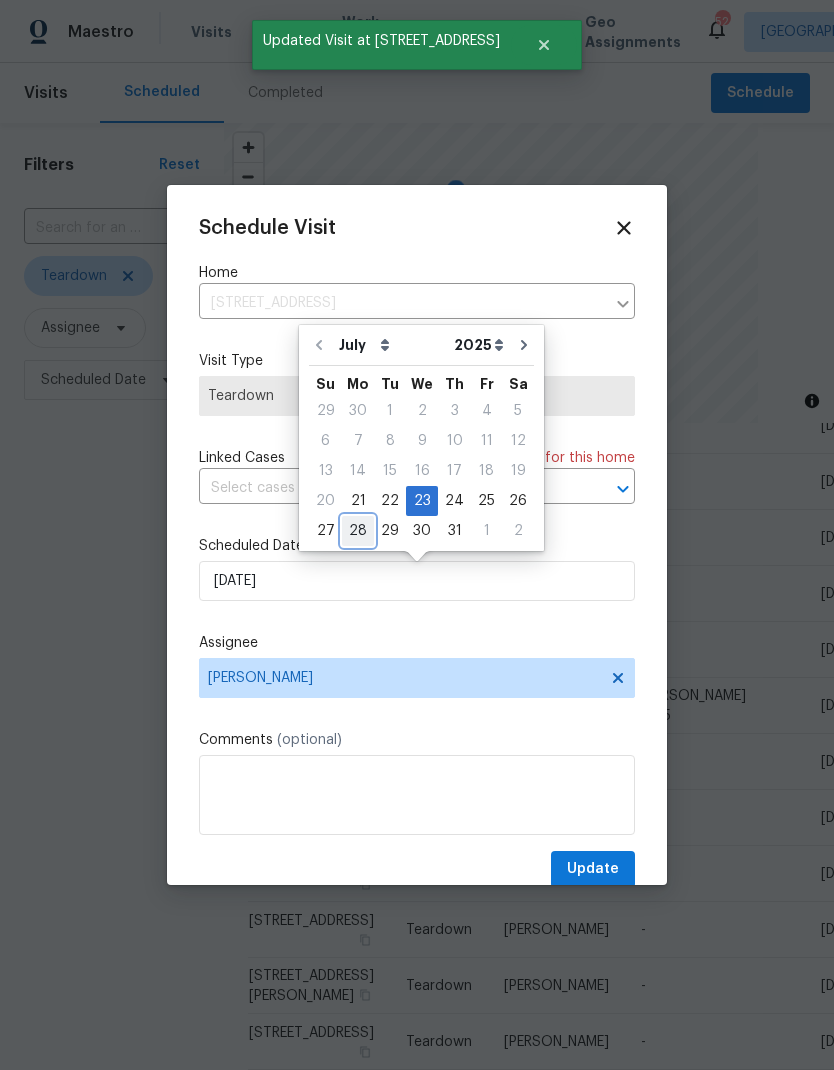 click on "28" at bounding box center (358, 531) 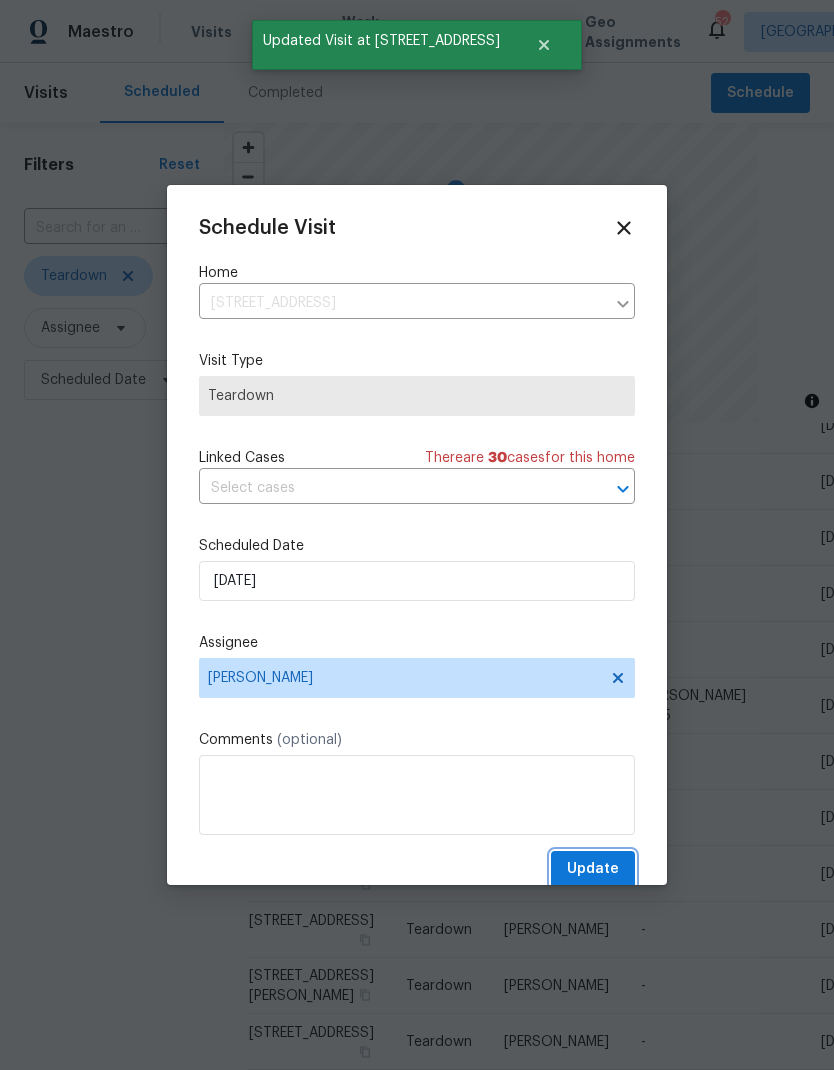 click on "Update" at bounding box center [593, 869] 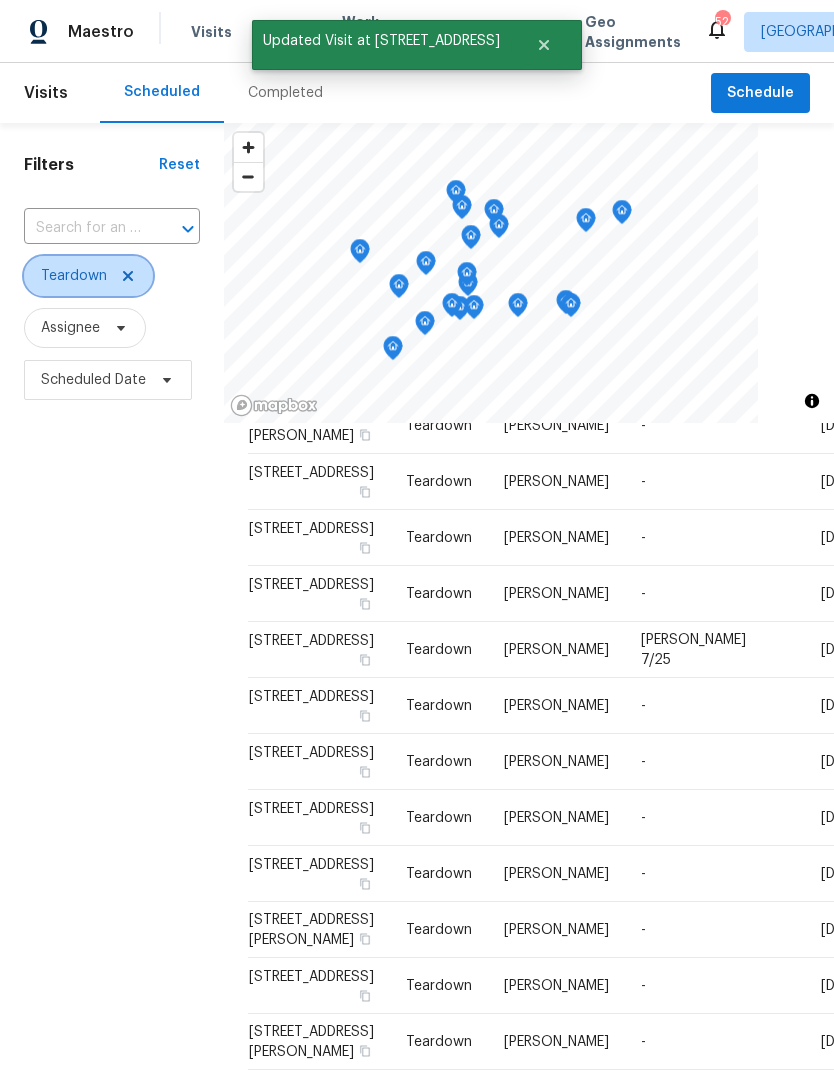 click 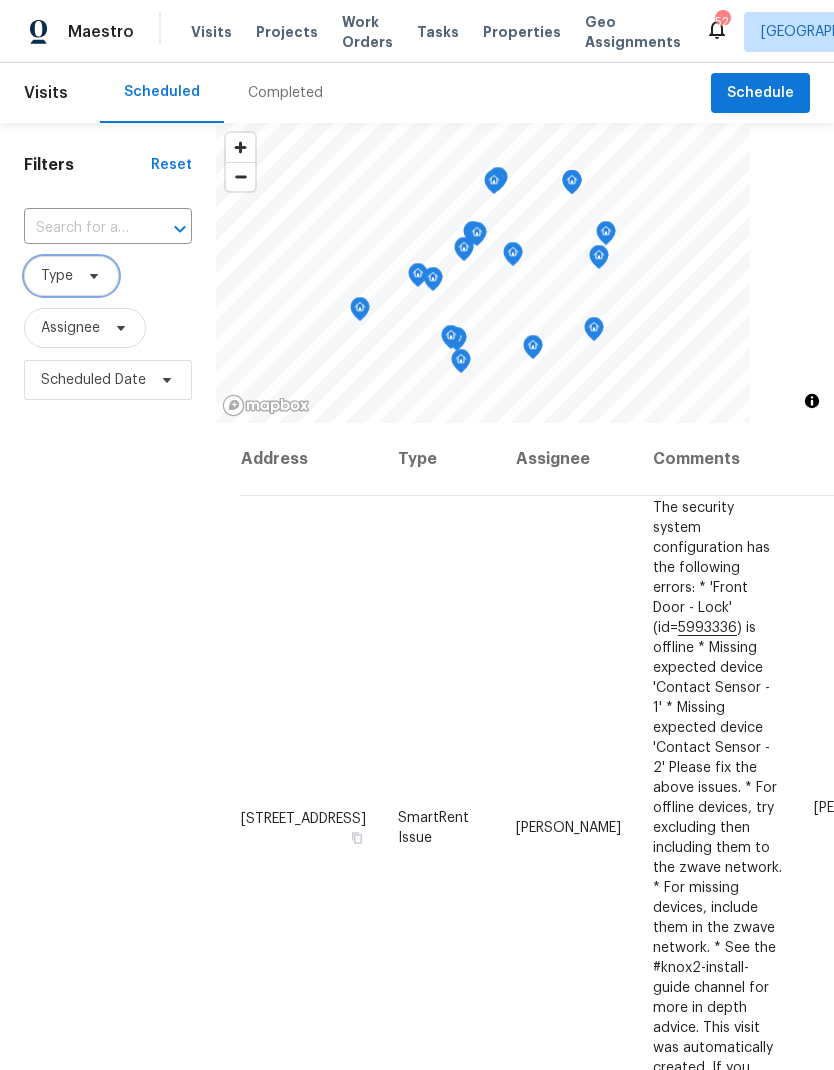 scroll, scrollTop: 0, scrollLeft: 0, axis: both 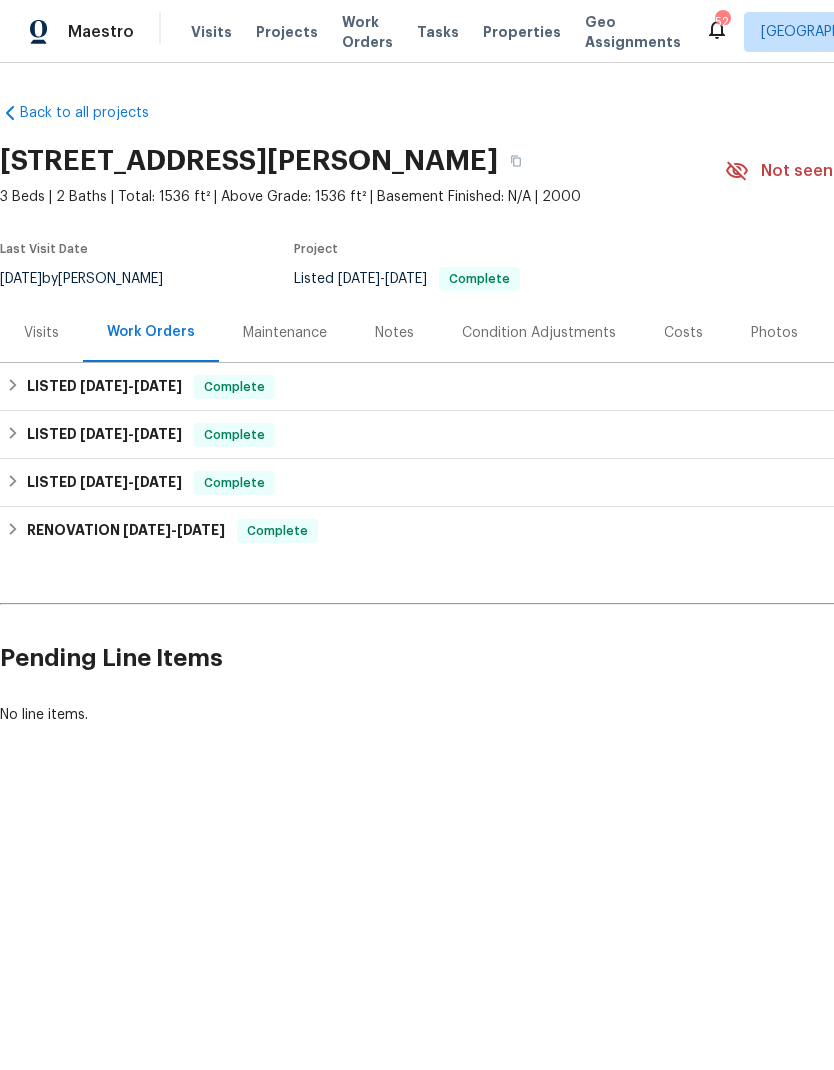 click on "Visits" at bounding box center (41, 333) 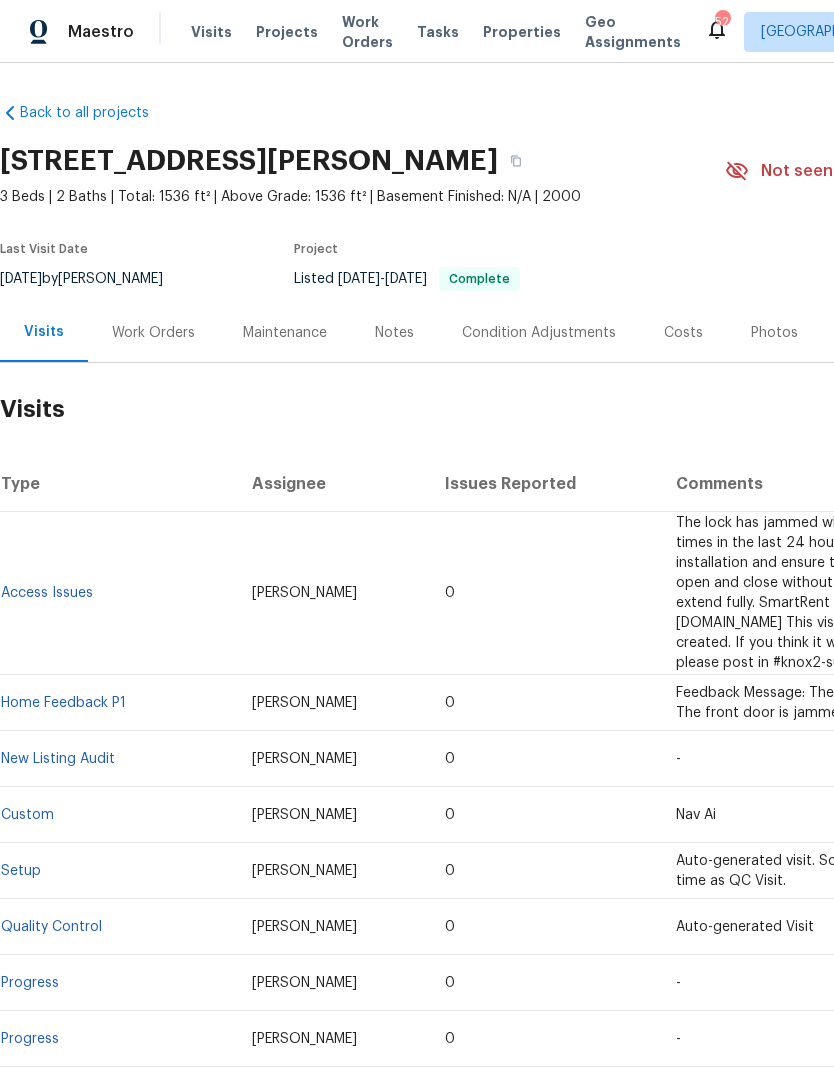 scroll, scrollTop: 0, scrollLeft: 0, axis: both 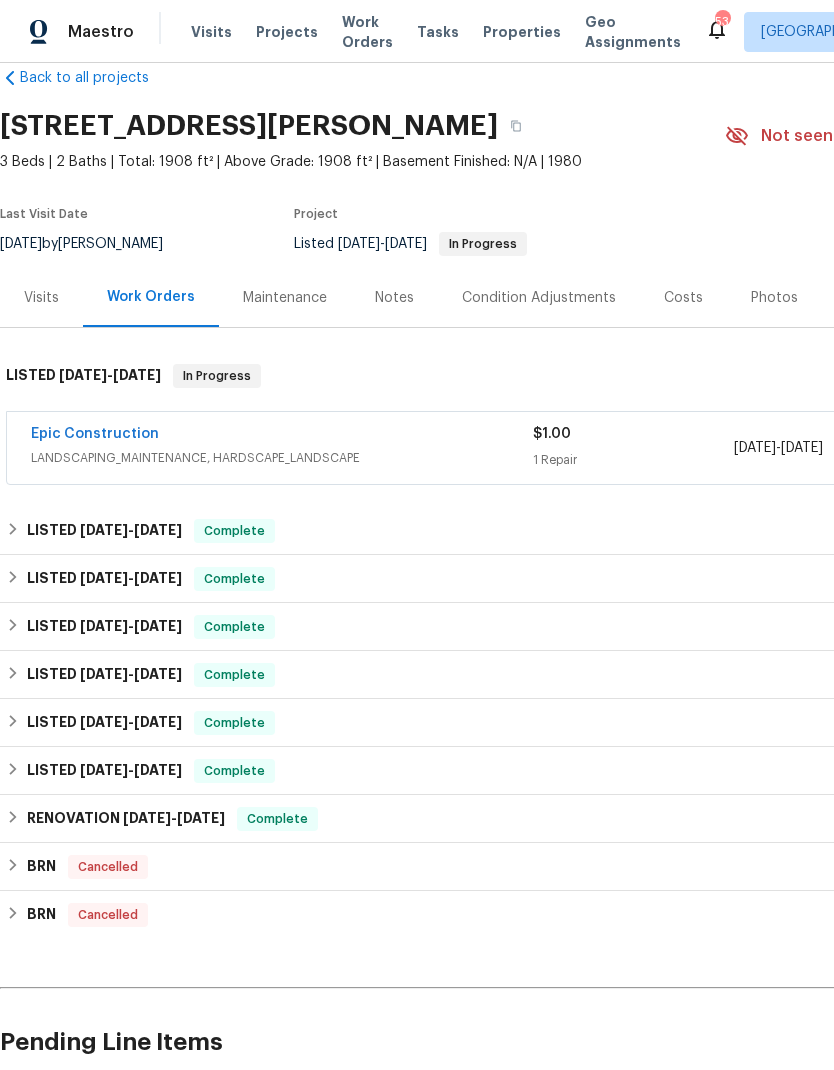 click on "Epic Construction" at bounding box center [95, 434] 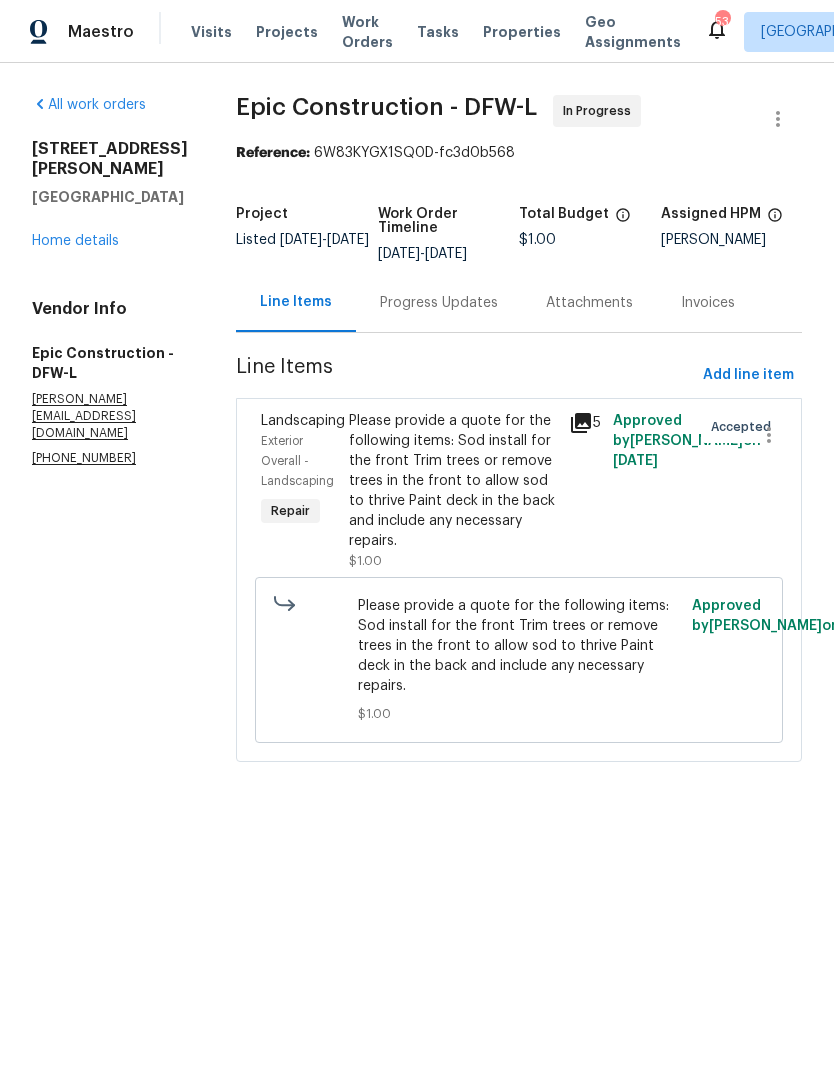 click on "Progress Updates" at bounding box center [439, 303] 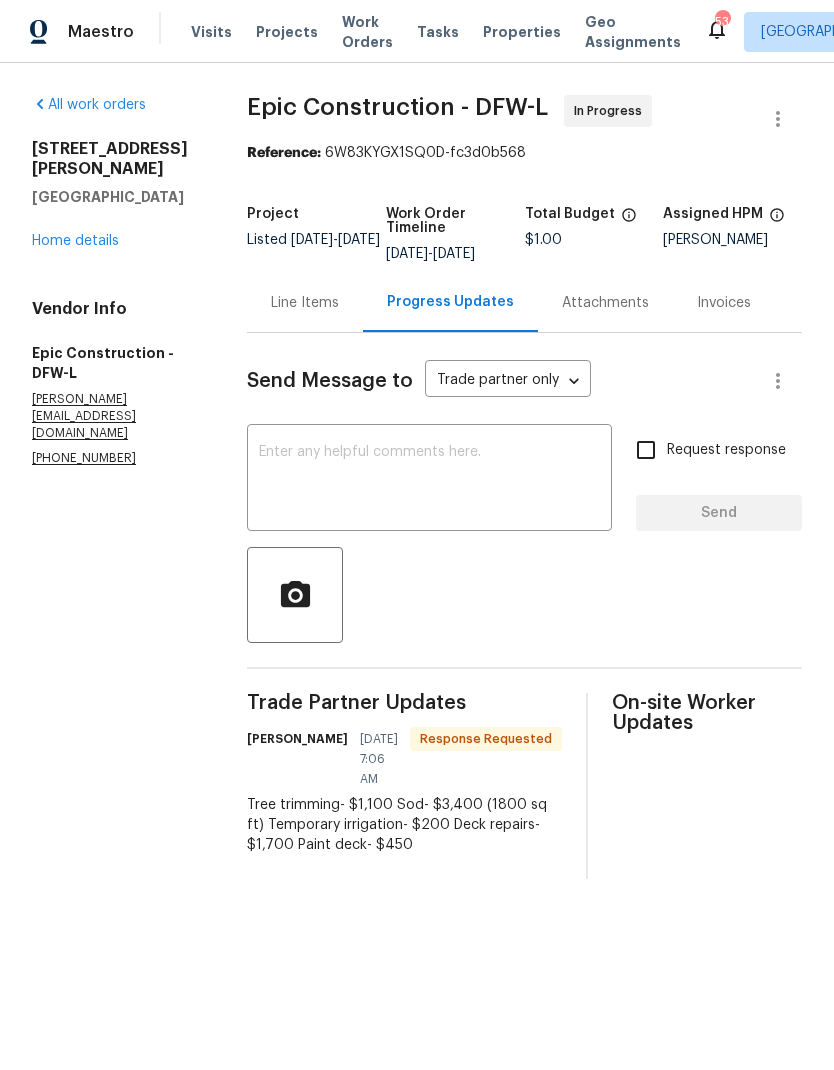 click on "Tree trimming- $1,100
Sod- $3,400 (1800 sq ft)
Temporary irrigation- $200
Deck repairs- $1,700
Paint deck- $450" at bounding box center [404, 825] 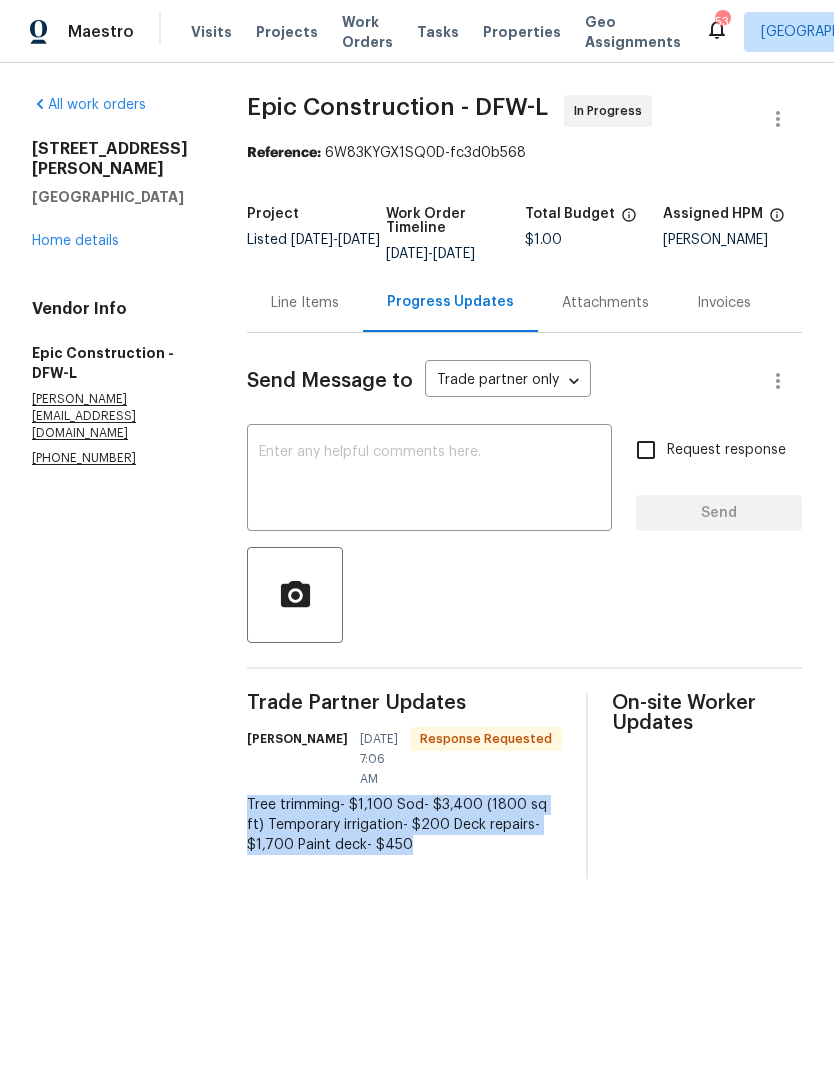 copy on "Tree trimming- $1,100
Sod- $3,400 (1800 sq ft)
Temporary irrigation- $200
Deck repairs- $1,700
Paint deck- $450" 